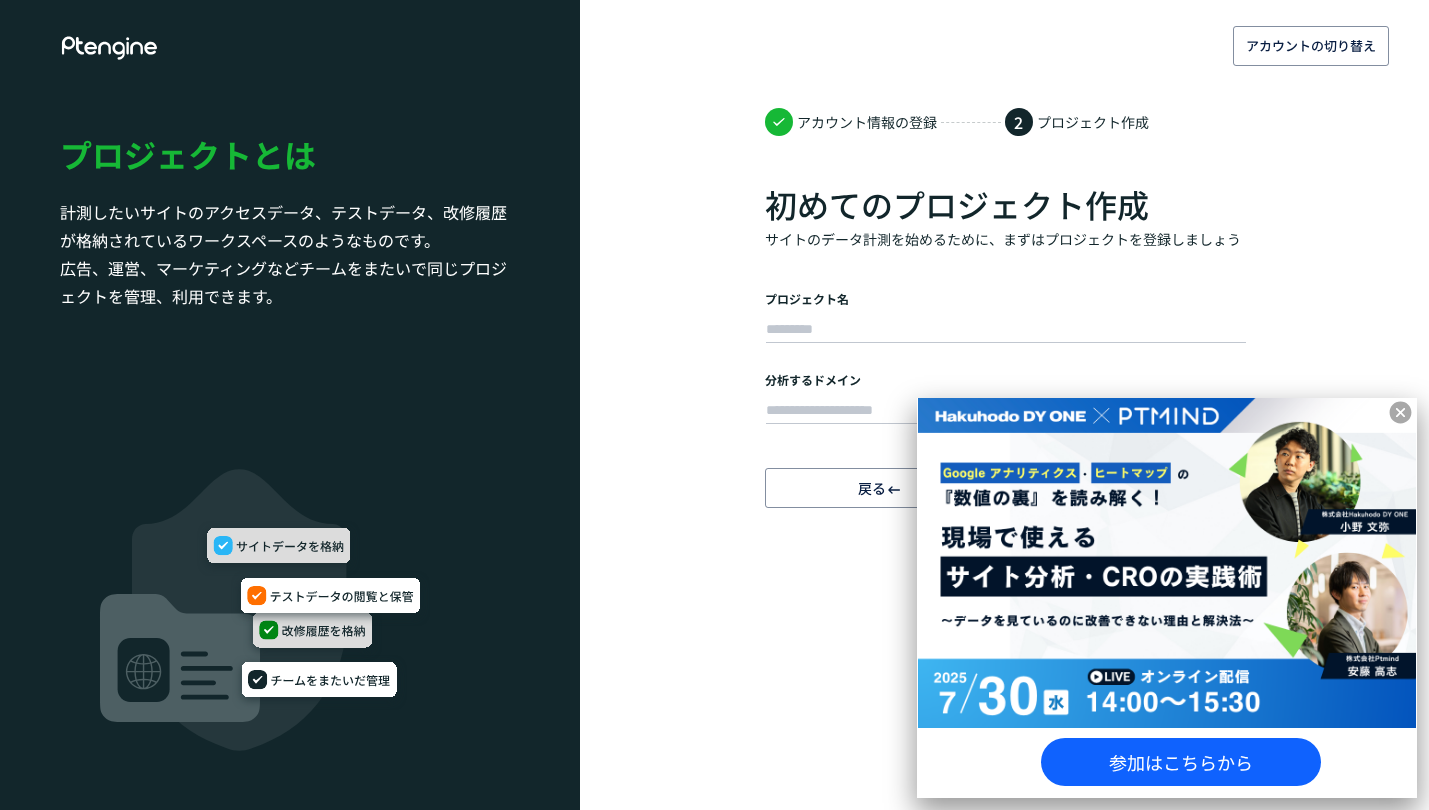 scroll, scrollTop: 0, scrollLeft: 0, axis: both 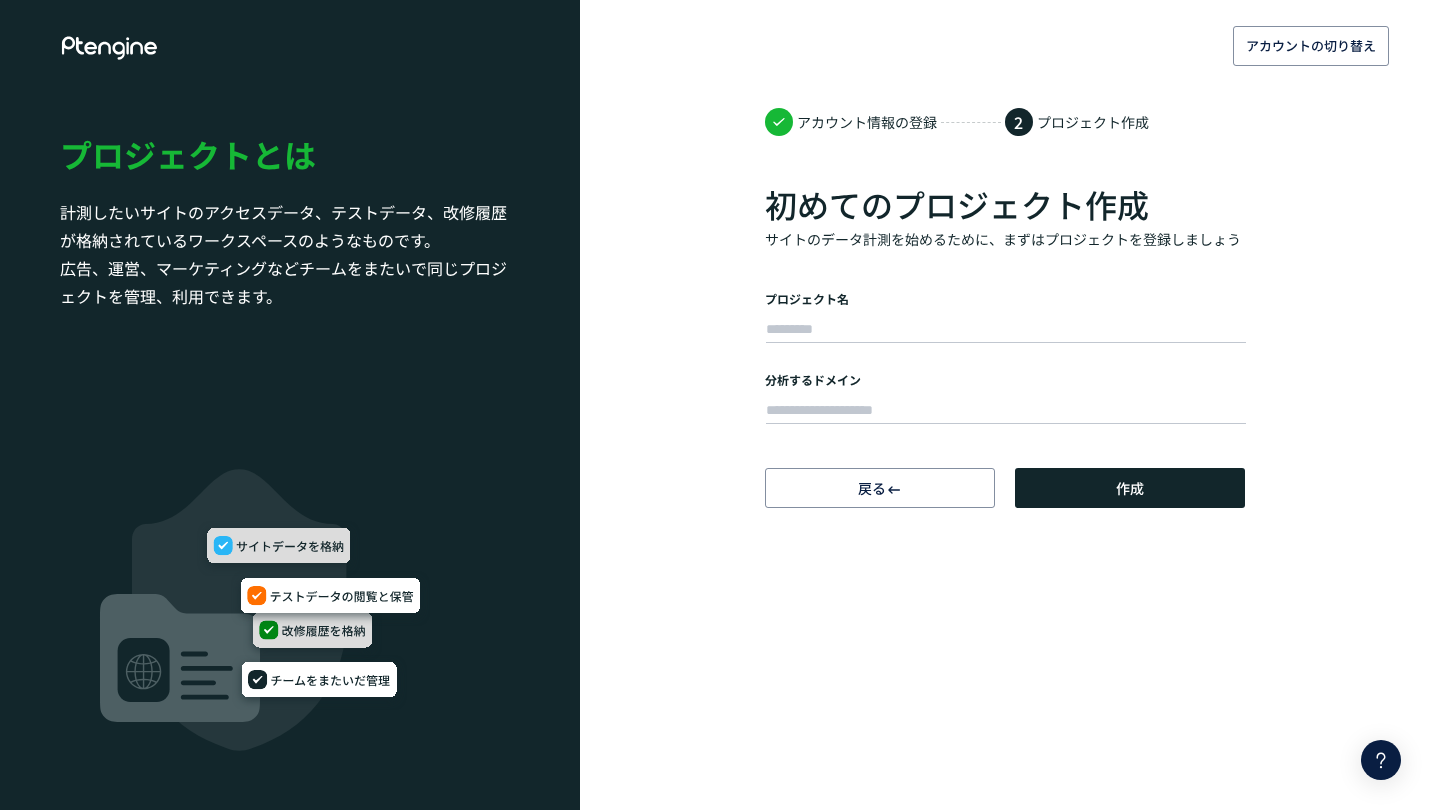 click on "プロジェクト名" 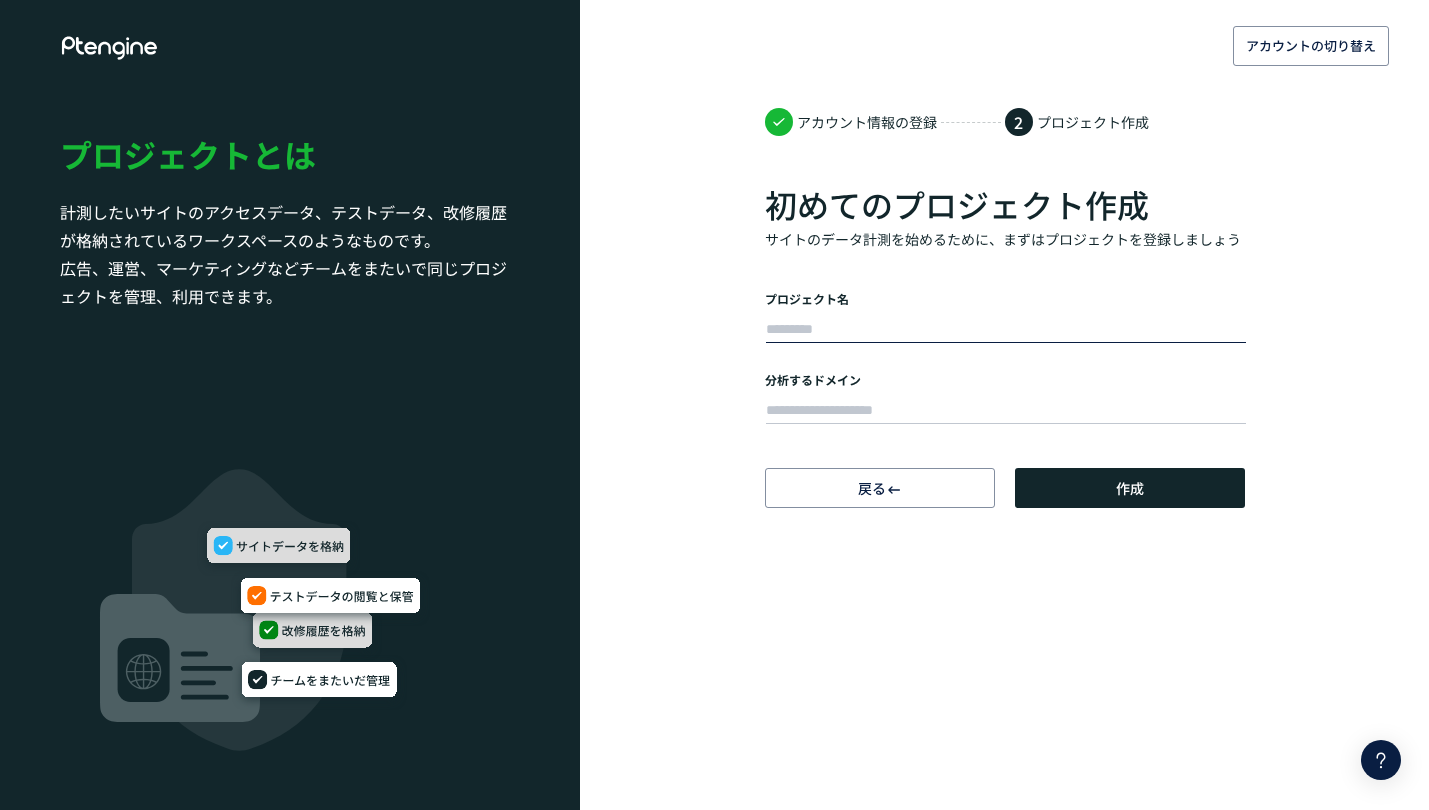 click at bounding box center [1006, 330] 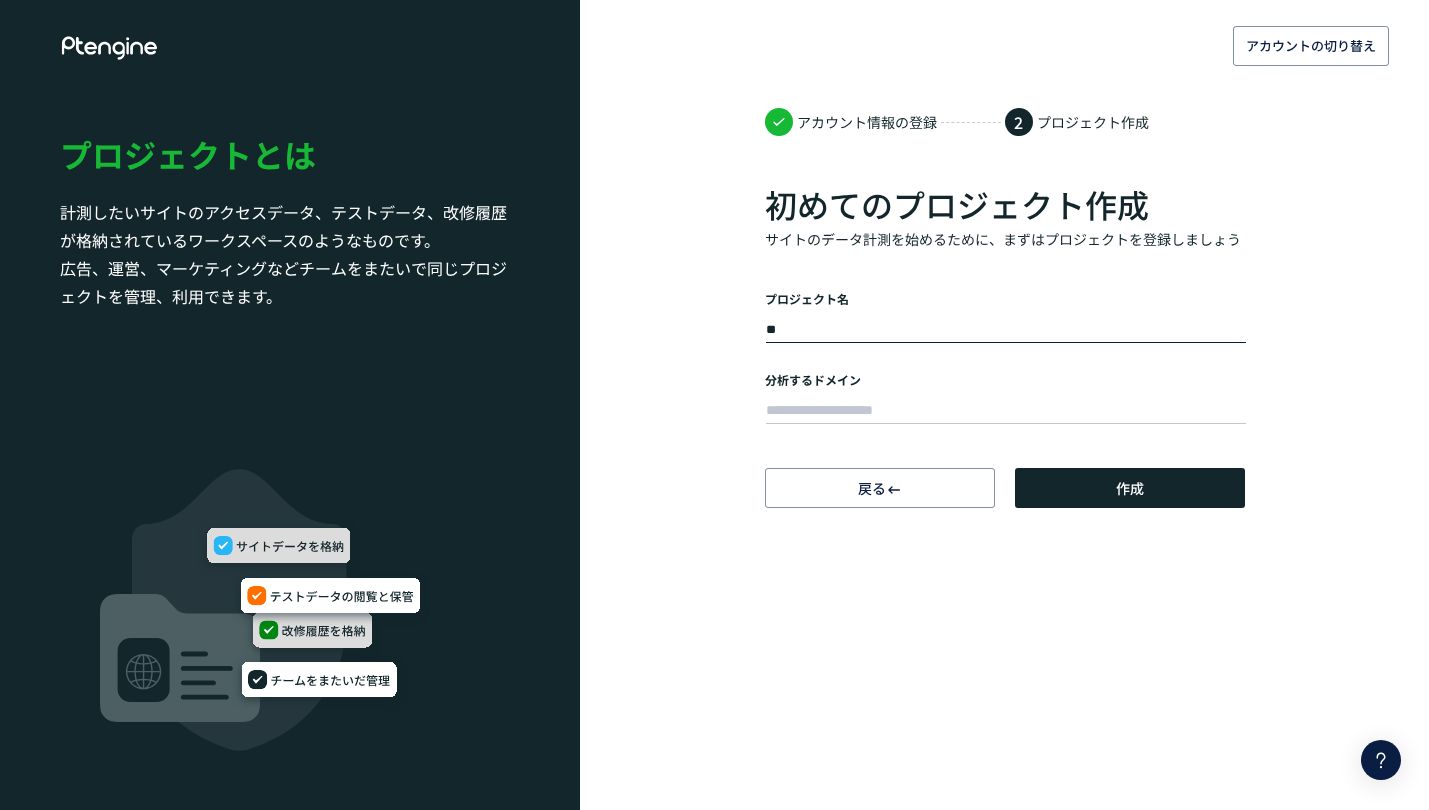 type on "**" 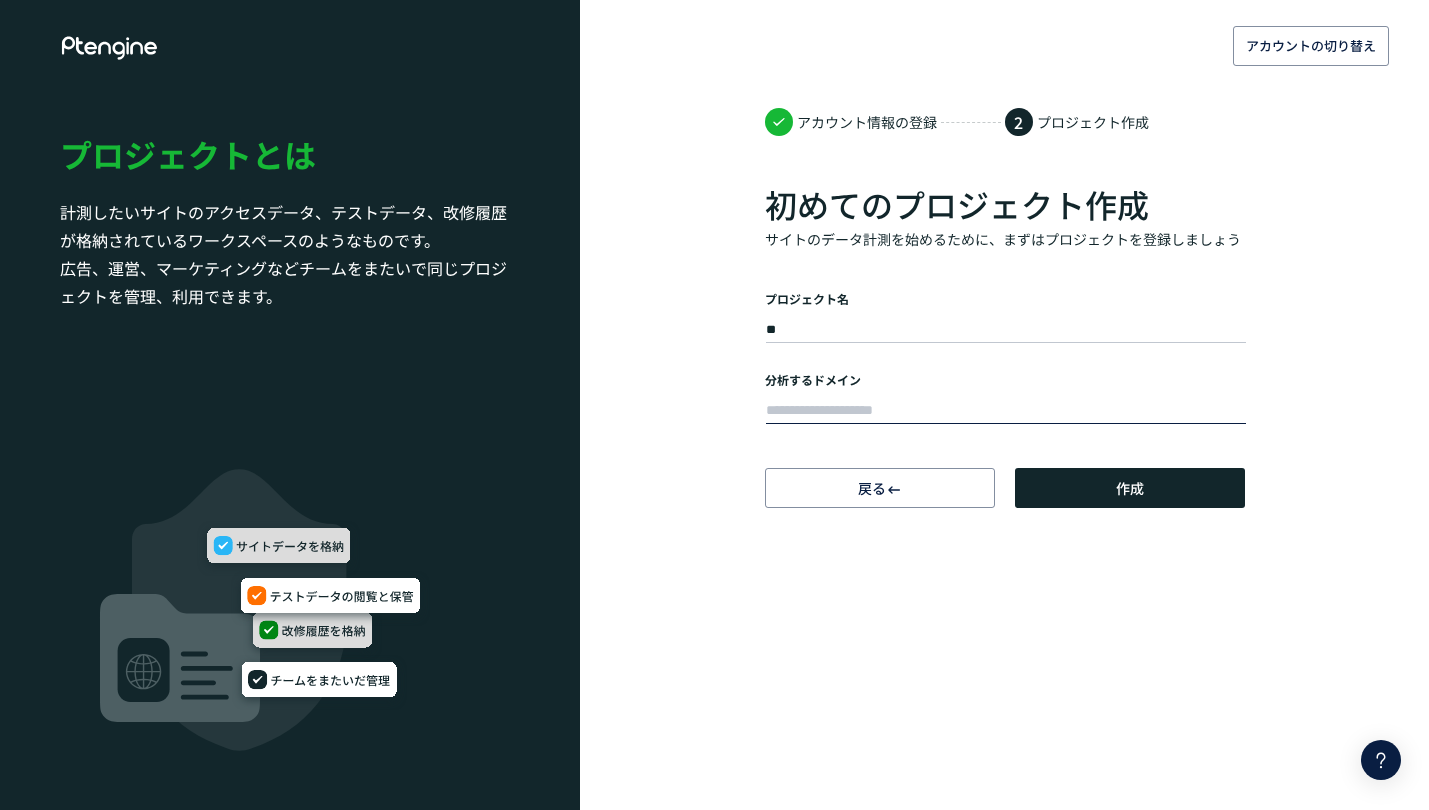 paste on "**********" 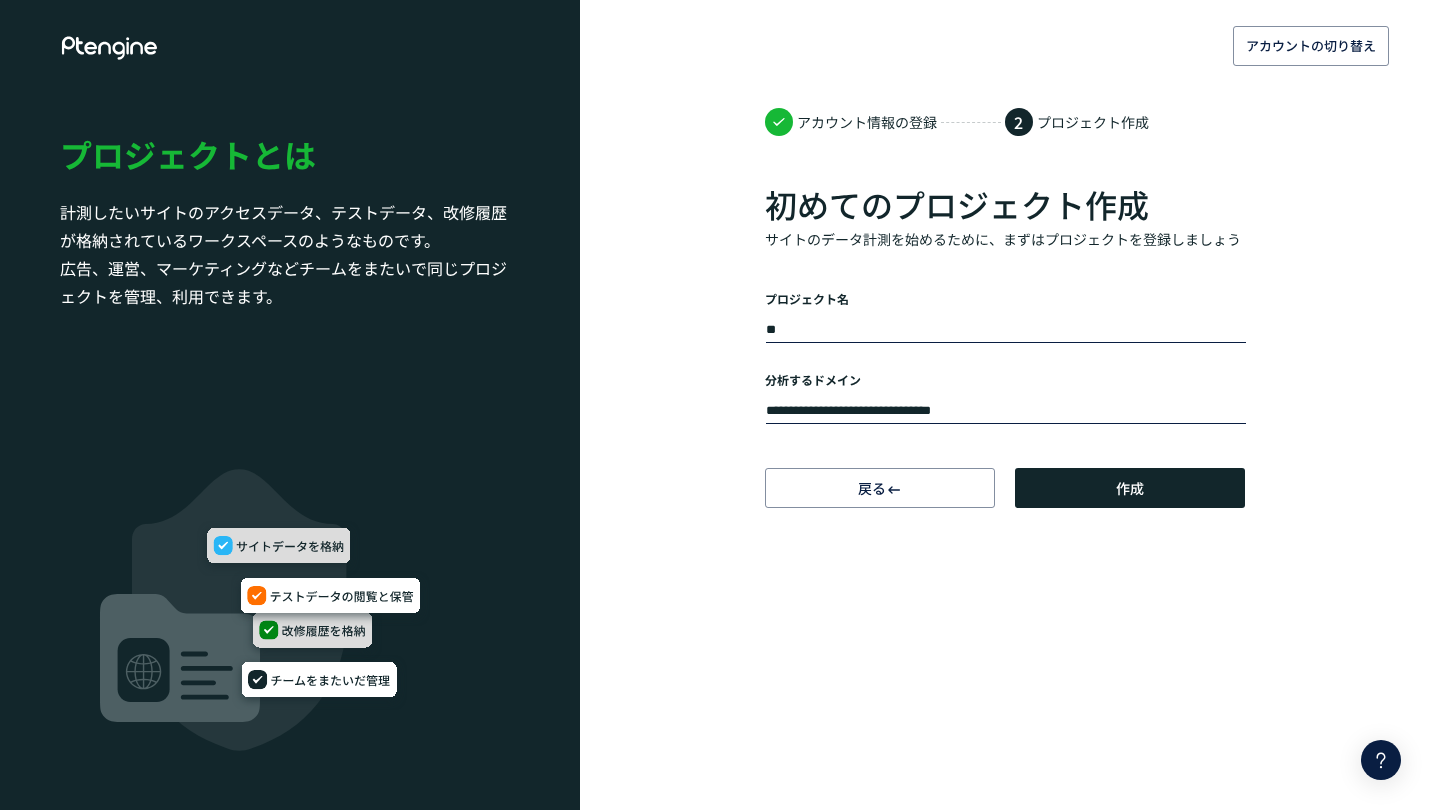 type on "**********" 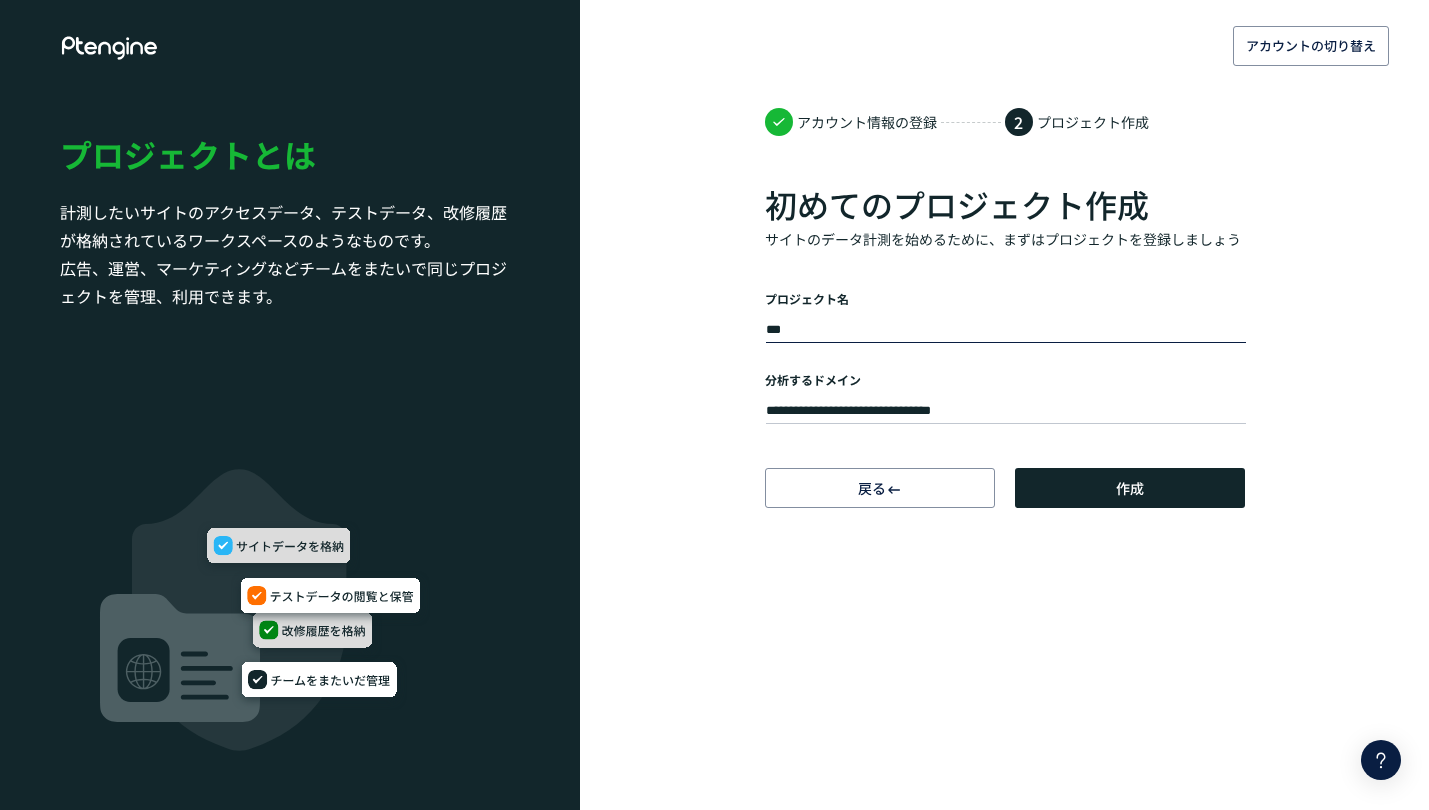 type on "**" 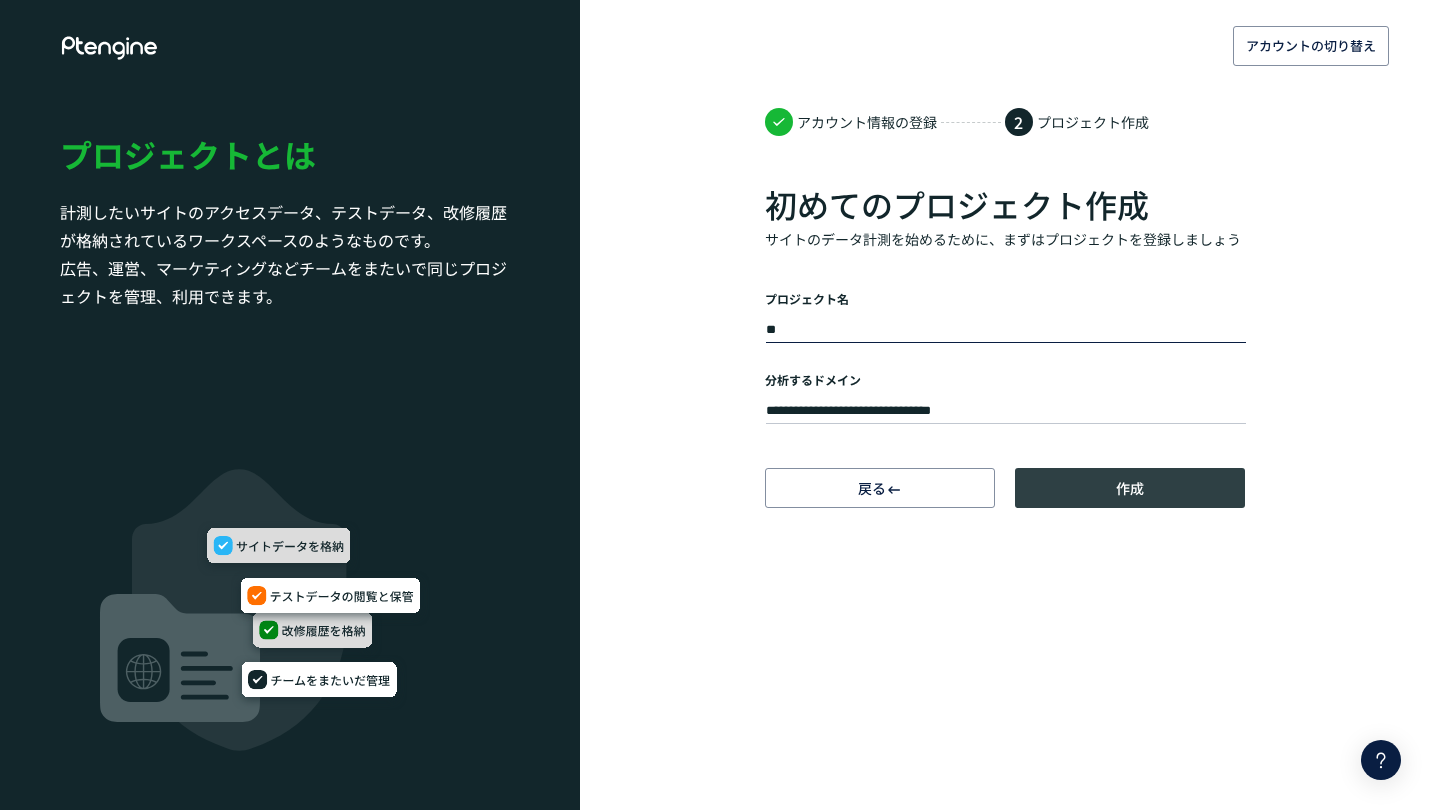 click on "作成" at bounding box center [1130, 488] 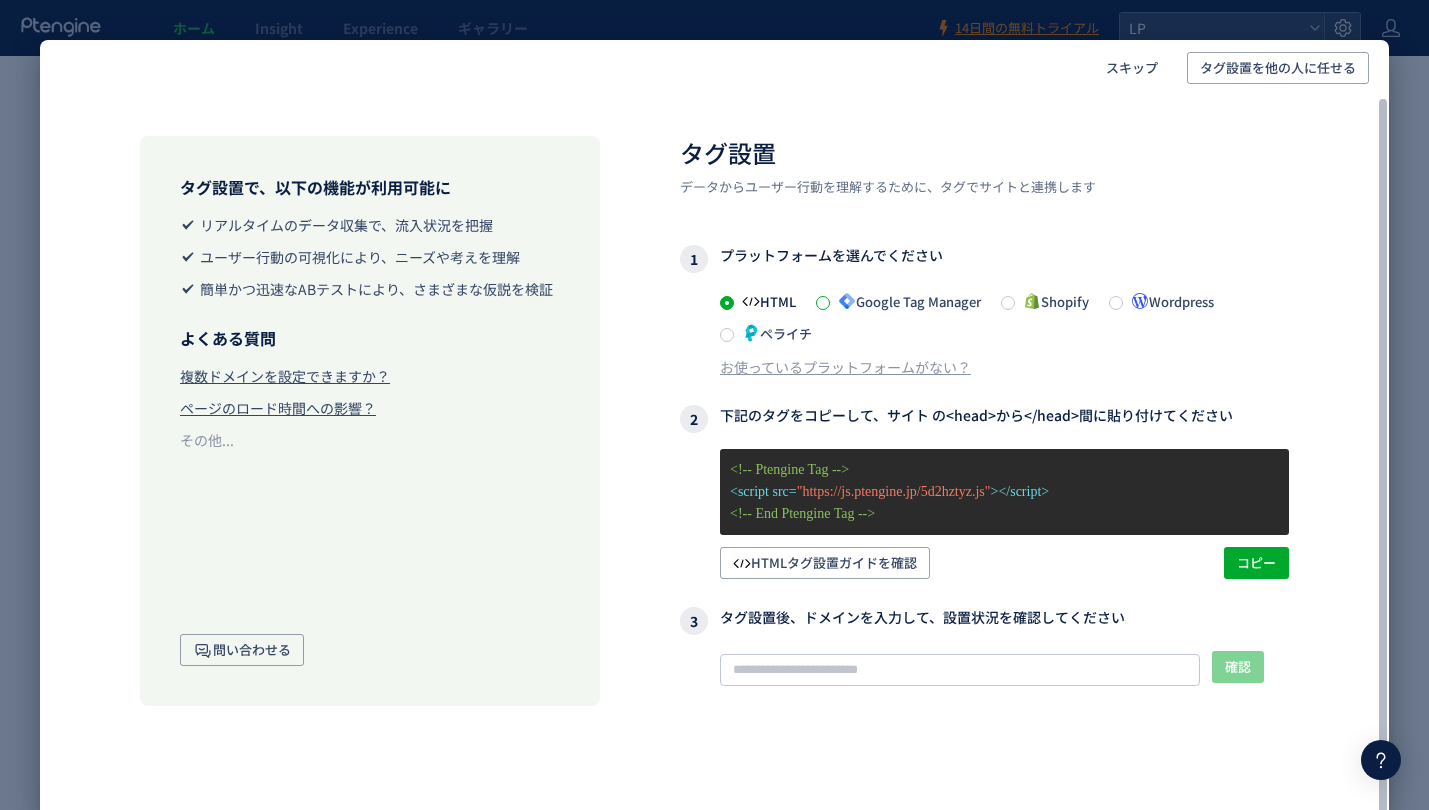 click at bounding box center [823, 303] 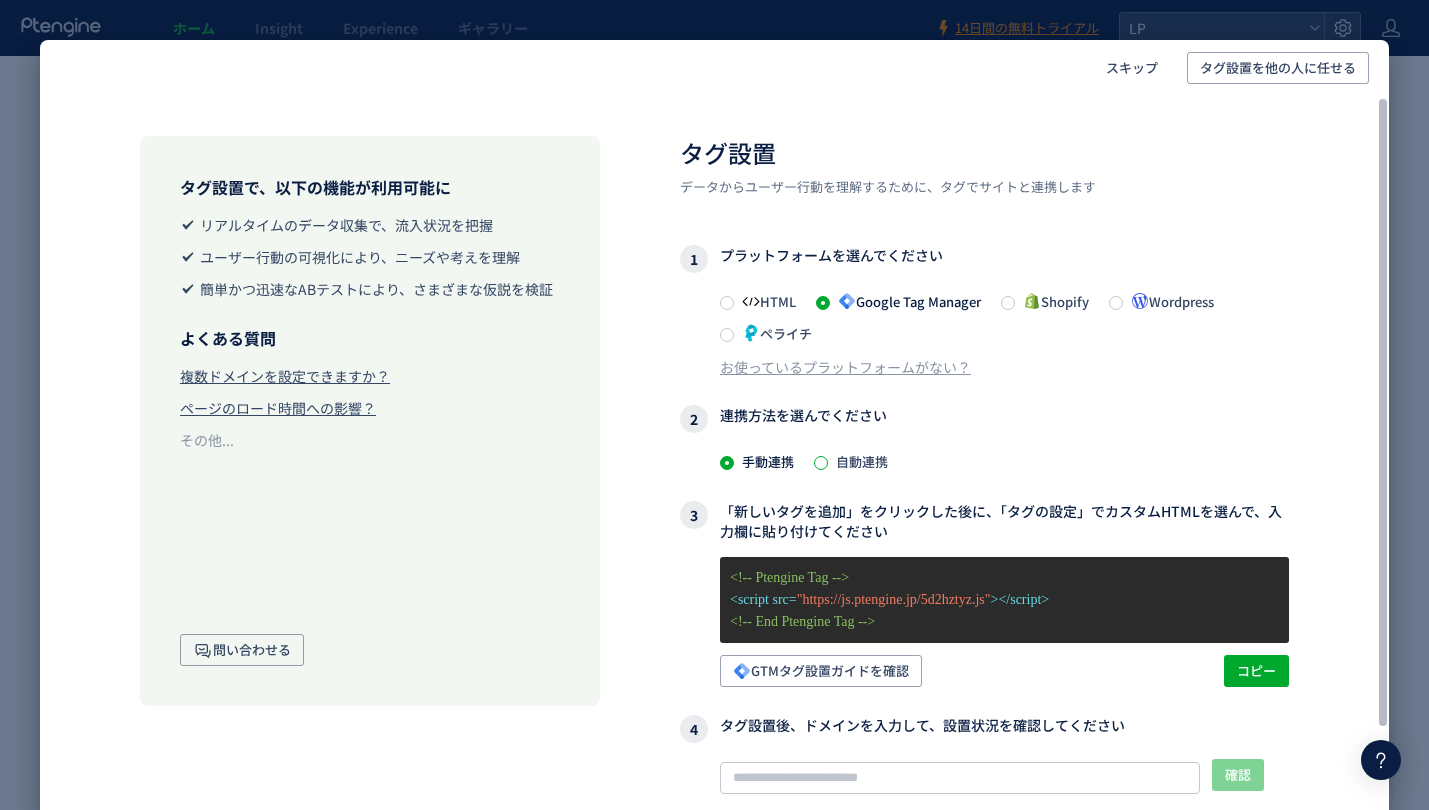 click at bounding box center [821, 463] 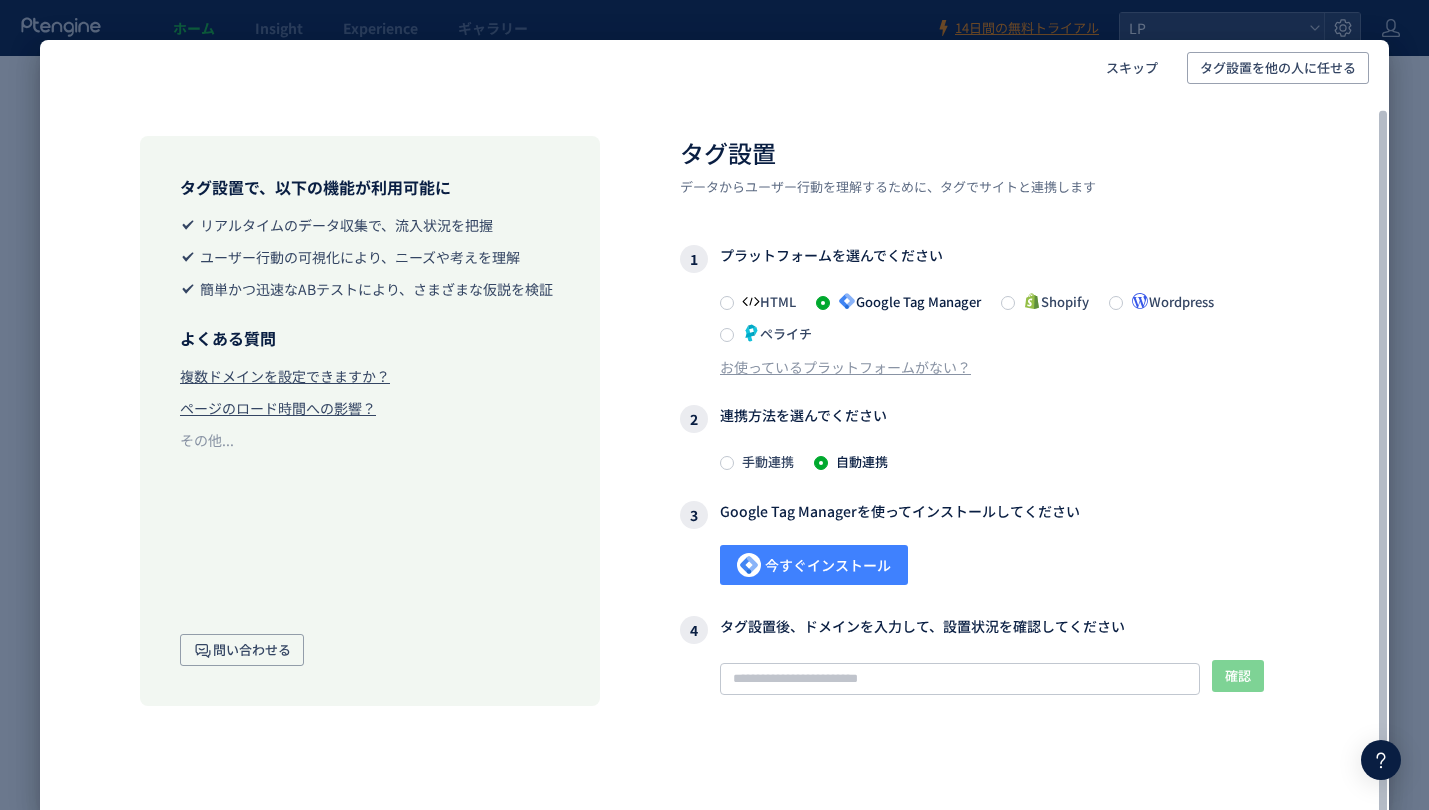 scroll, scrollTop: 20, scrollLeft: 0, axis: vertical 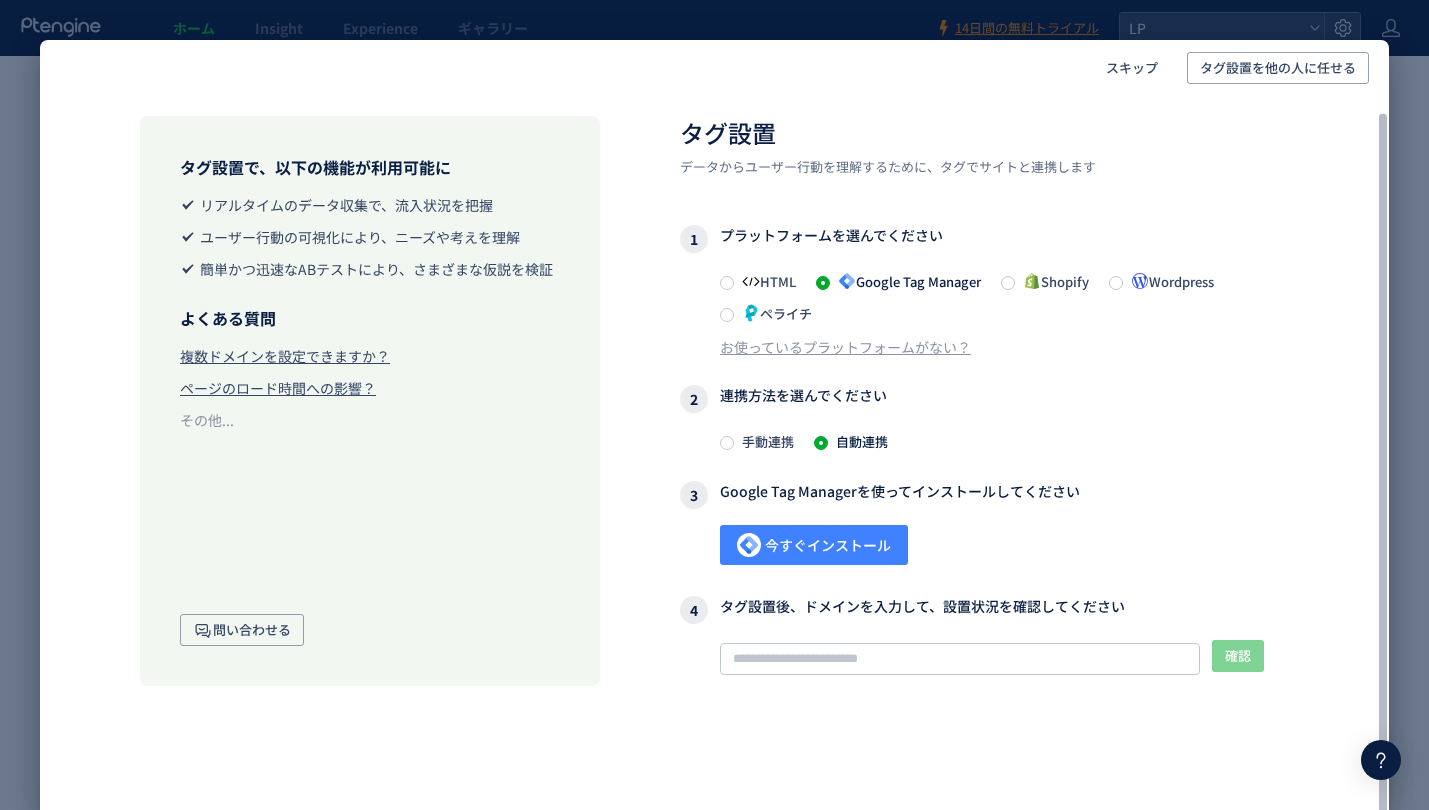 click on "今すぐインストール" at bounding box center [814, 545] 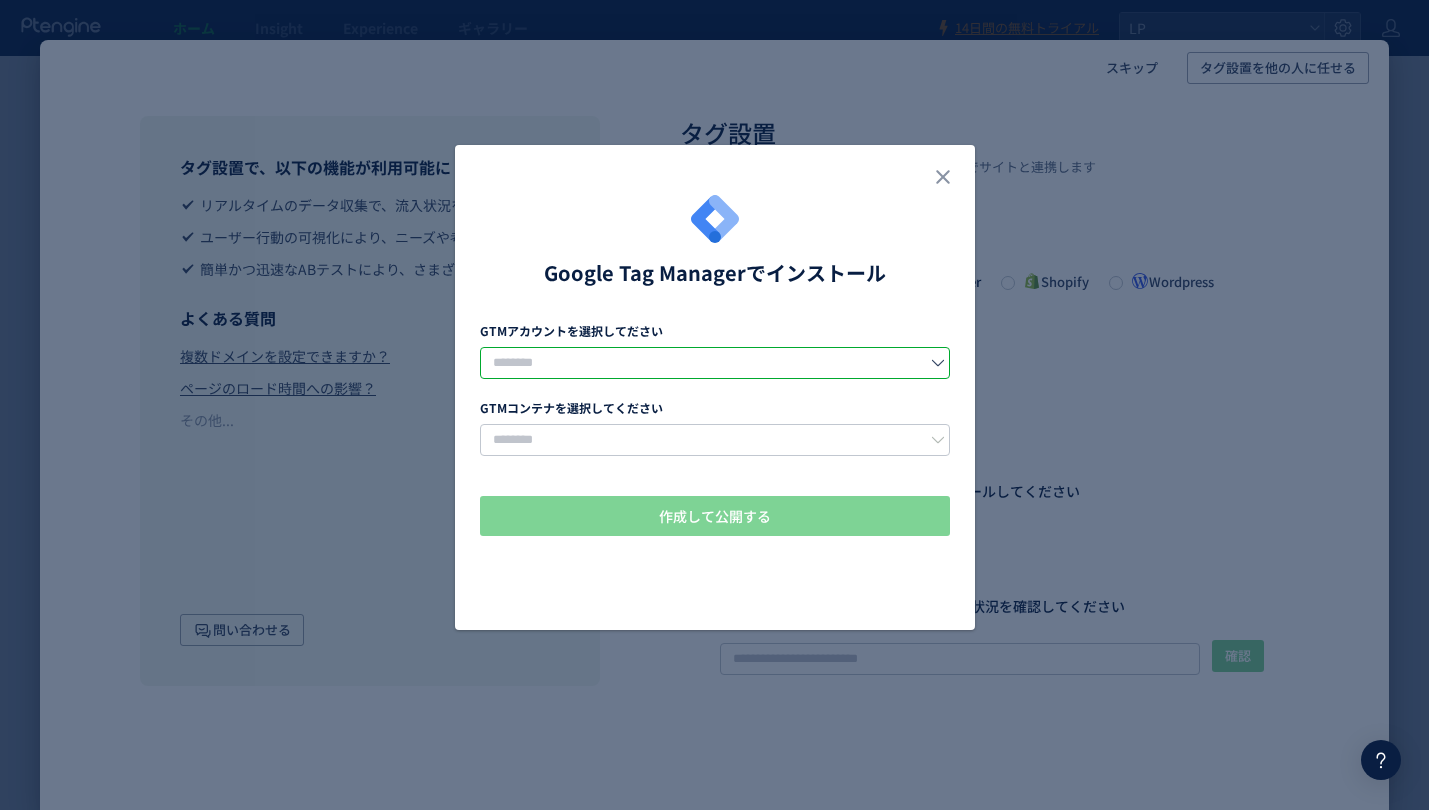 click 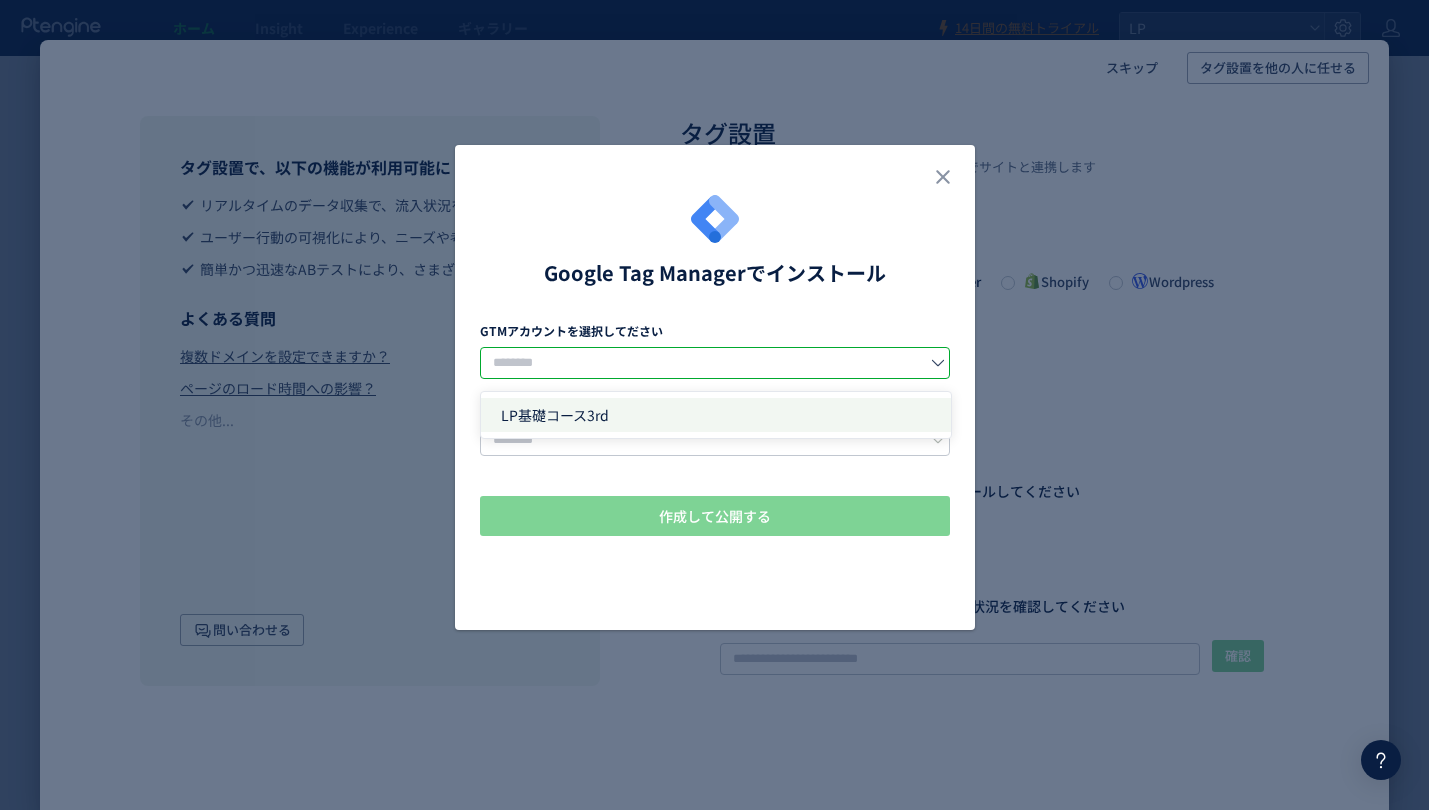 click on "LP基礎コース3rd" 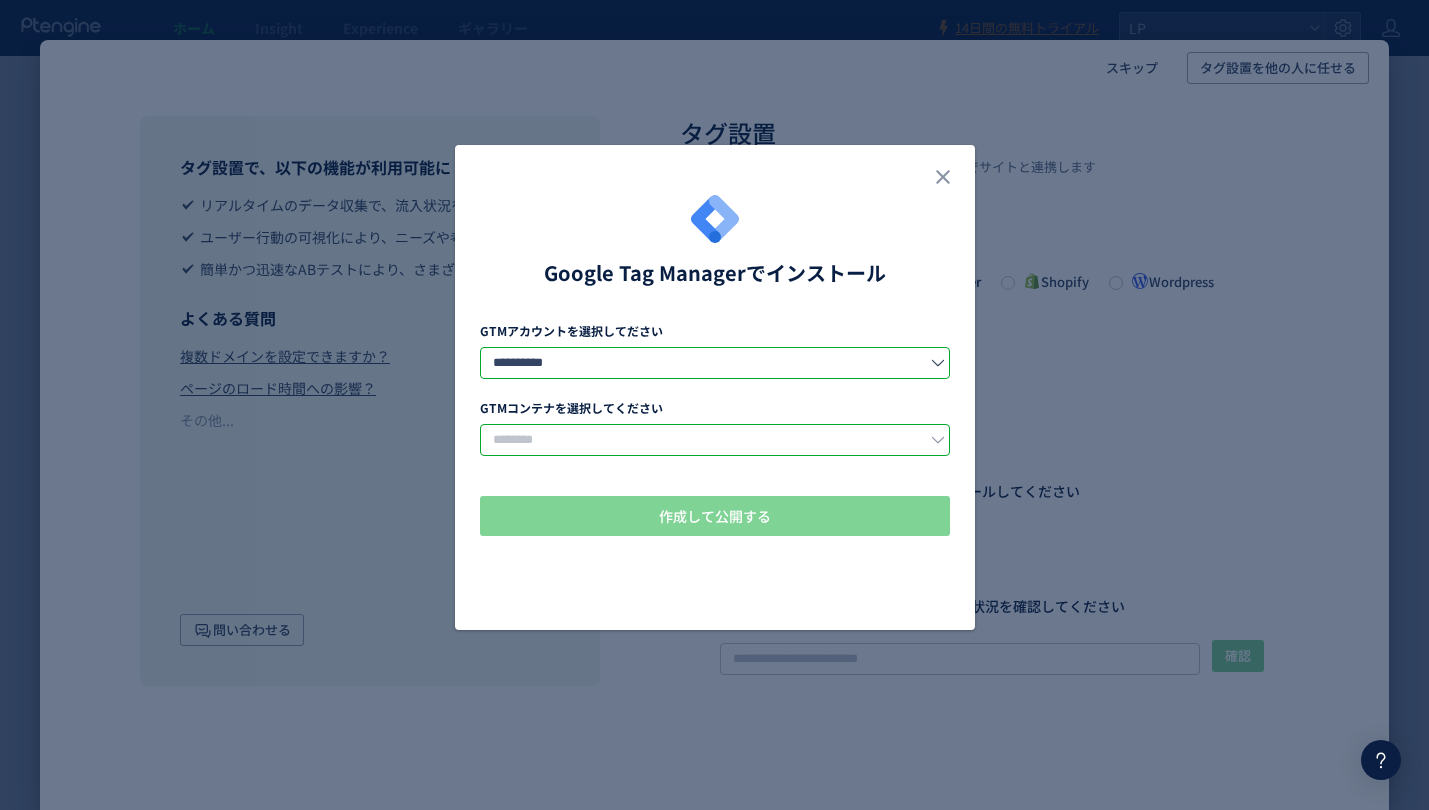 click 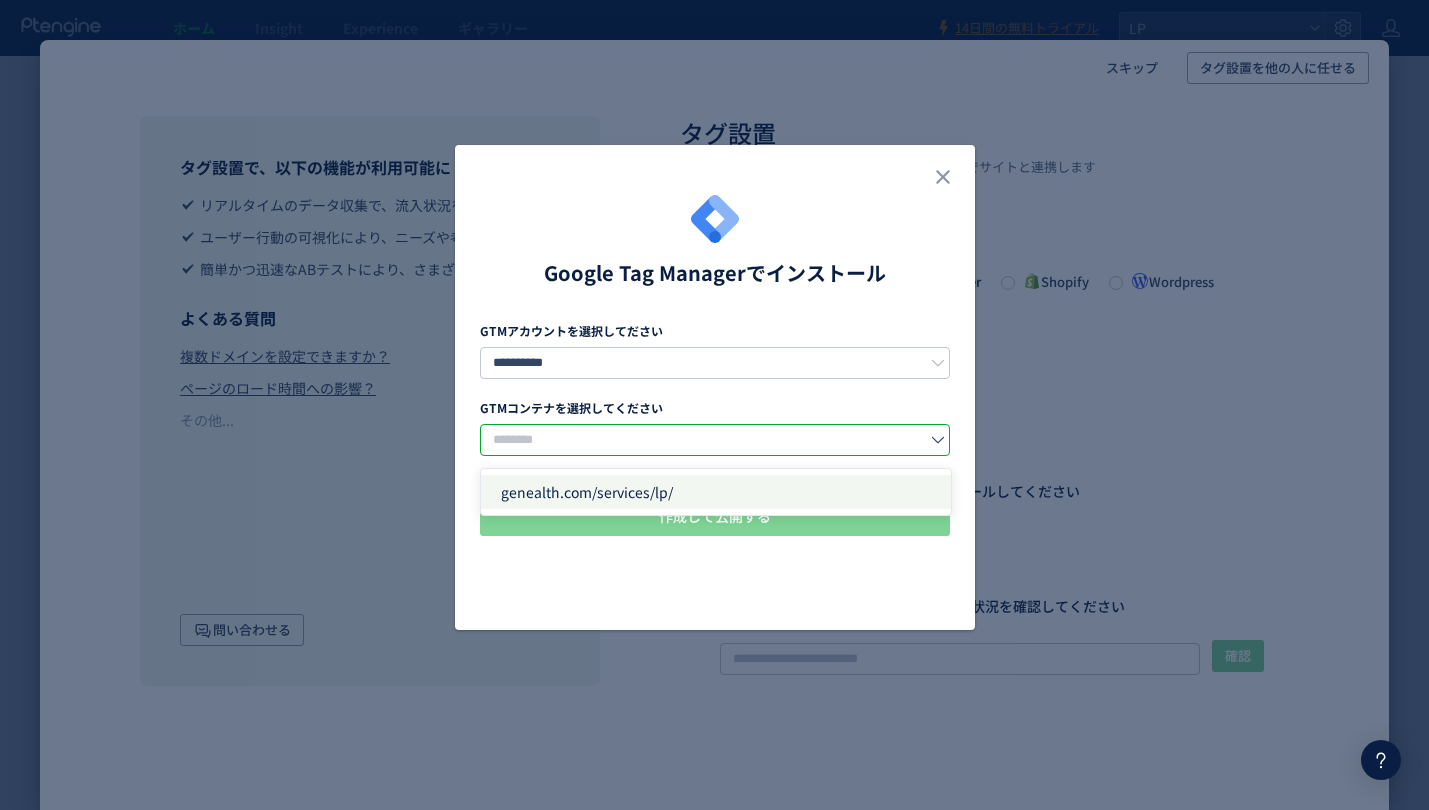 click on "genealth.com/services/lp/" 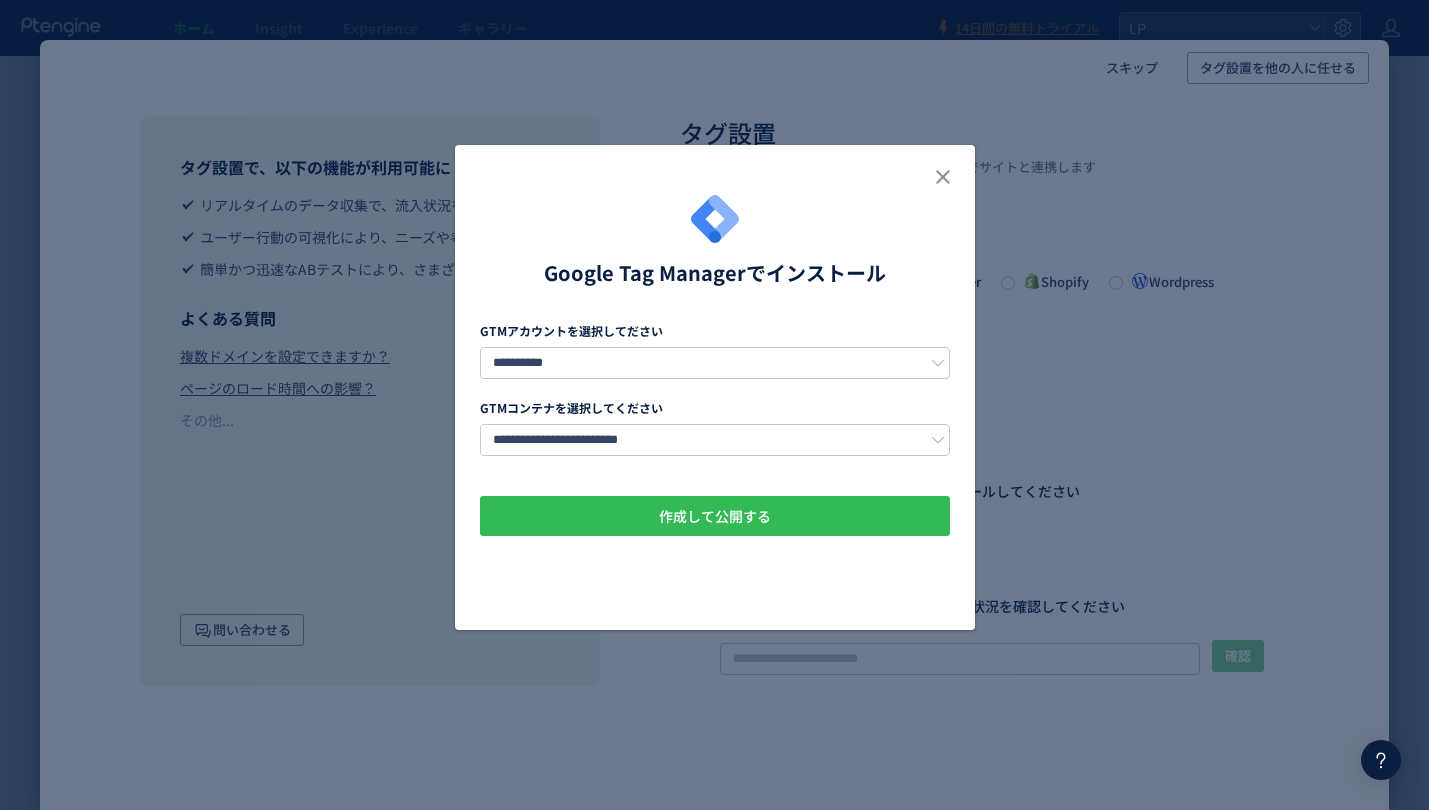 click on "作成して公開する" at bounding box center [715, 516] 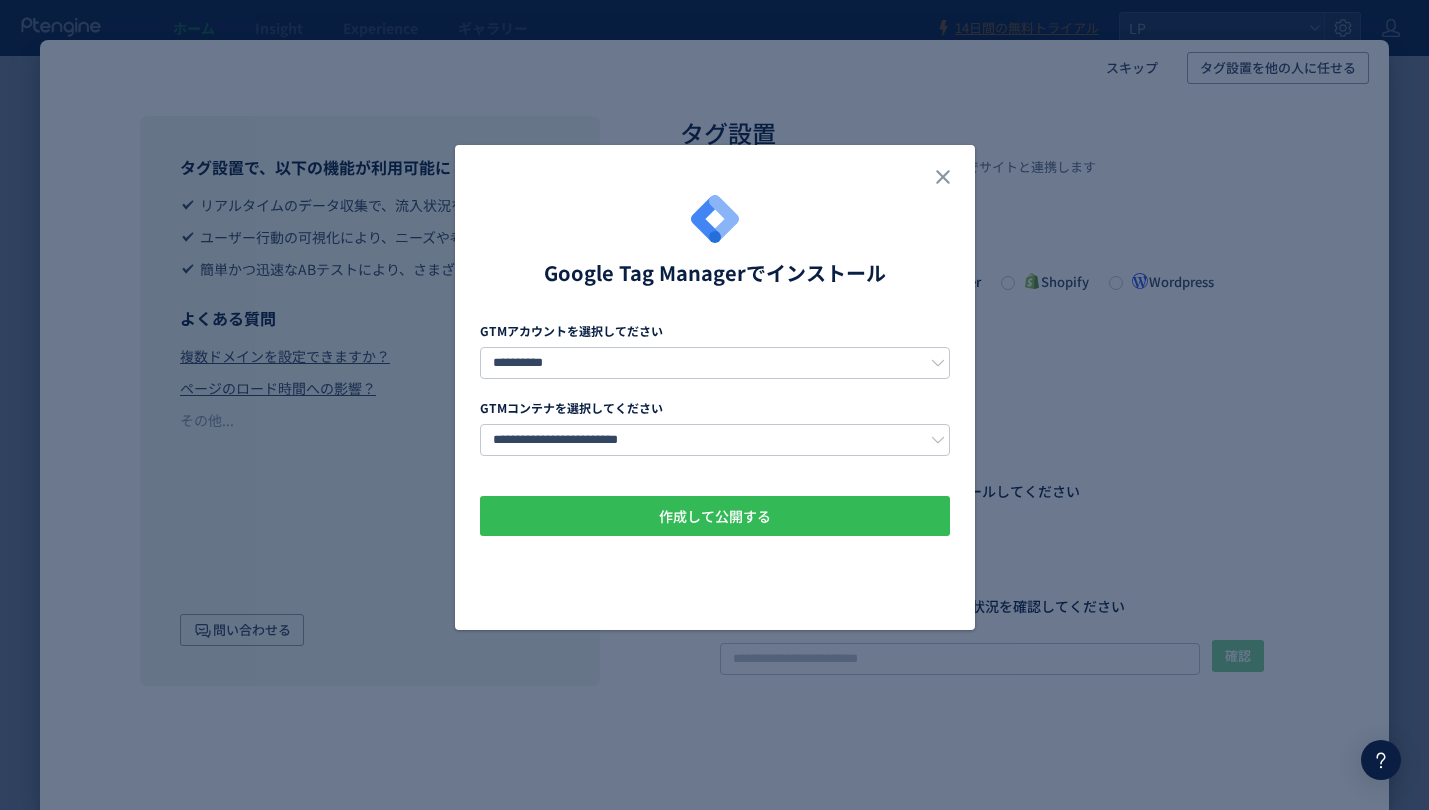 click on "作成して公開する" at bounding box center (715, 516) 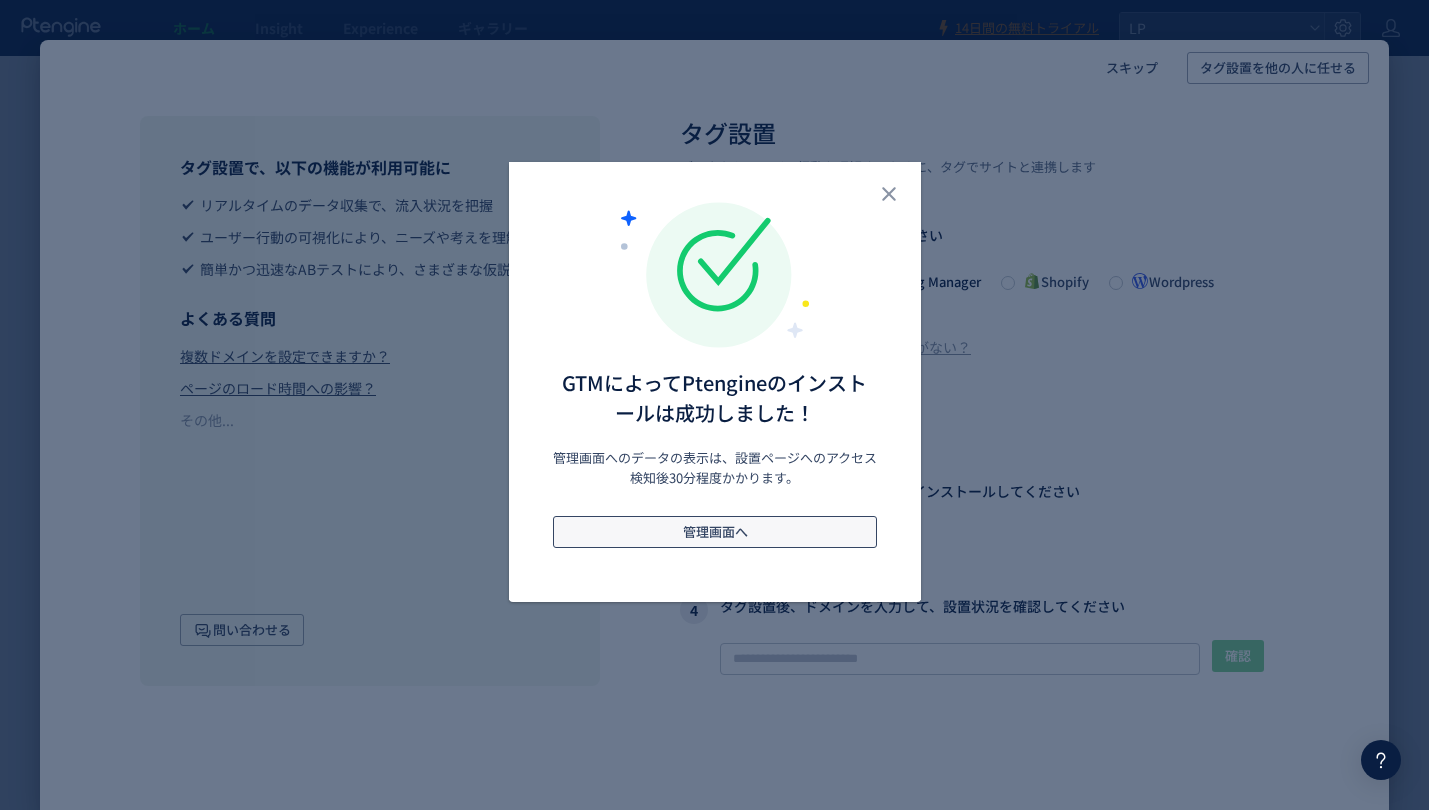click on "管理画面へ" at bounding box center (714, 532) 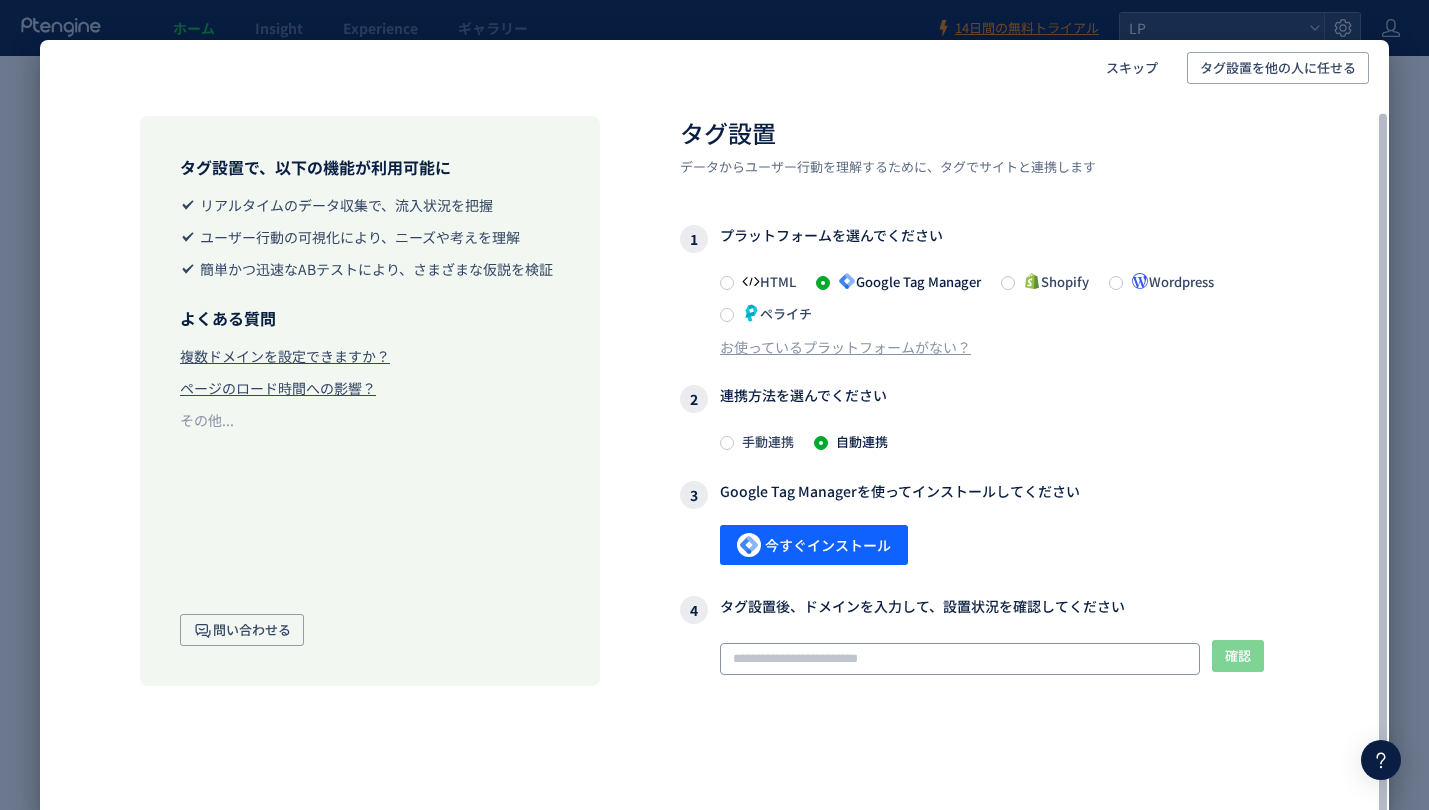 click 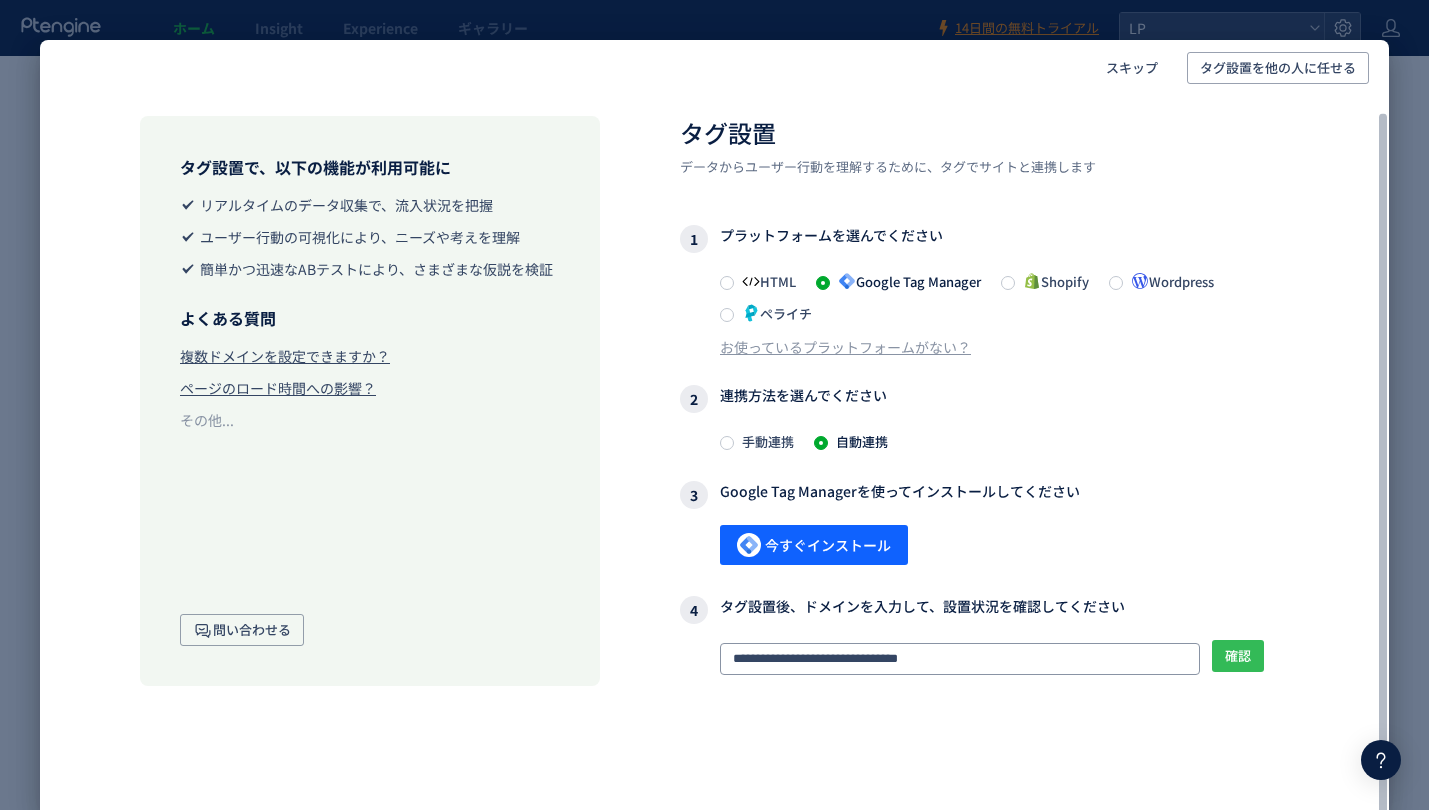 type on "**********" 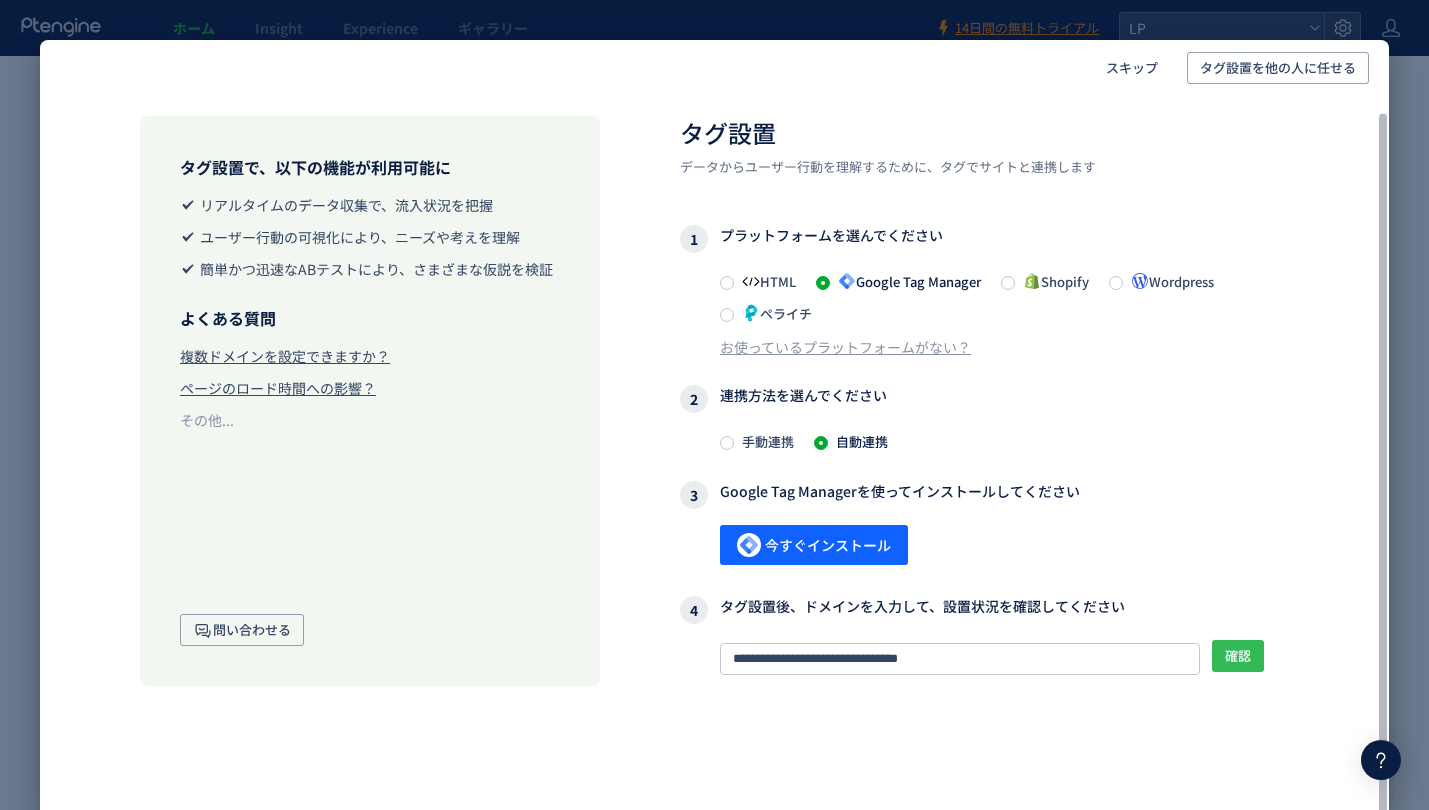 click on "確認" at bounding box center [1238, 656] 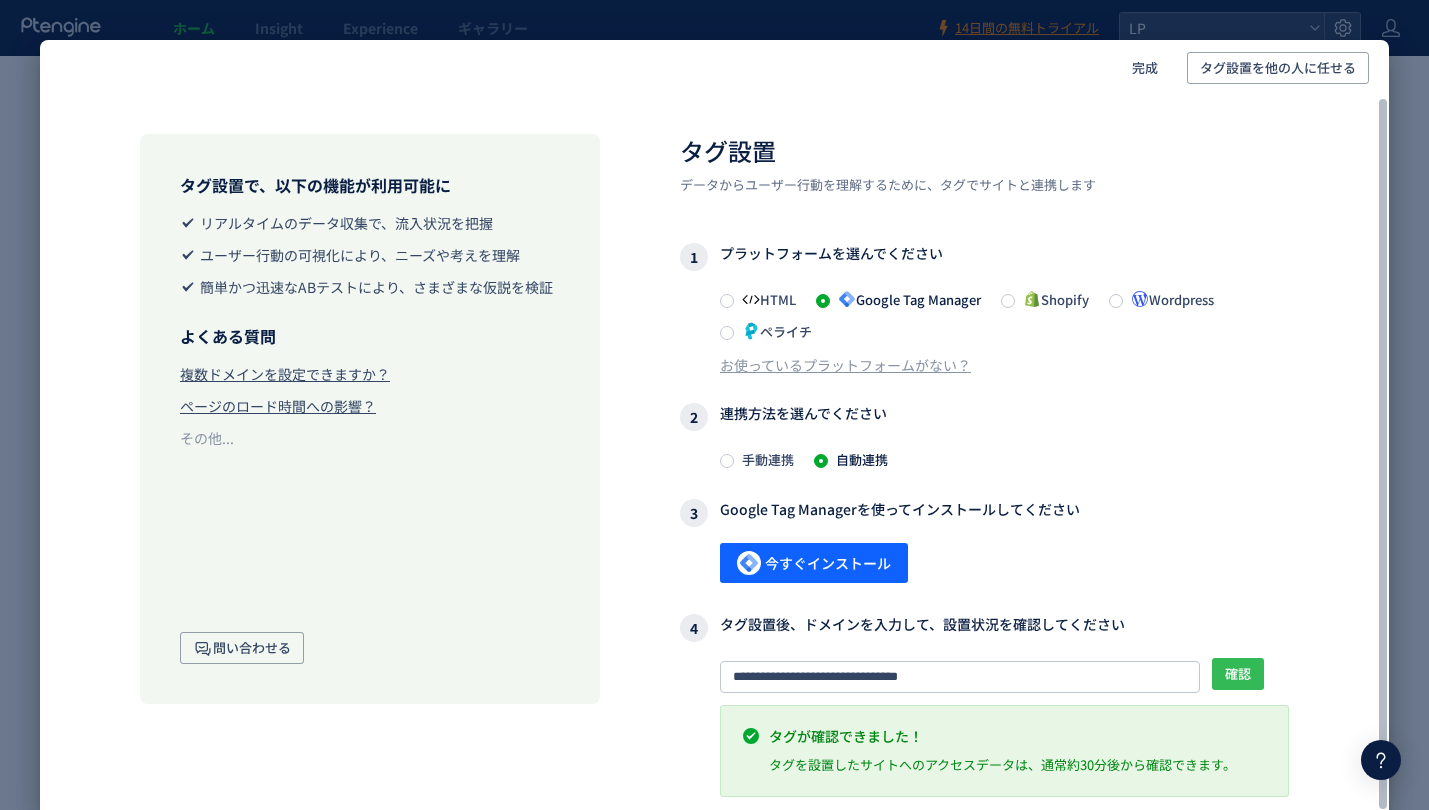 scroll, scrollTop: 0, scrollLeft: 0, axis: both 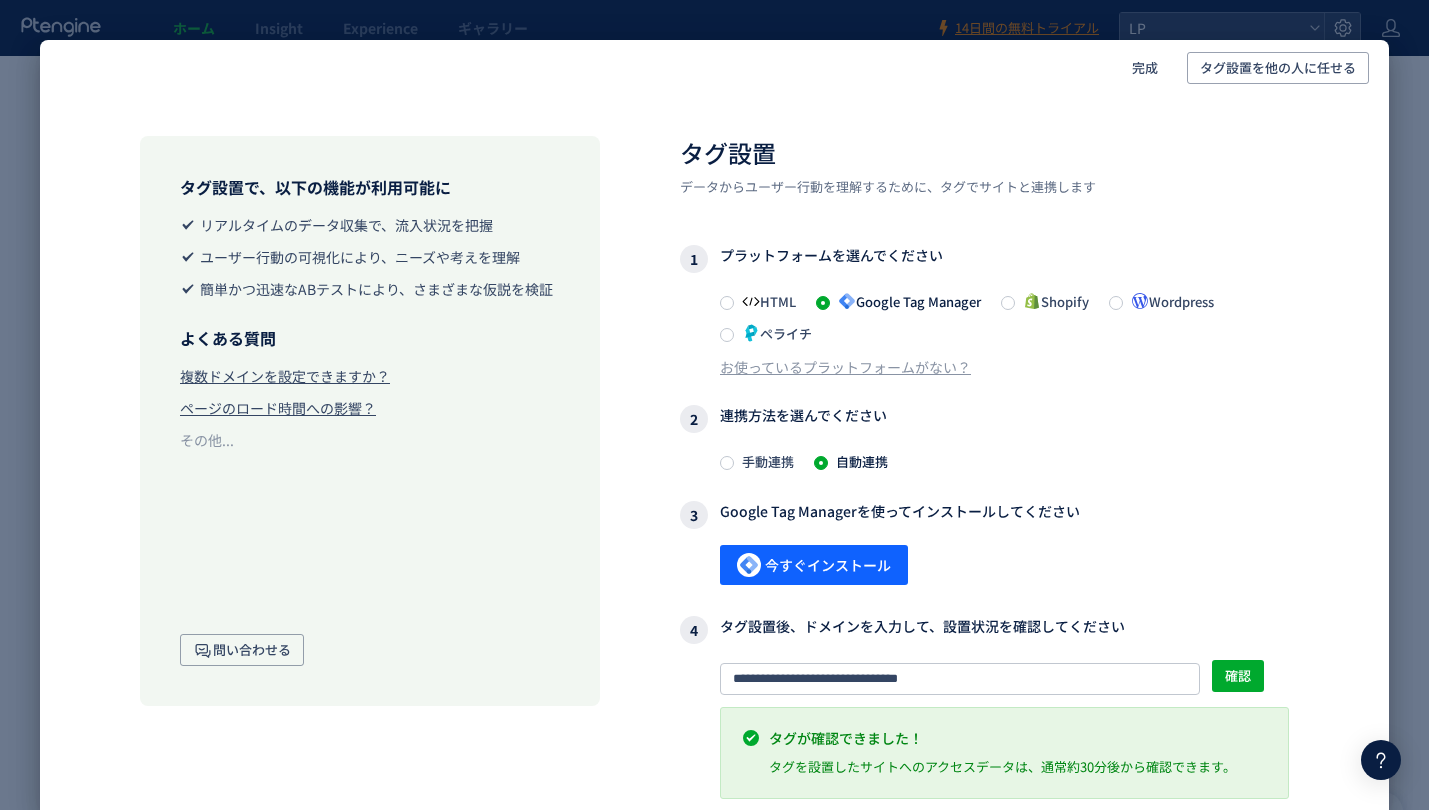 click on "タグが確認できました！" at bounding box center [1004, 738] 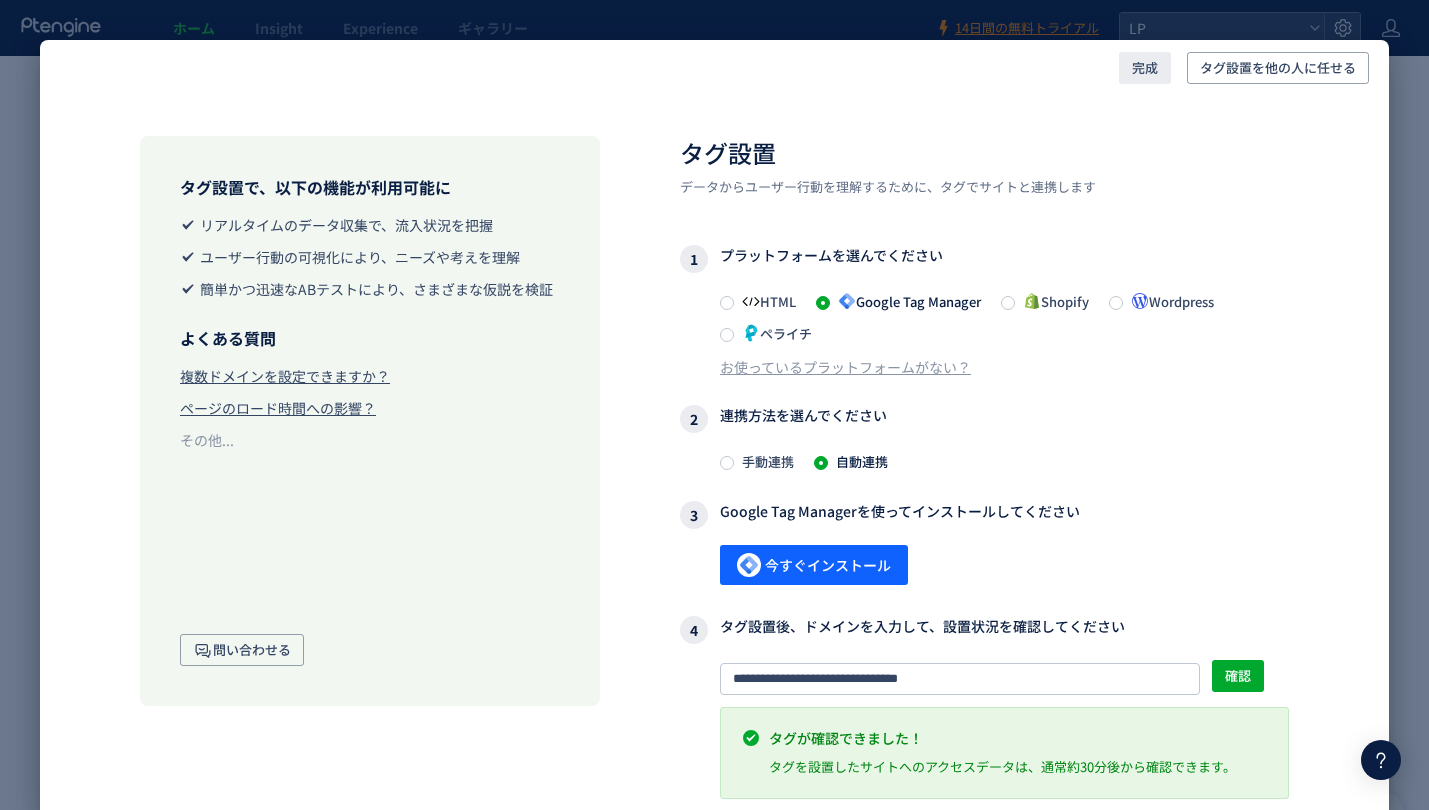 click on "完成" at bounding box center [1145, 68] 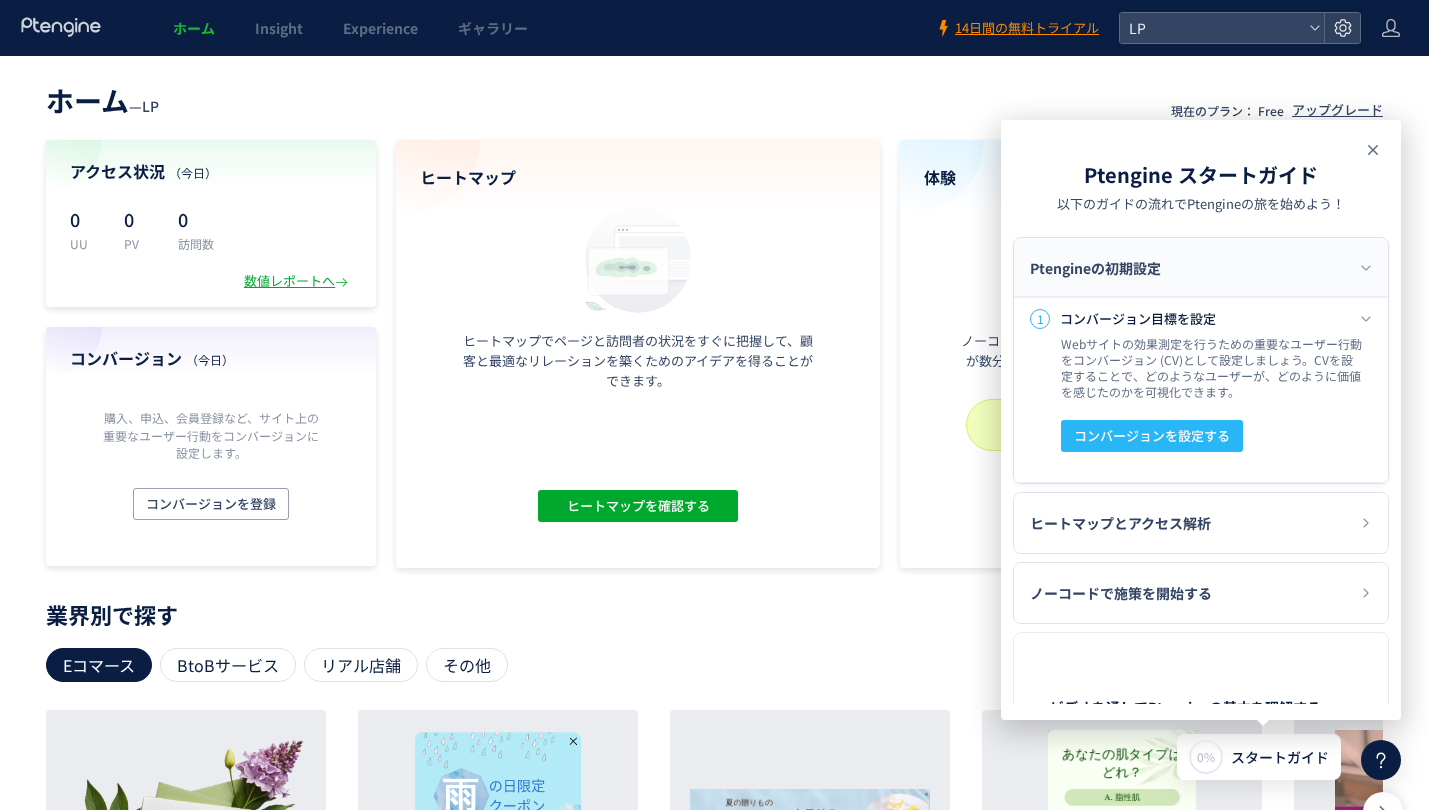 click 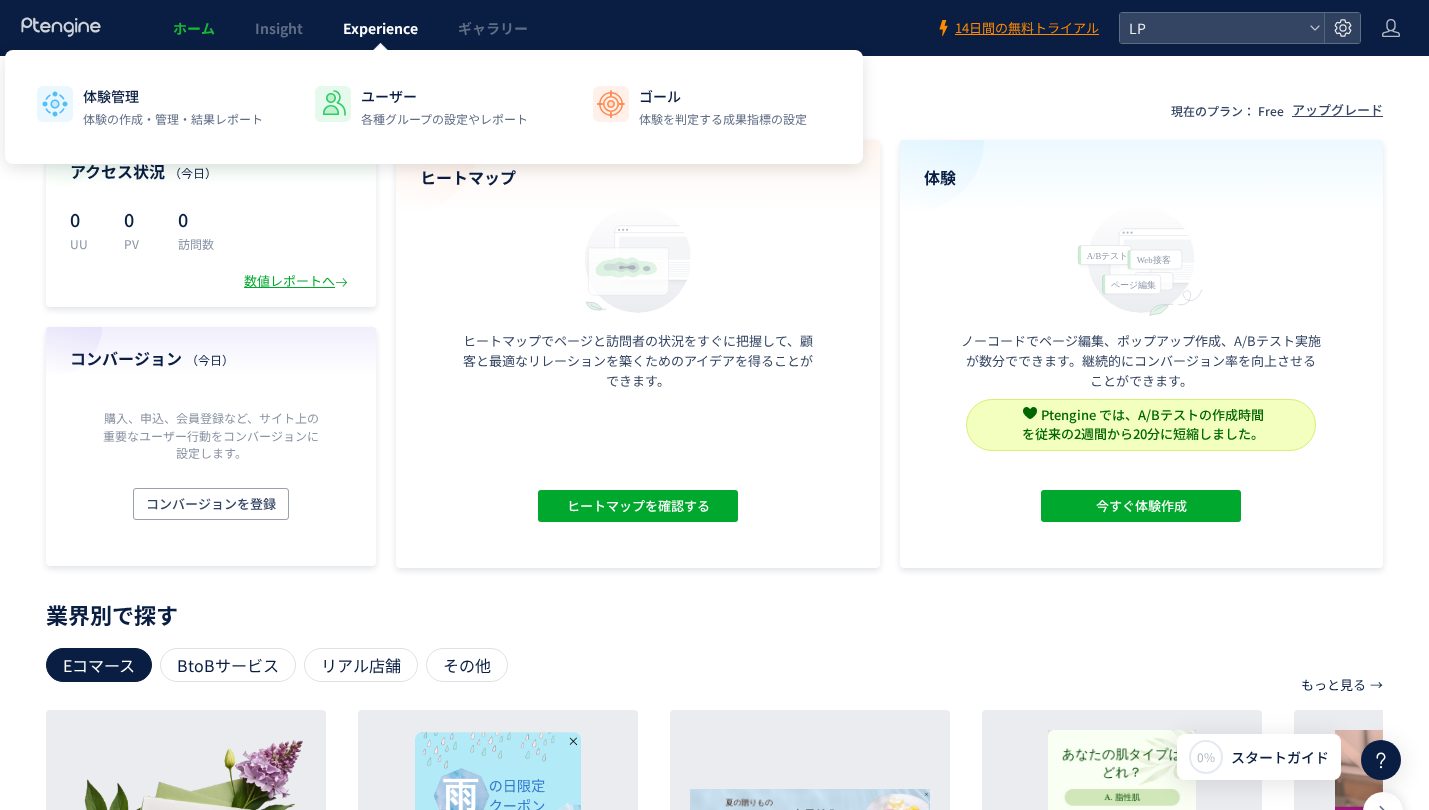 click on "Experience" at bounding box center [380, 28] 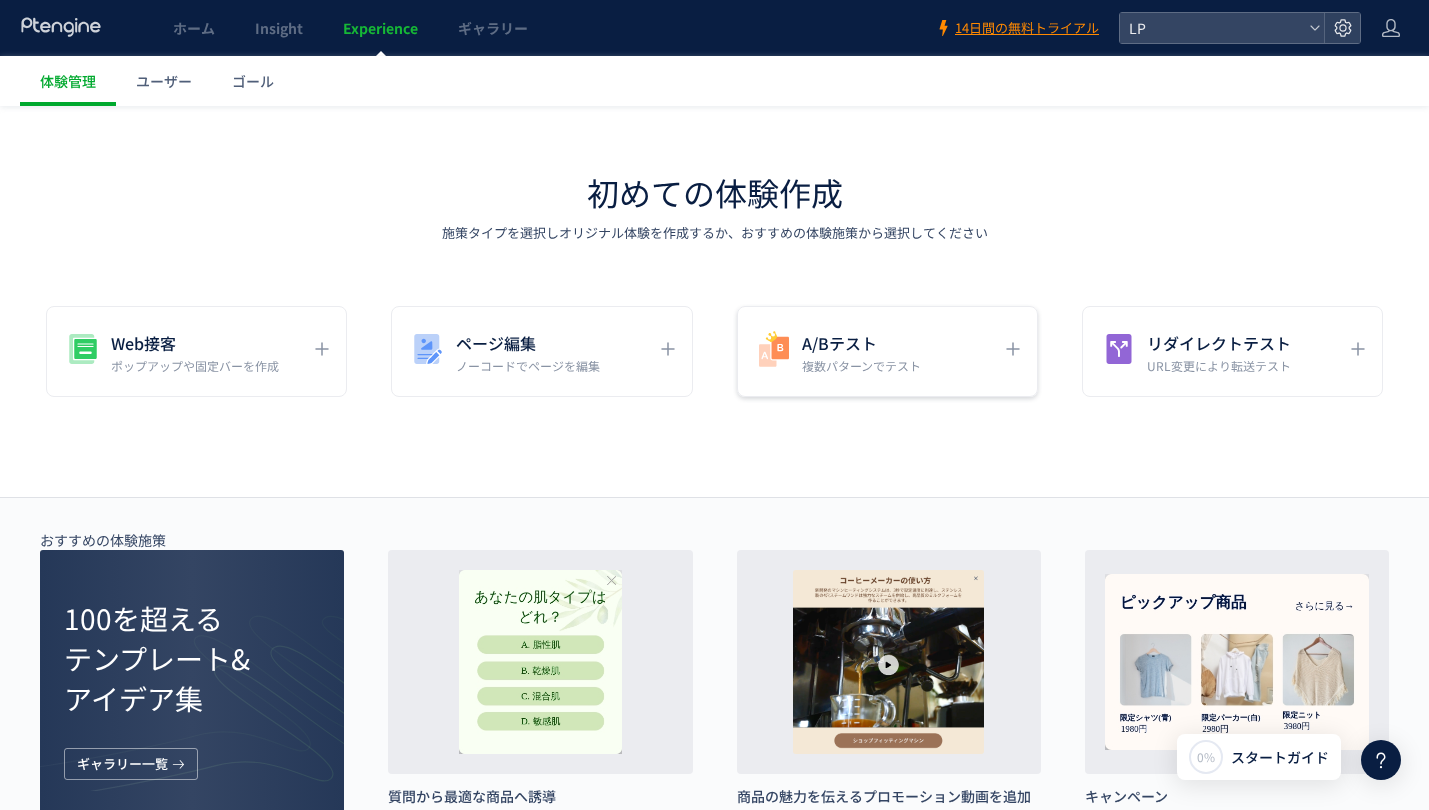 click on "A/Bテスト 複数パターンでテスト" 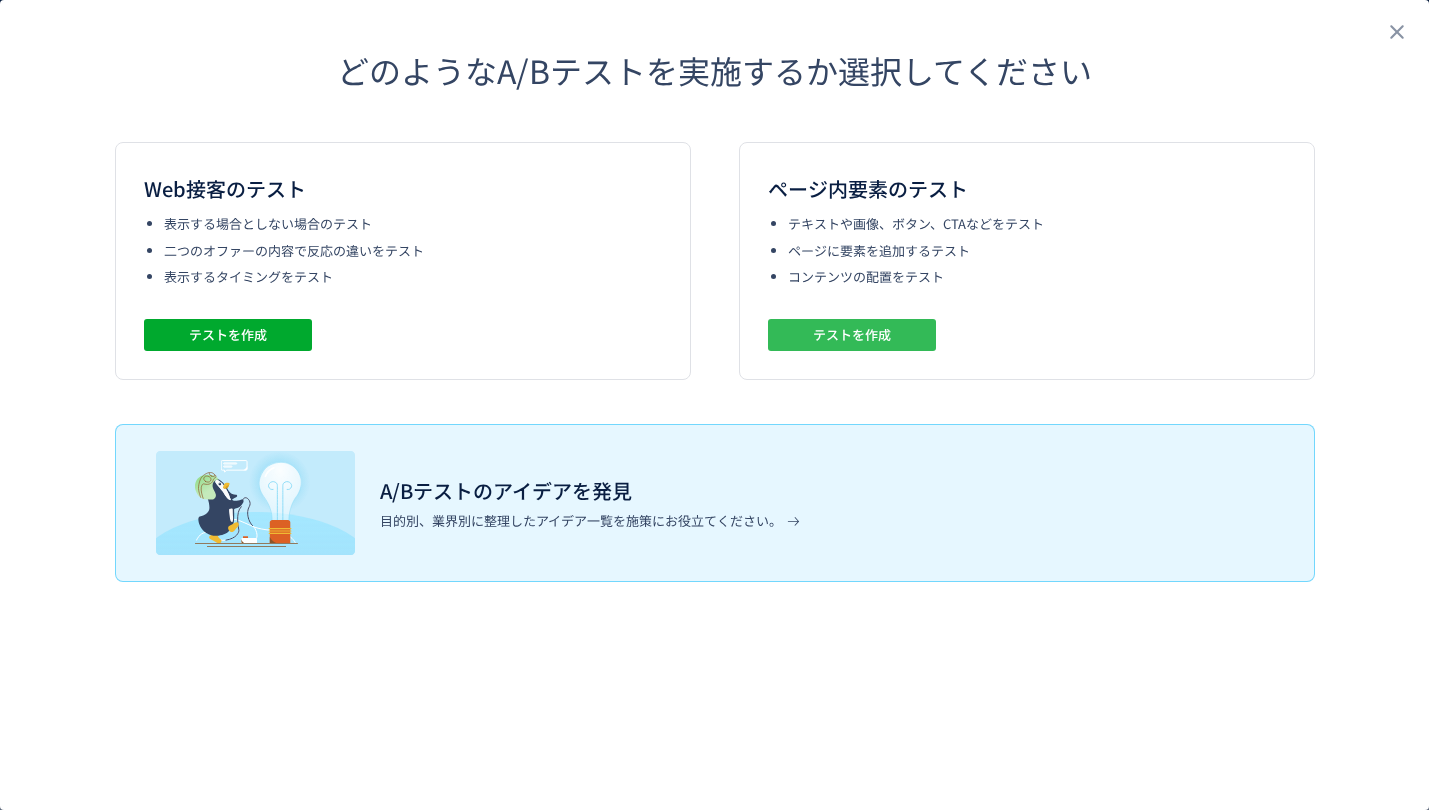 click on "テストを作成" at bounding box center (852, 335) 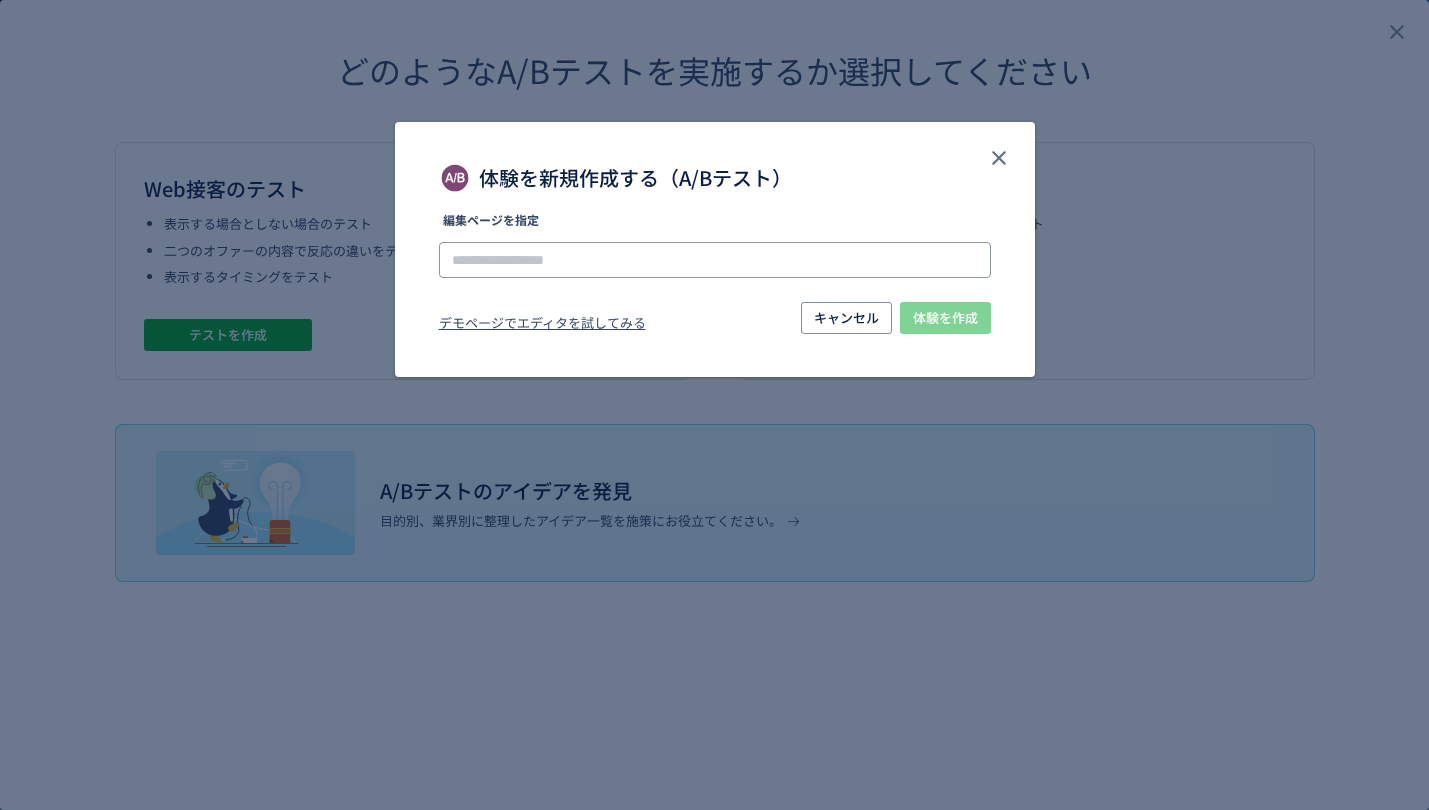 click 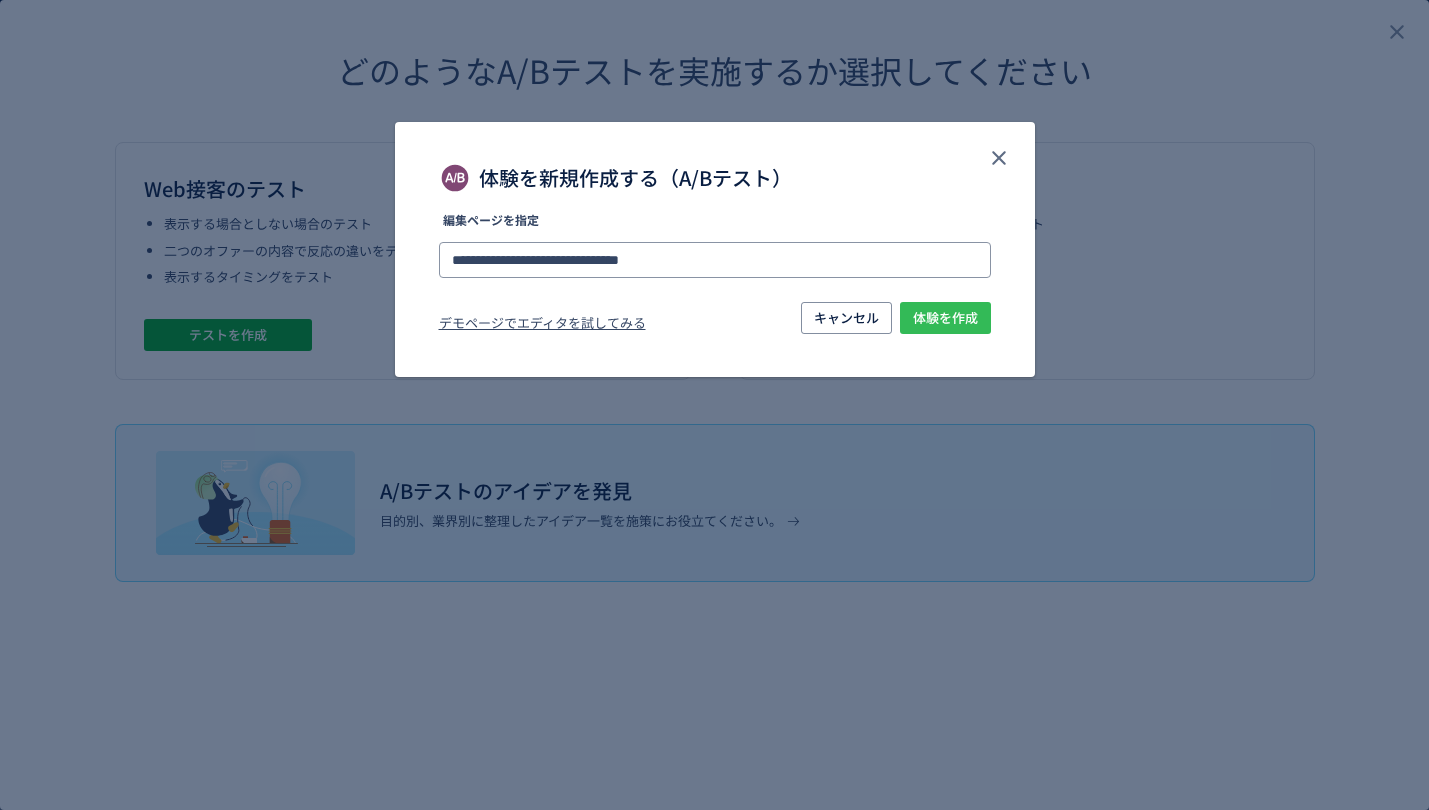 type on "**********" 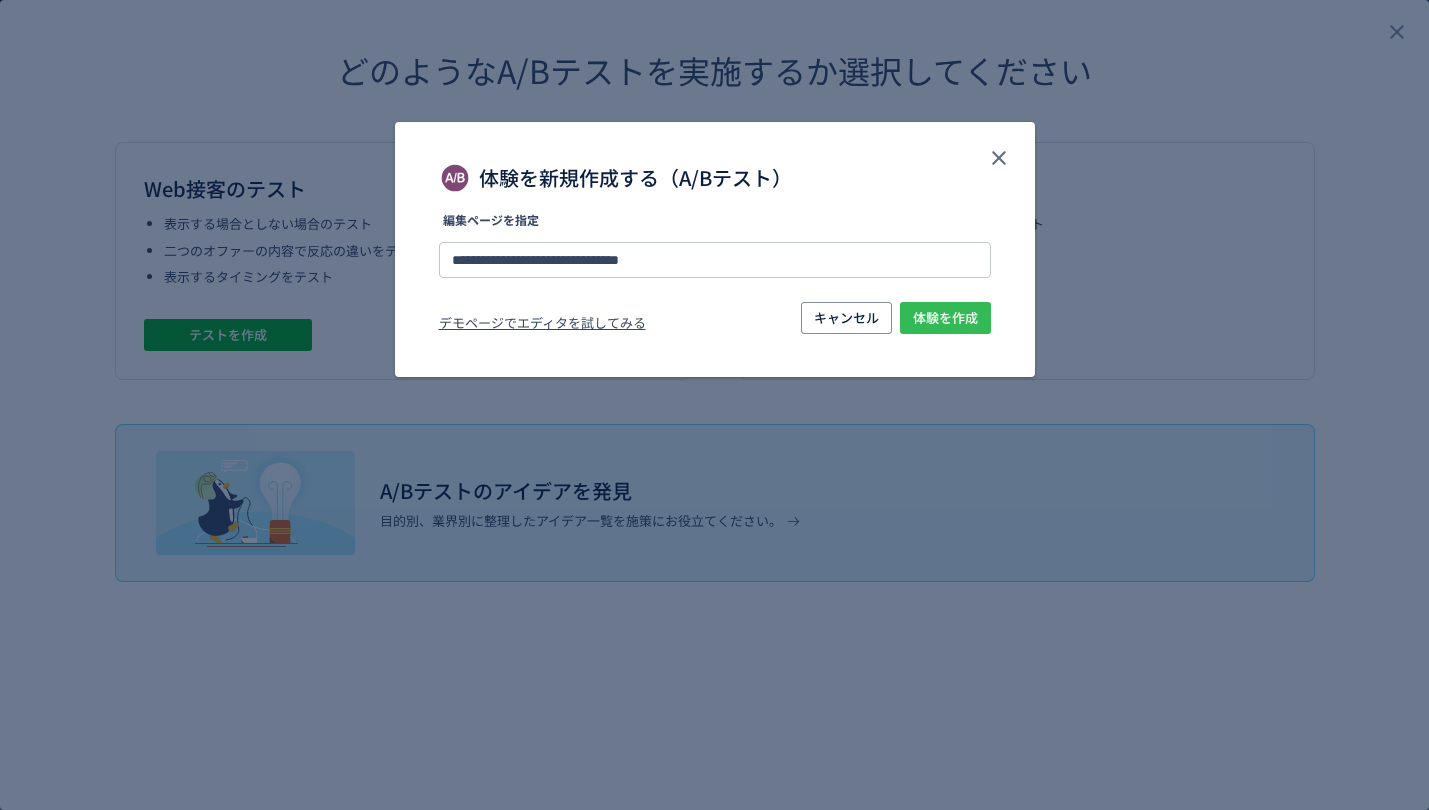 click on "体験を作成" at bounding box center [945, 318] 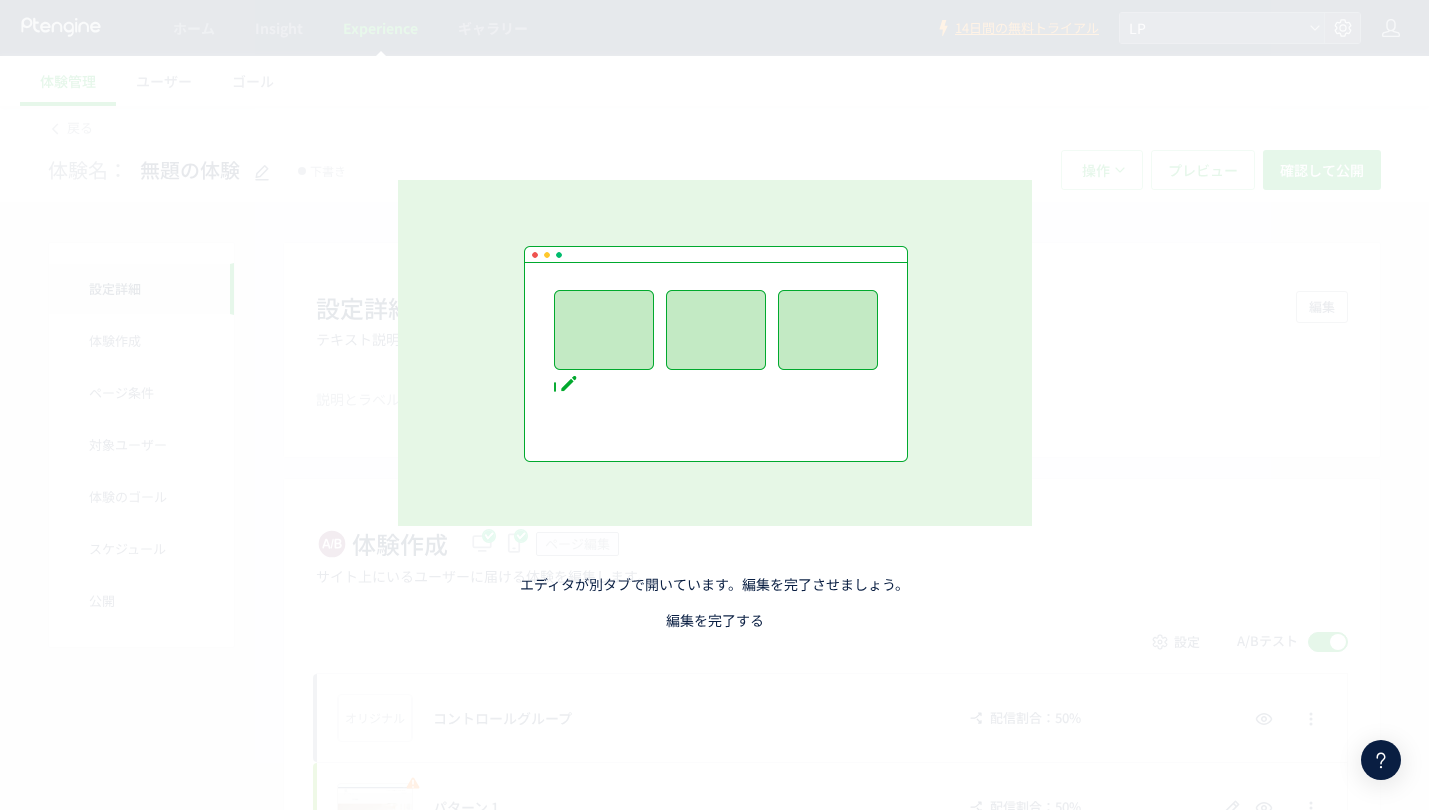 click on "編集を完了する" at bounding box center (715, 620) 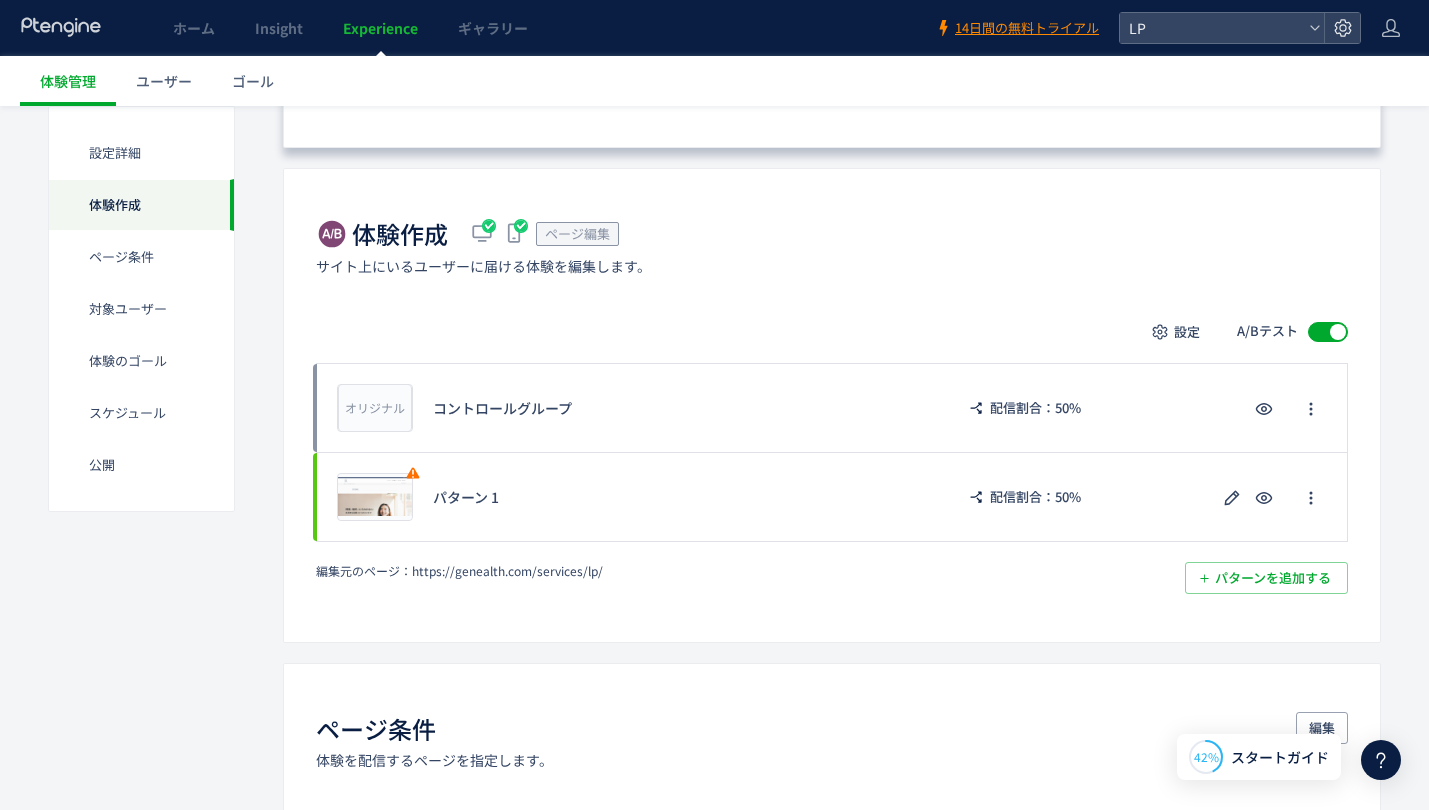 scroll, scrollTop: 311, scrollLeft: 0, axis: vertical 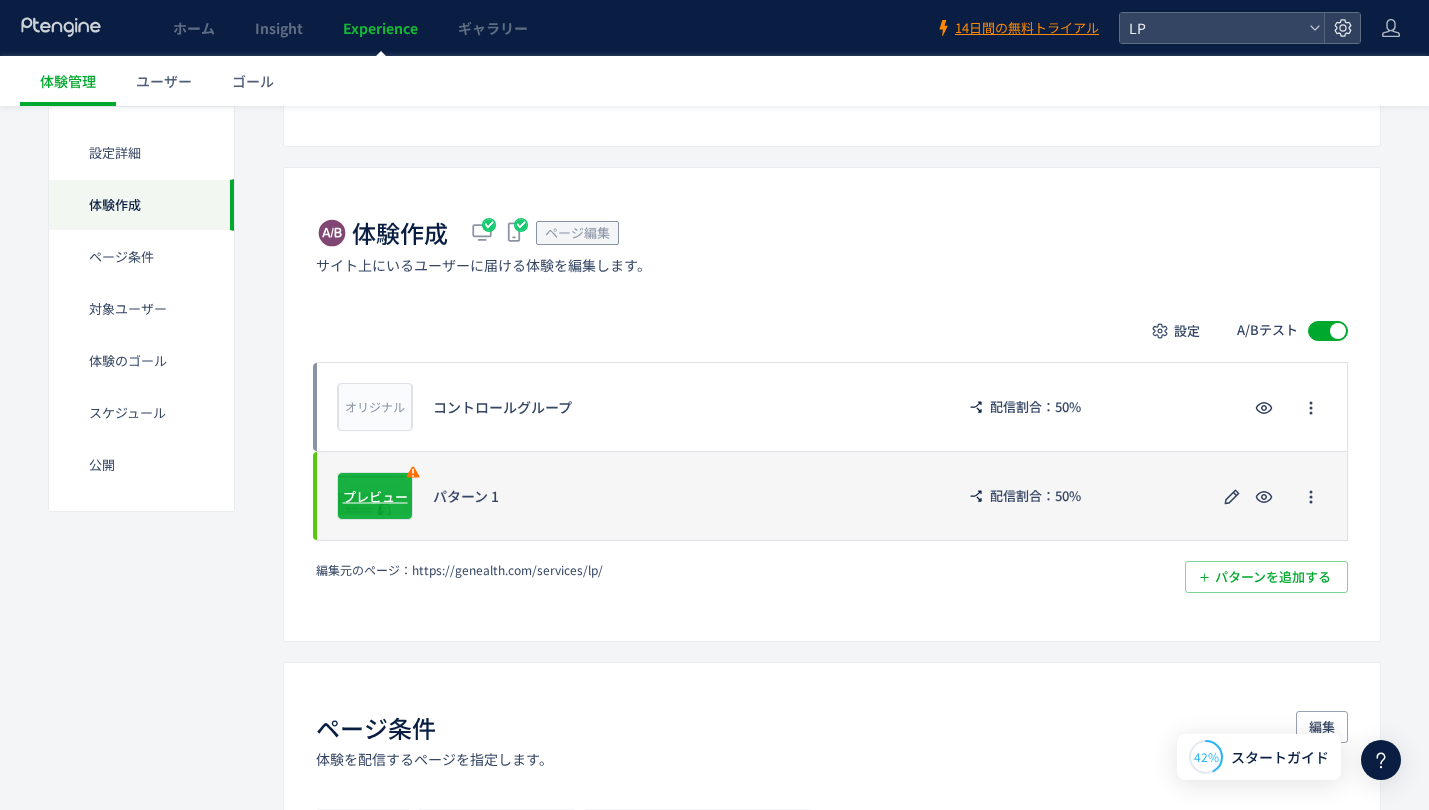 click on "プレビュー" at bounding box center (375, 495) 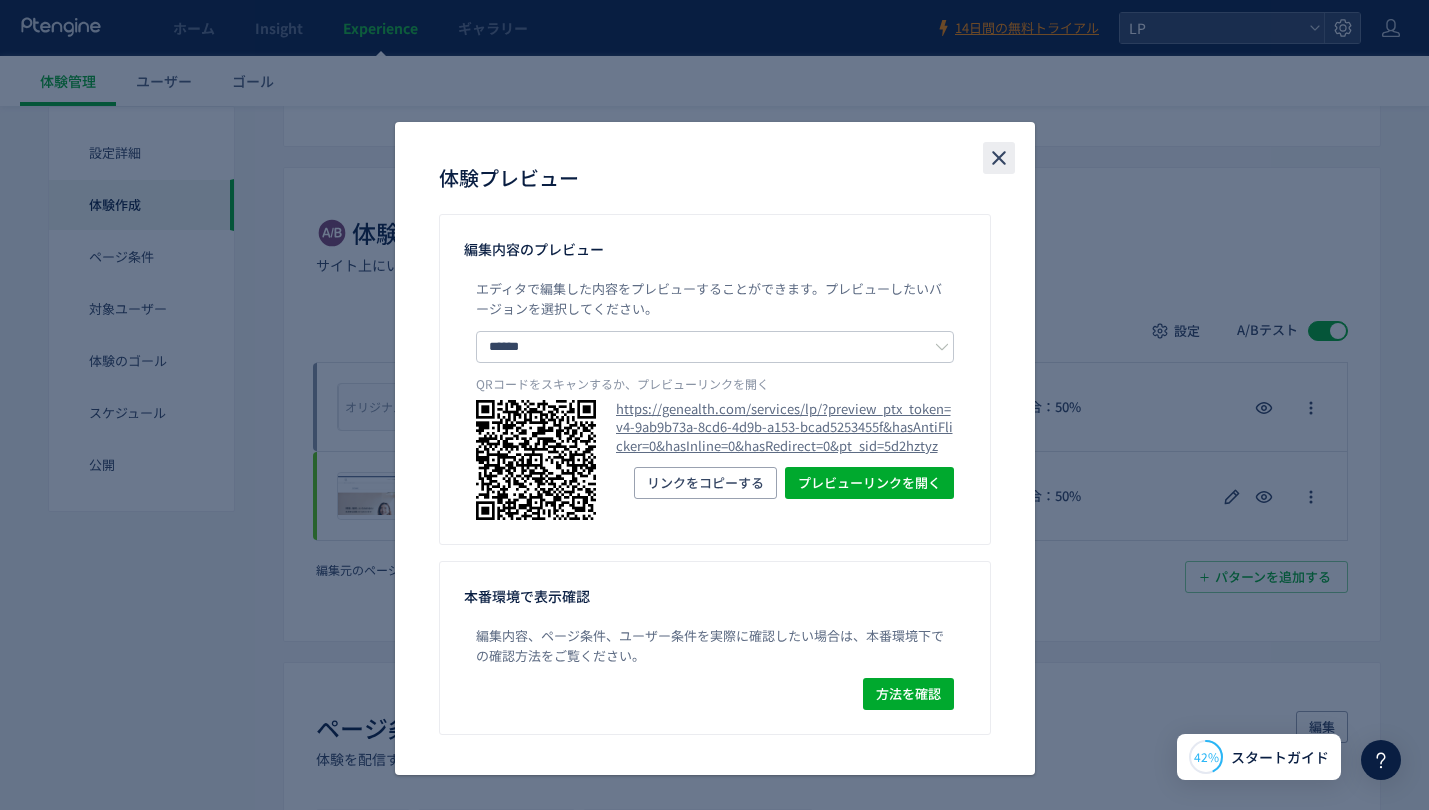 click 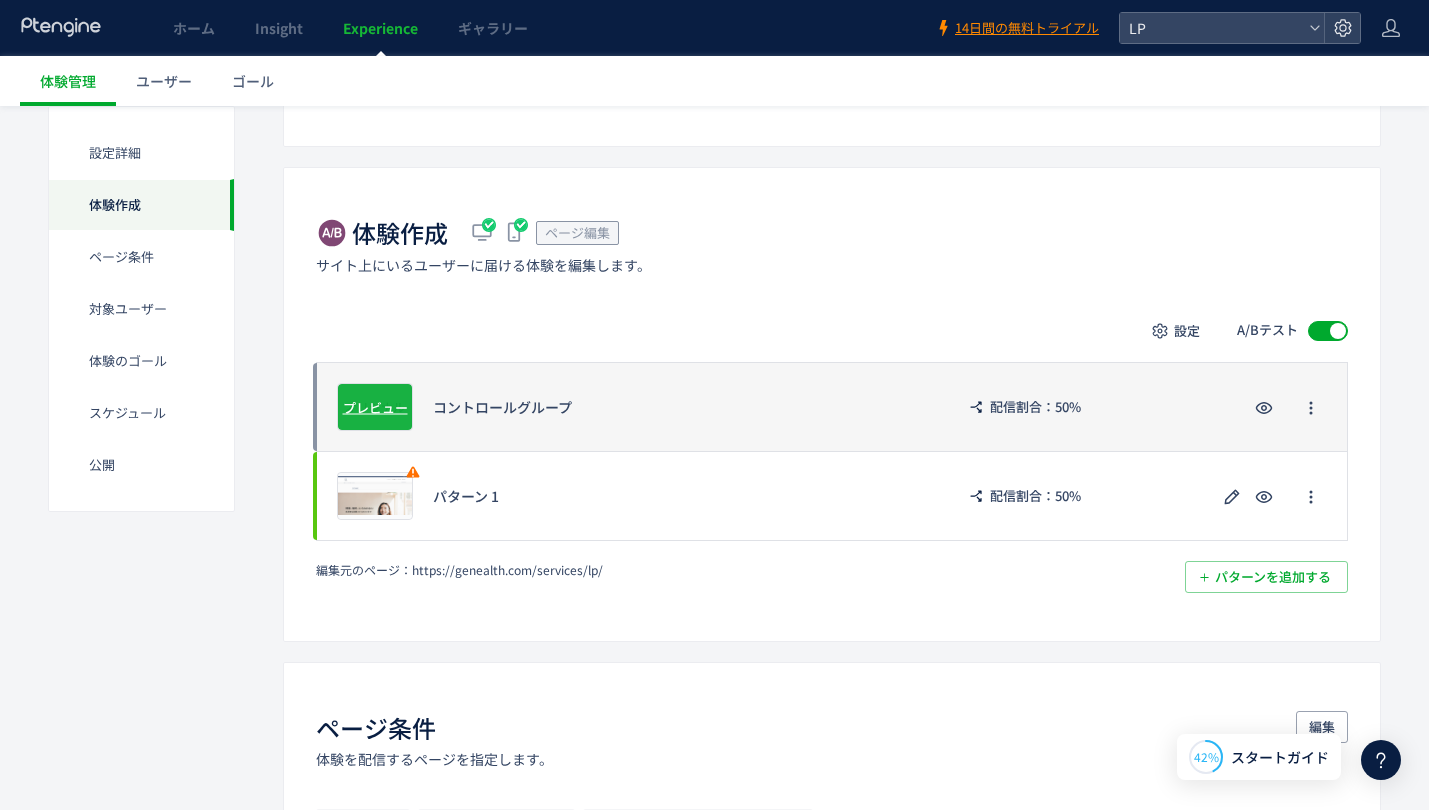 click on "オリジナル プレビュー" at bounding box center (375, 407) 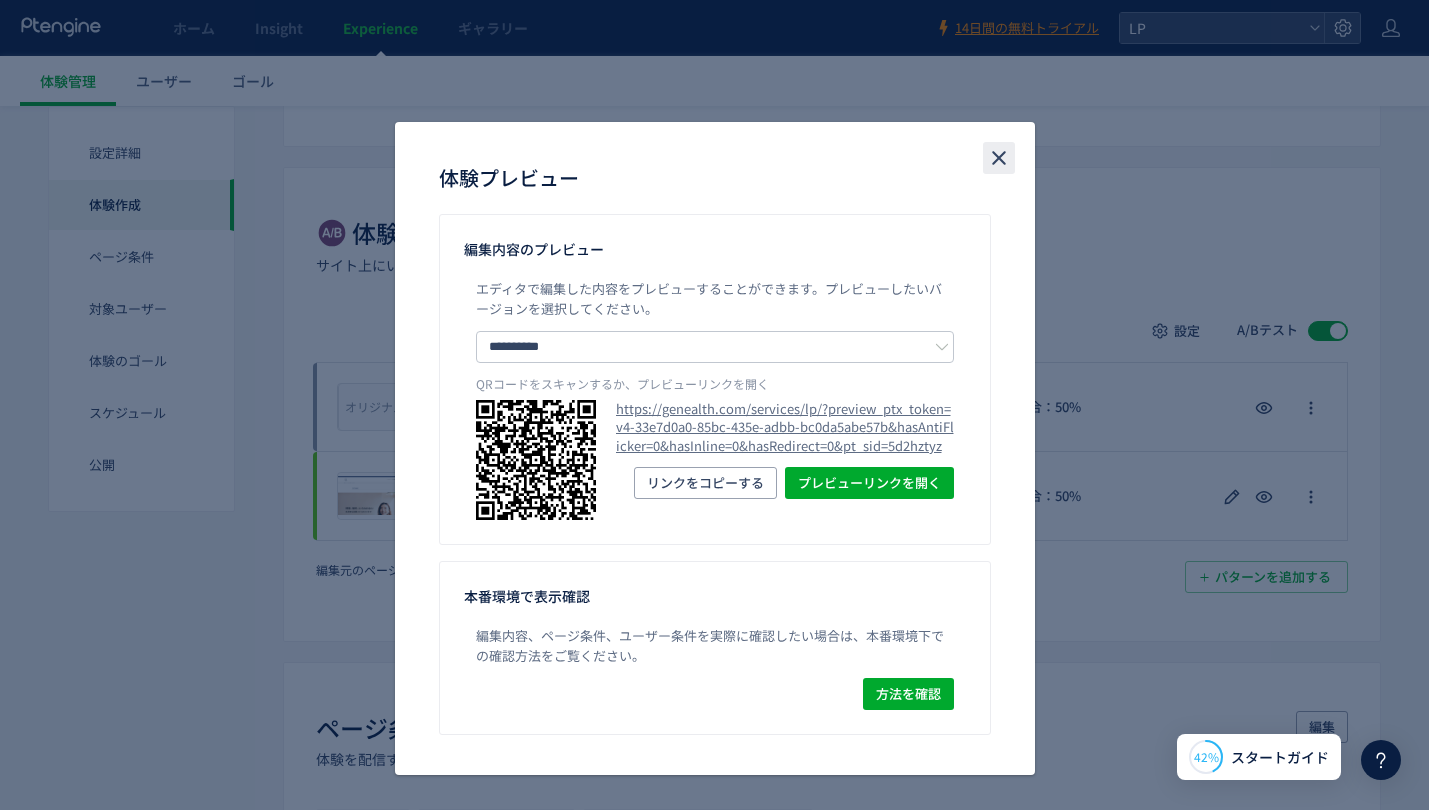 click 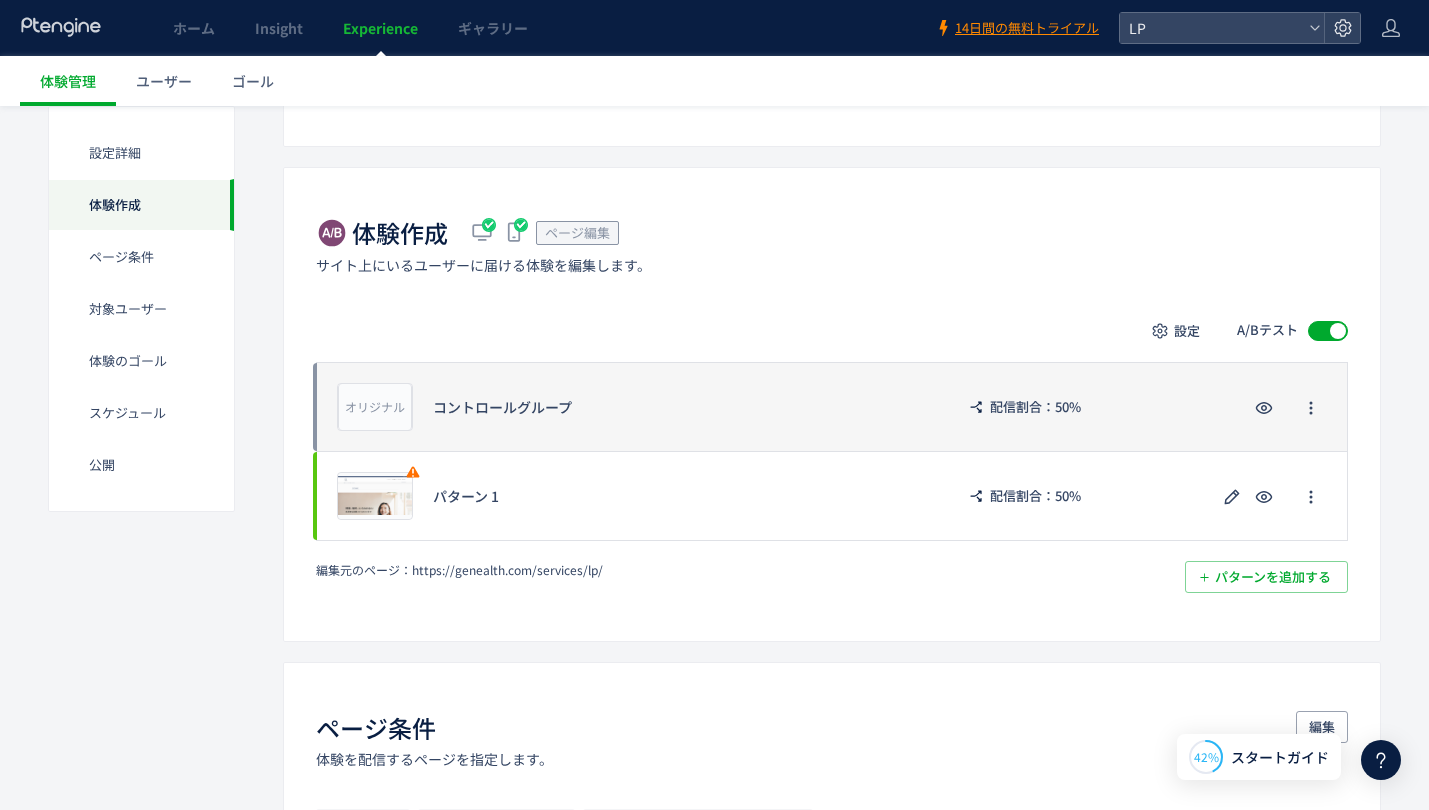 click on "コントロールグループ" at bounding box center (683, 407) 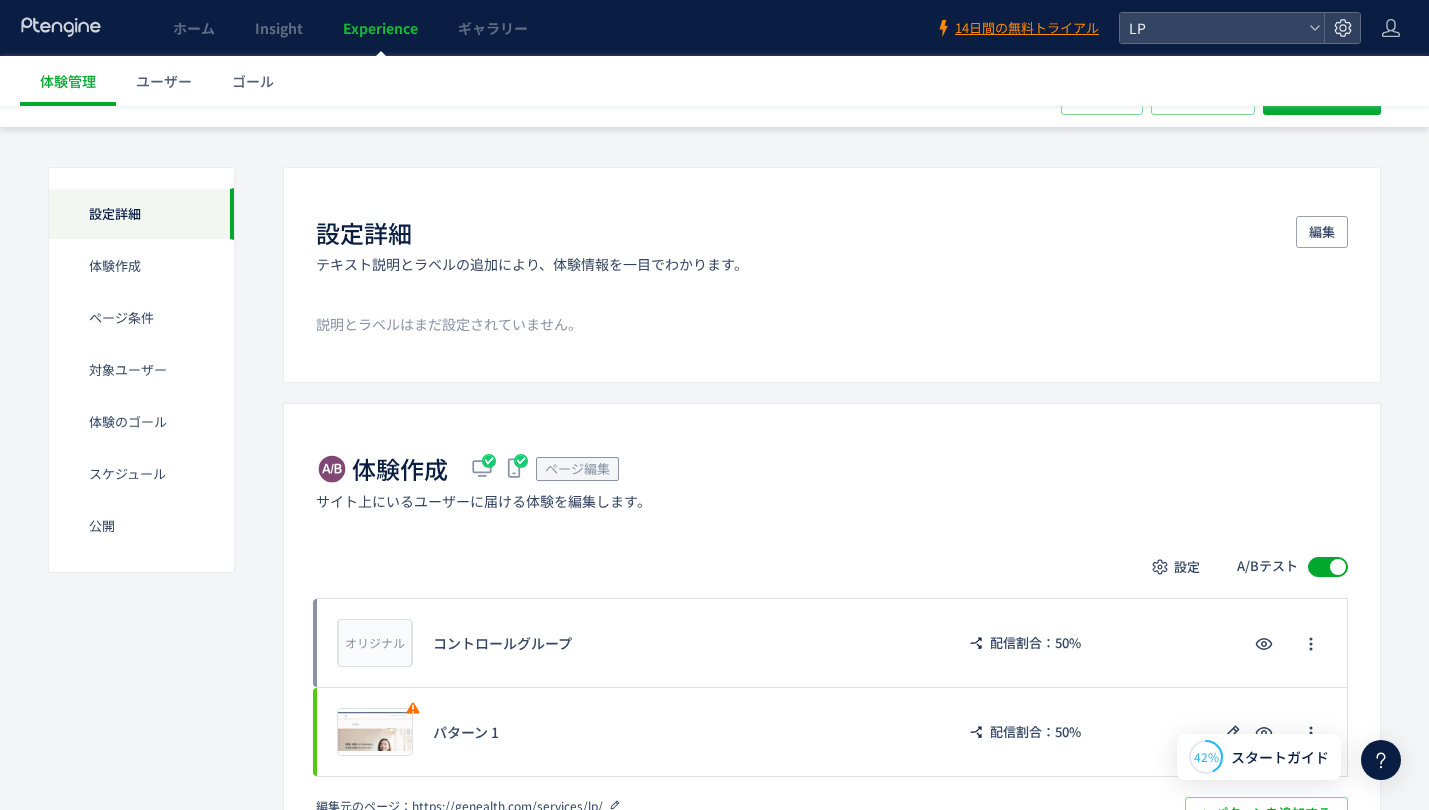 scroll, scrollTop: 0, scrollLeft: 0, axis: both 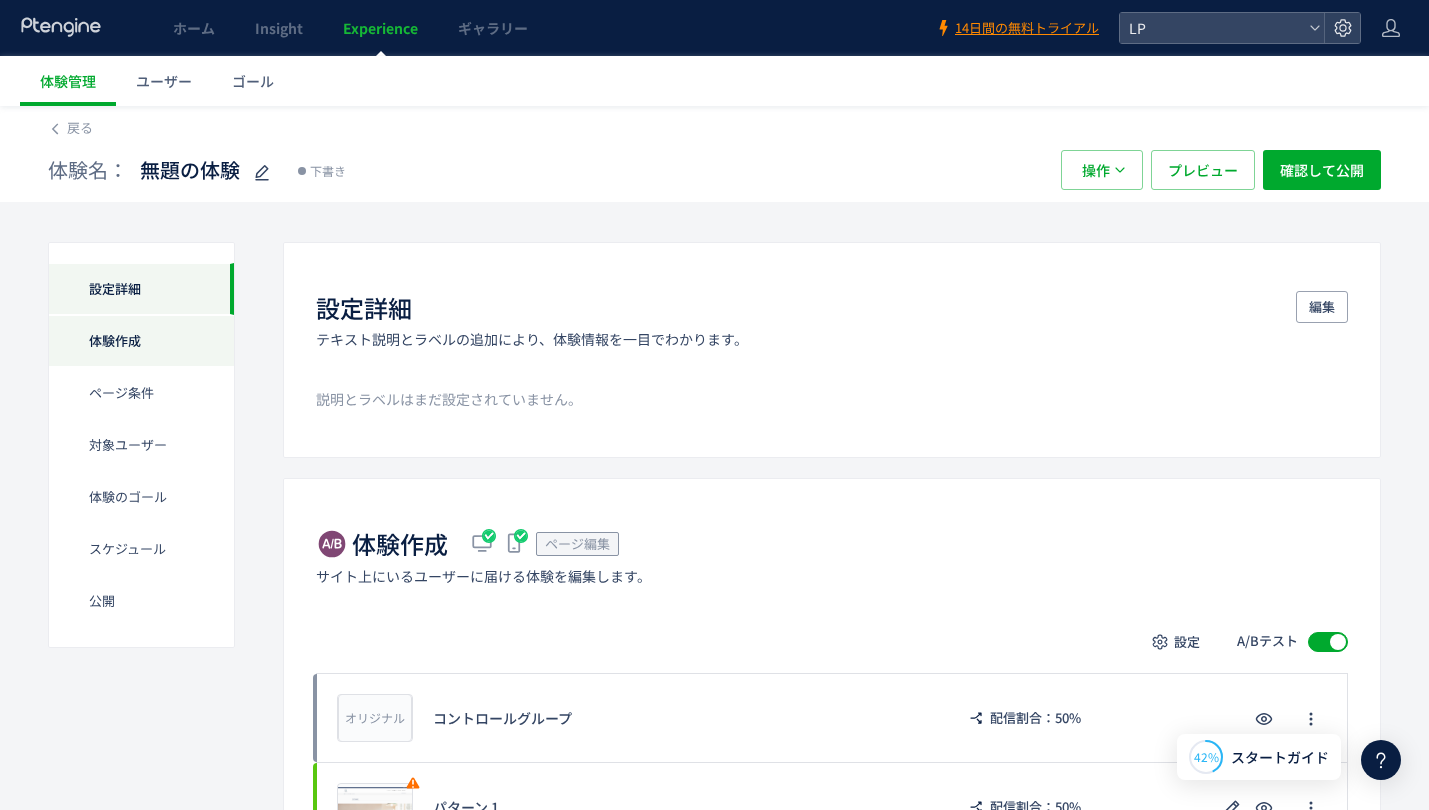 click on "体験作成" 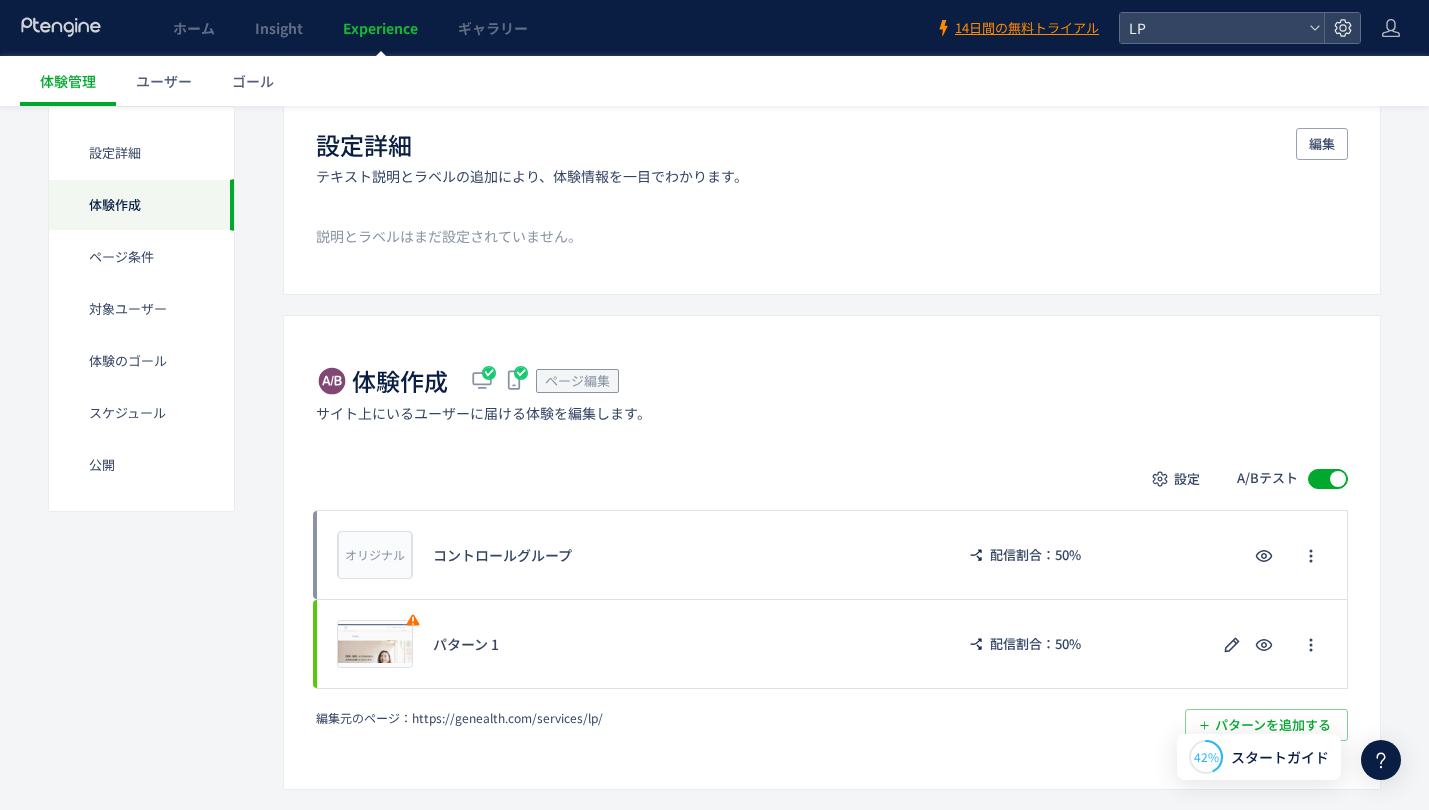 scroll, scrollTop: 202, scrollLeft: 0, axis: vertical 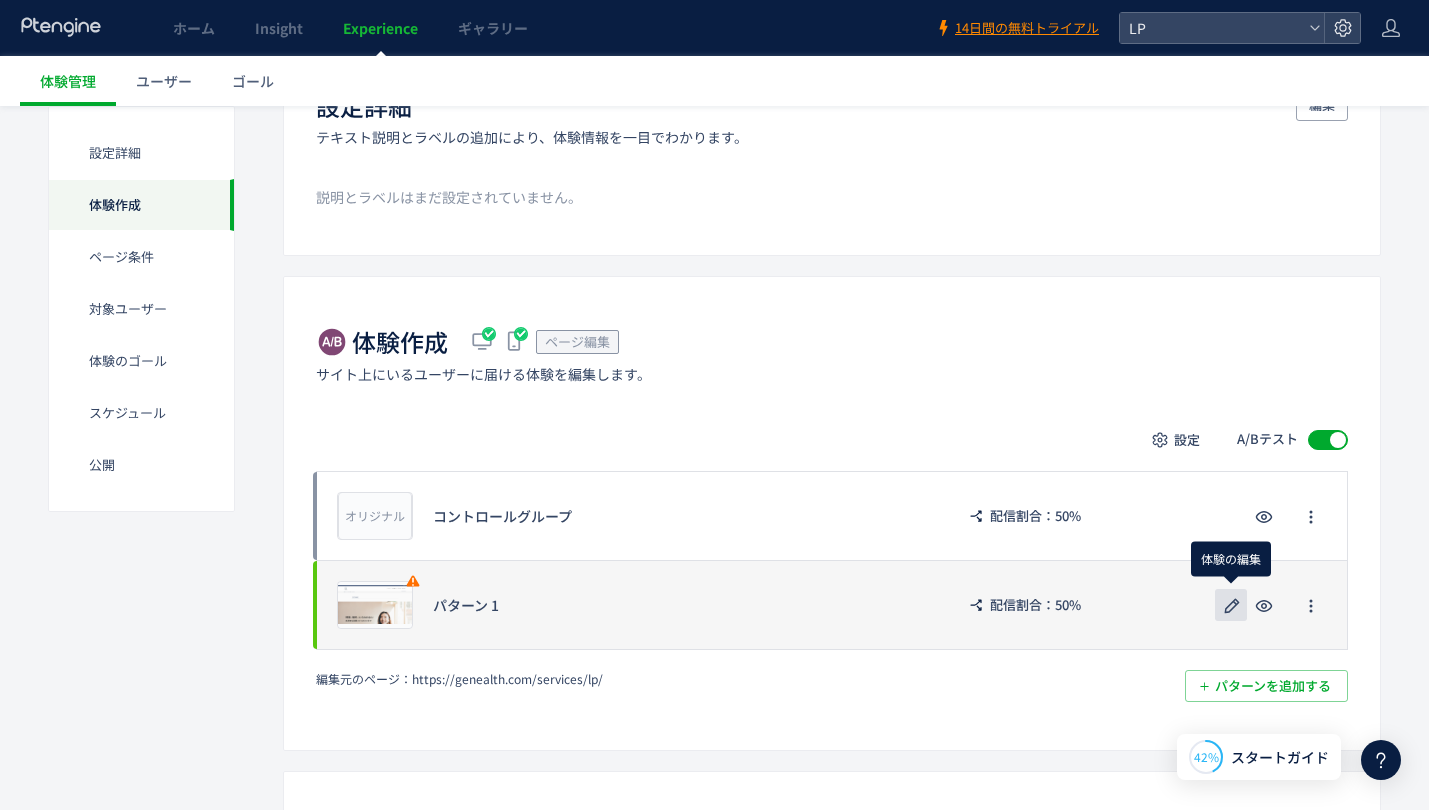 click 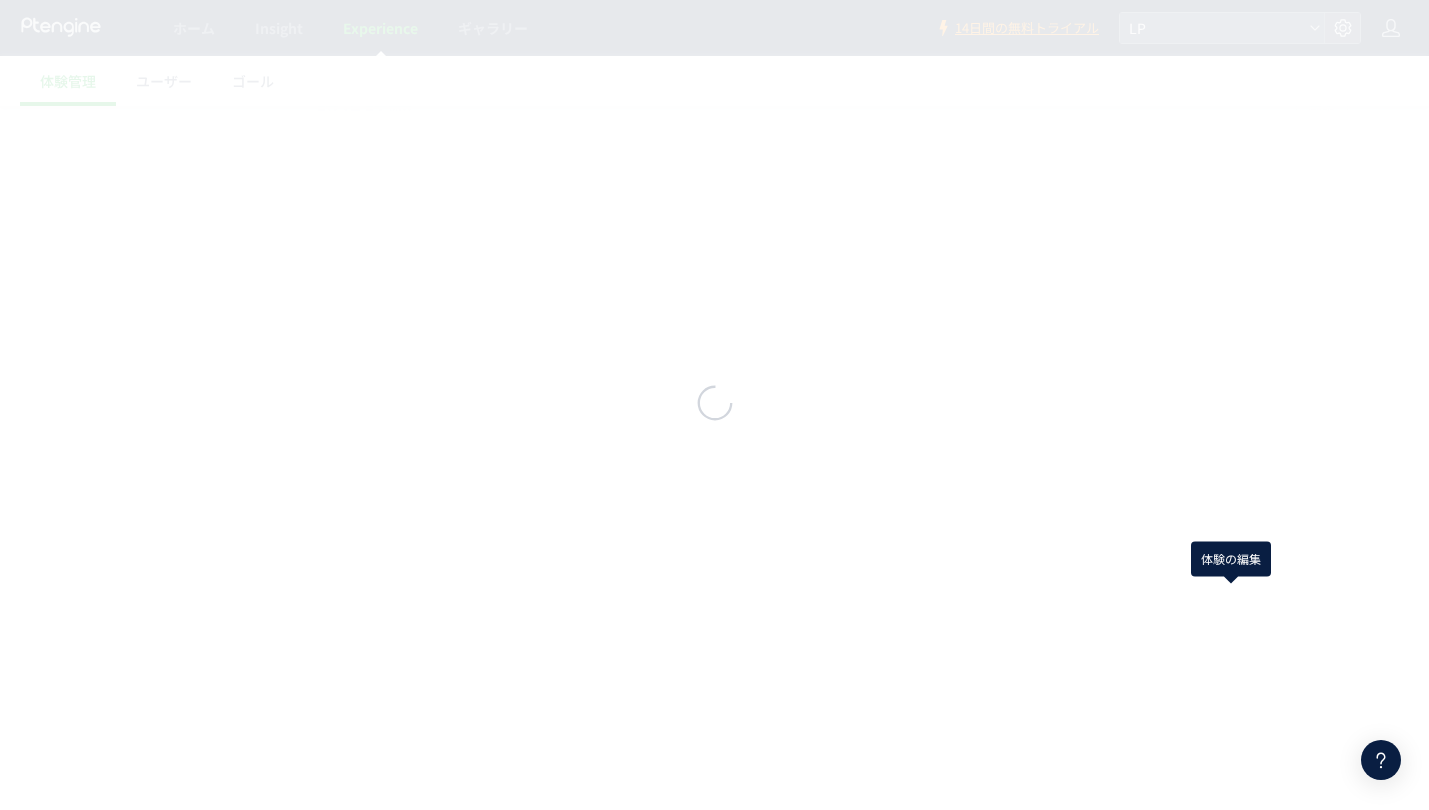 scroll, scrollTop: 0, scrollLeft: 0, axis: both 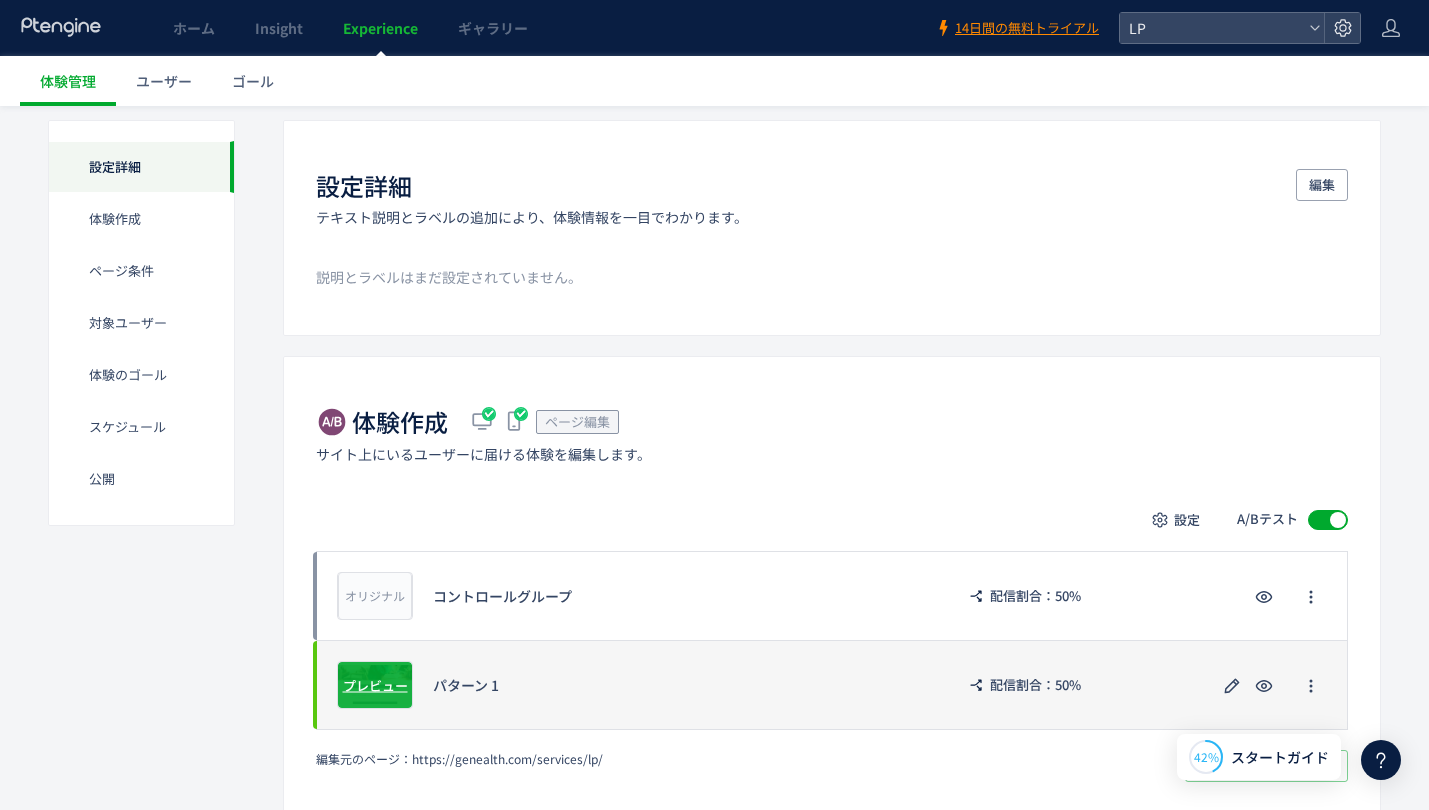 click on "プレビュー" at bounding box center [375, 684] 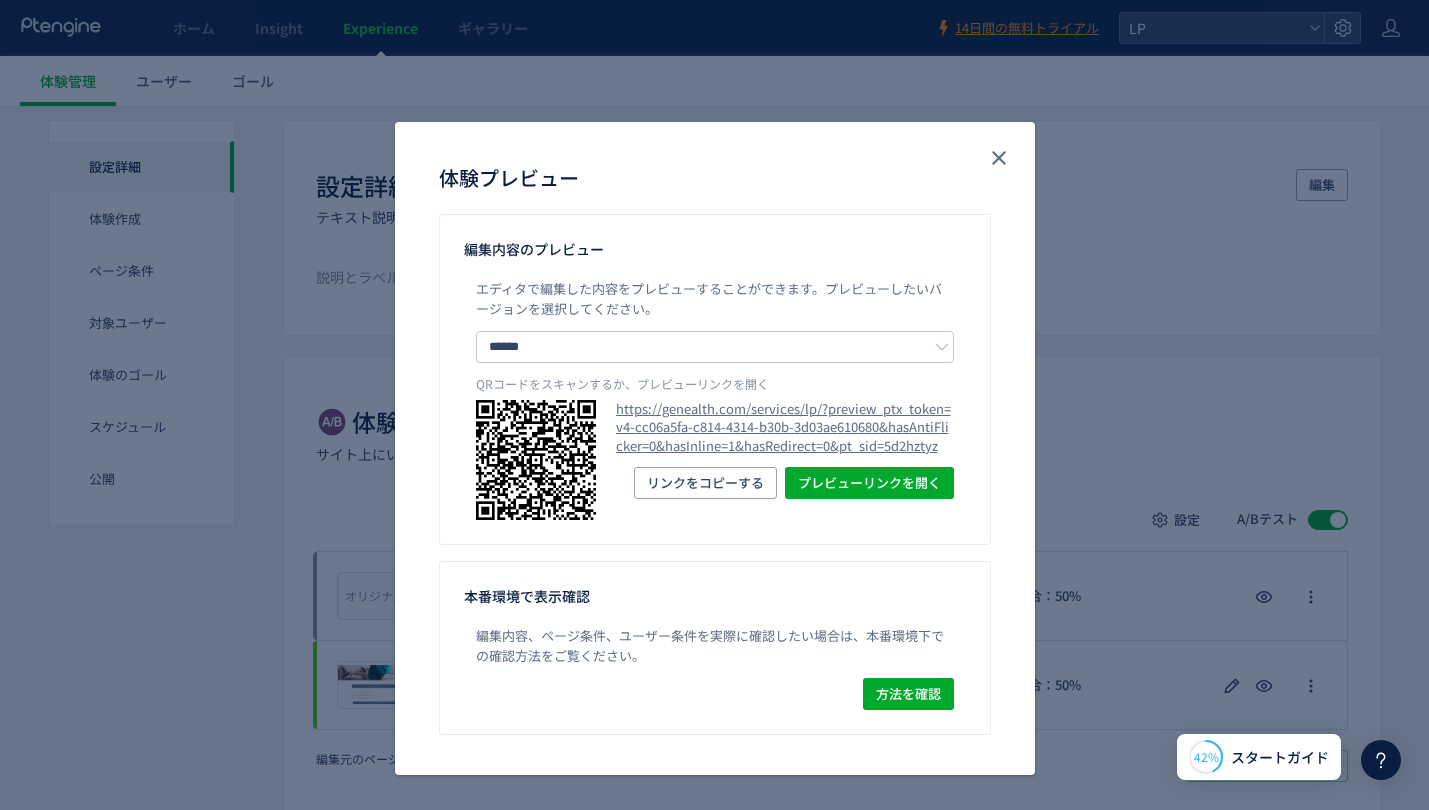 click on "体験プレビュー" at bounding box center (715, 168) 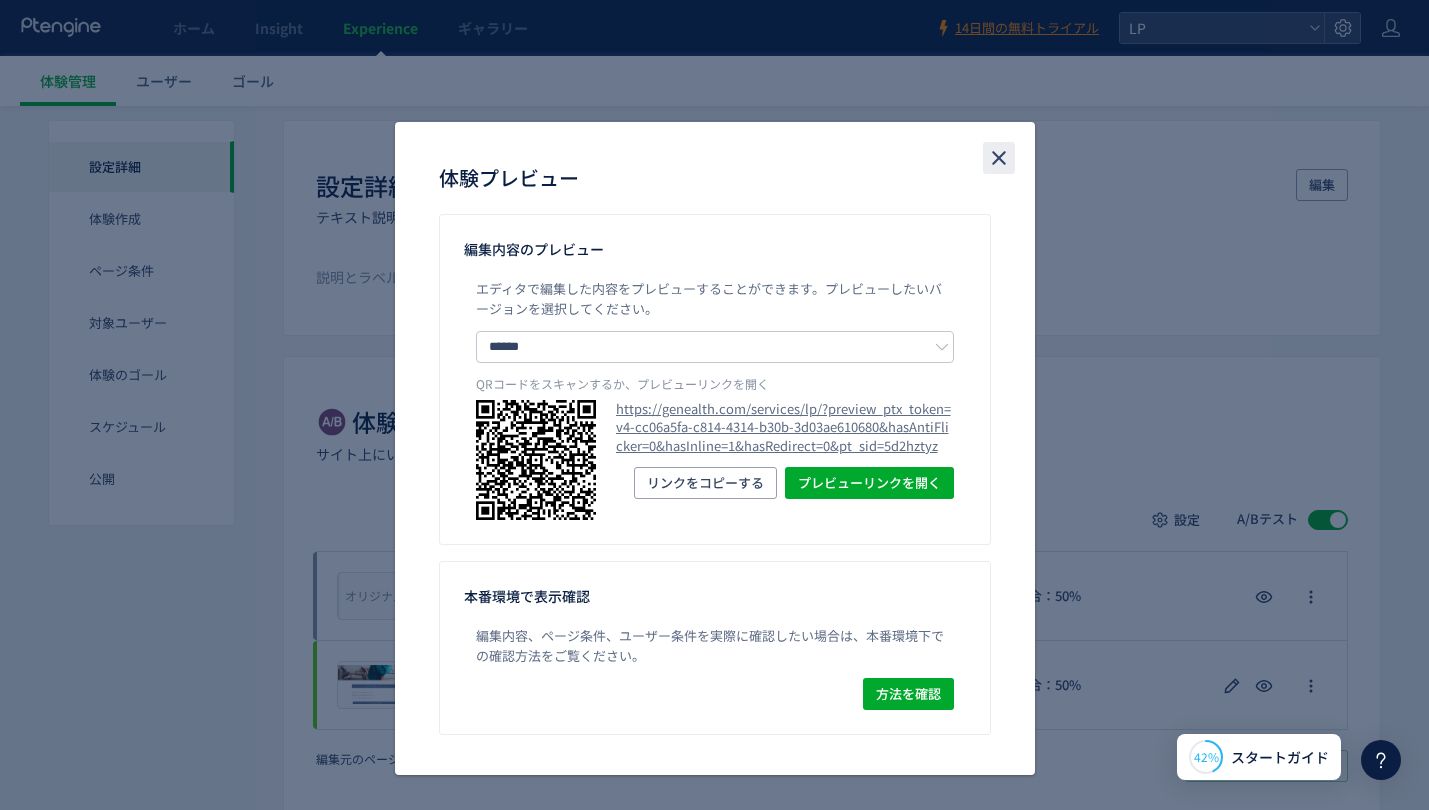 click 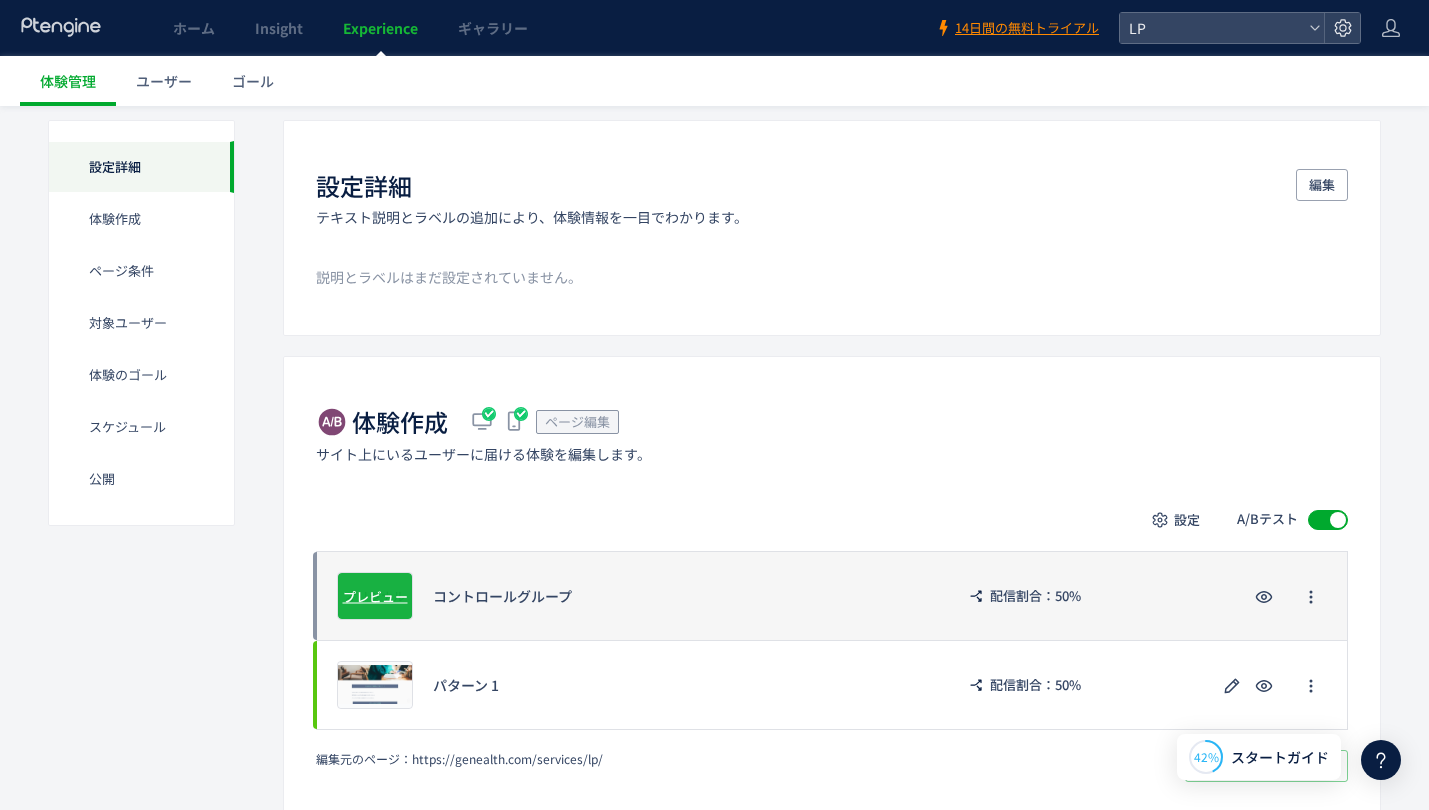 click on "プレビュー" at bounding box center (375, 595) 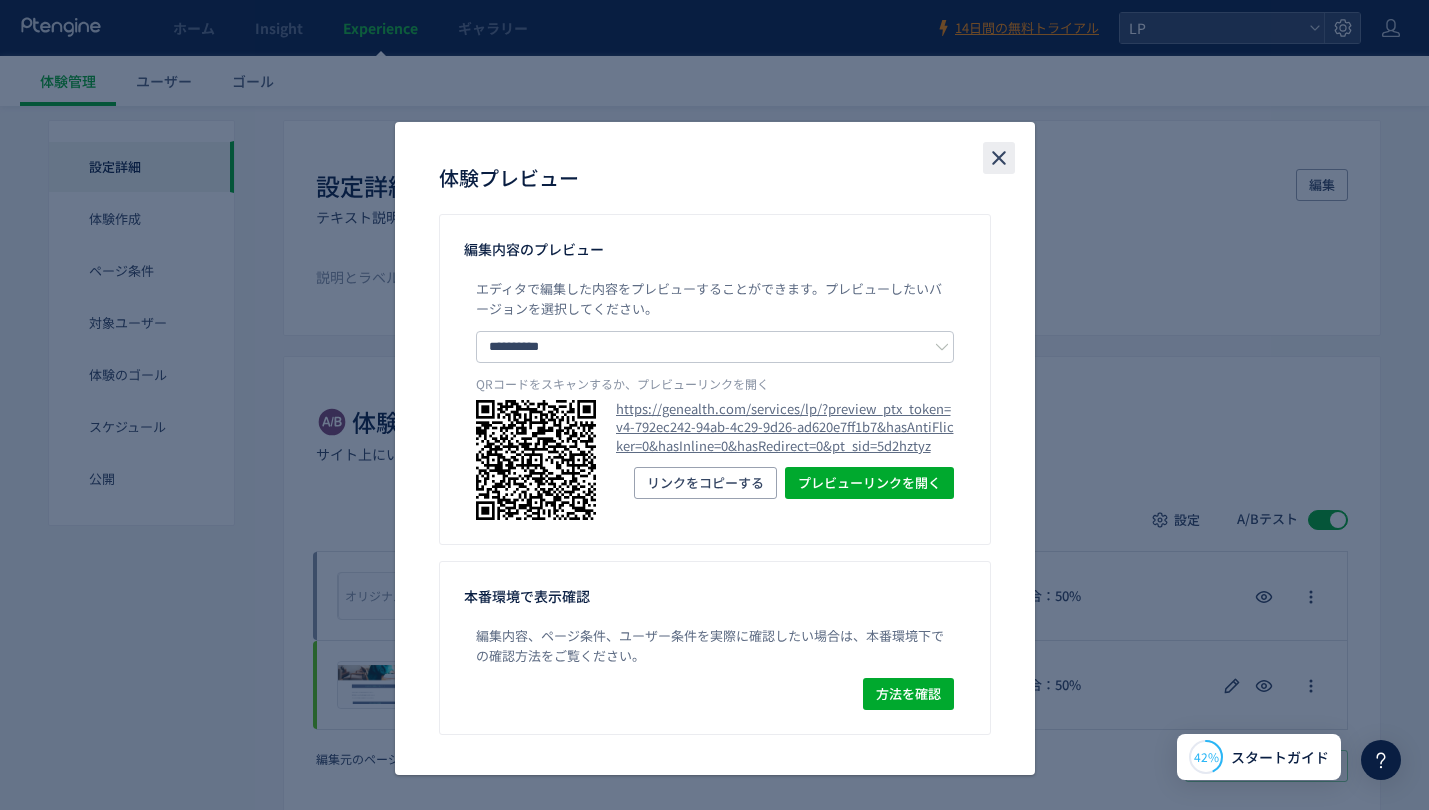 click 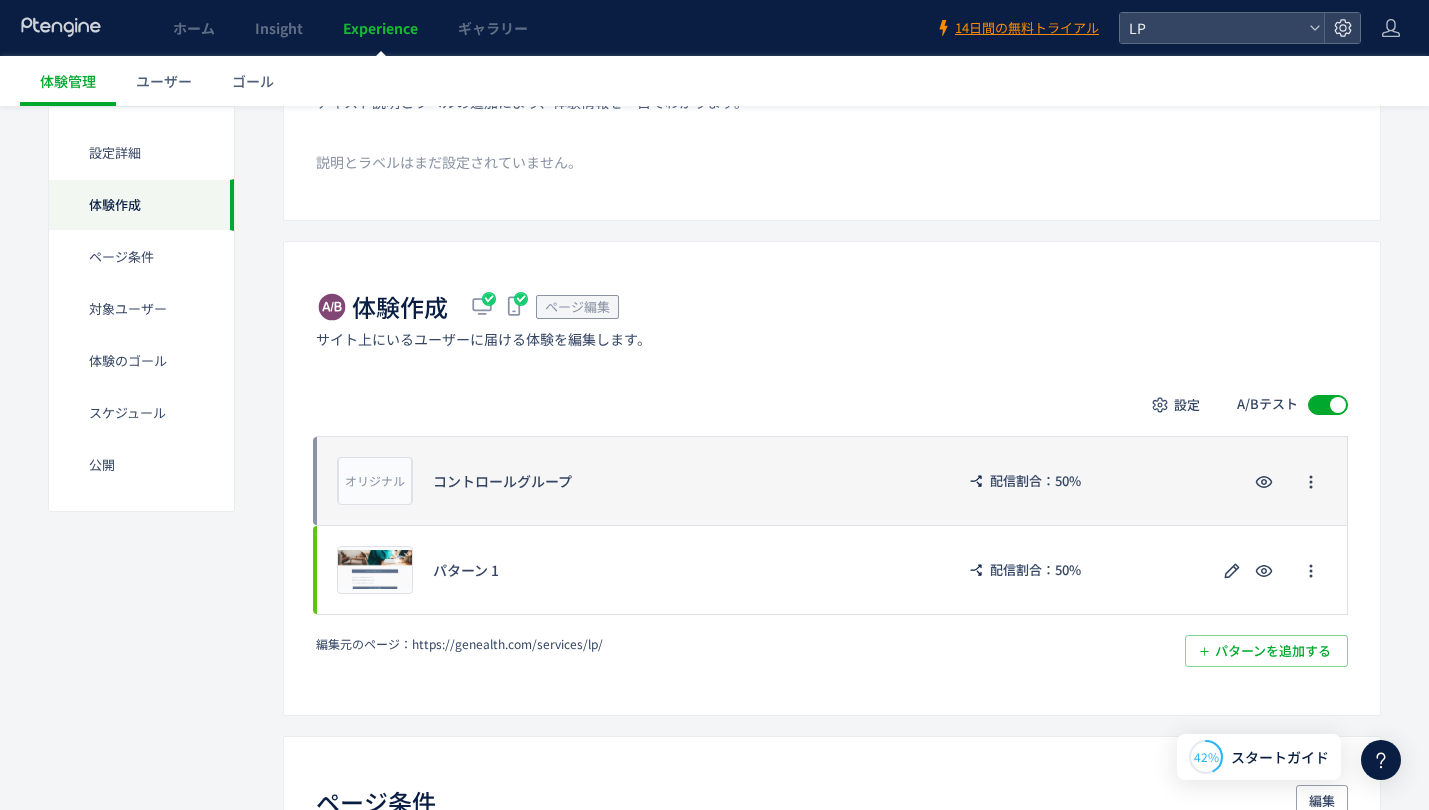 scroll, scrollTop: 239, scrollLeft: 0, axis: vertical 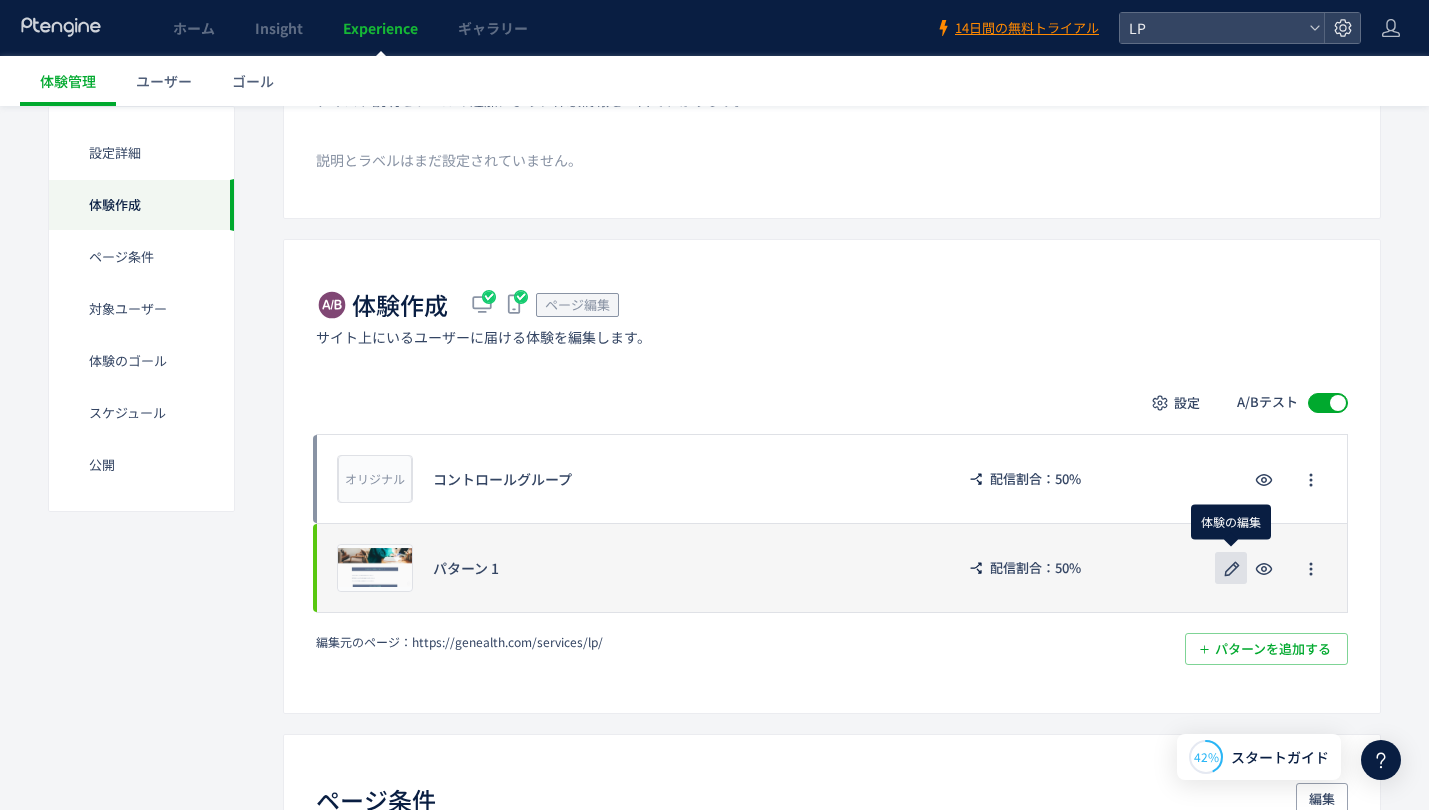 click 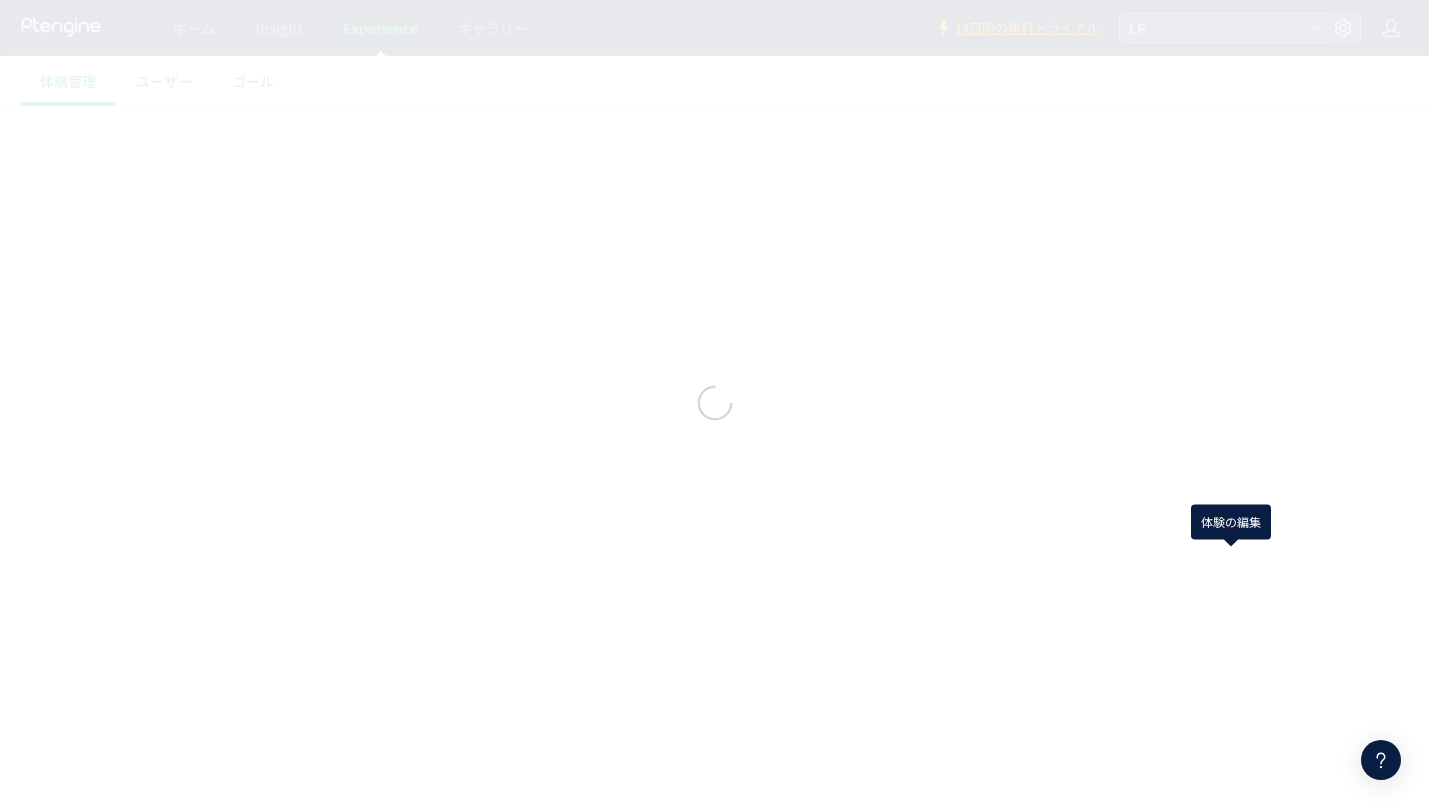 scroll, scrollTop: 0, scrollLeft: 0, axis: both 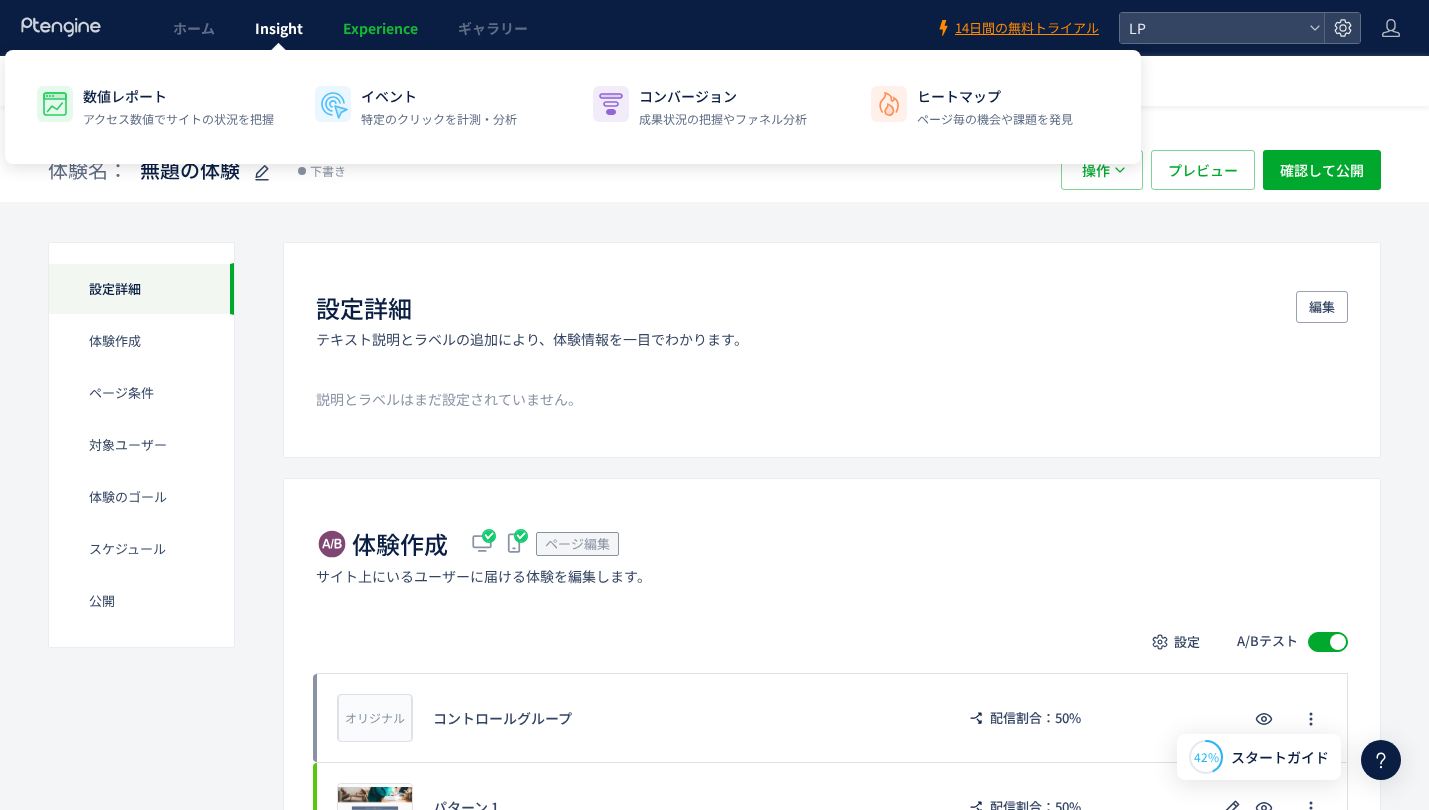 click on "Insight" at bounding box center (279, 28) 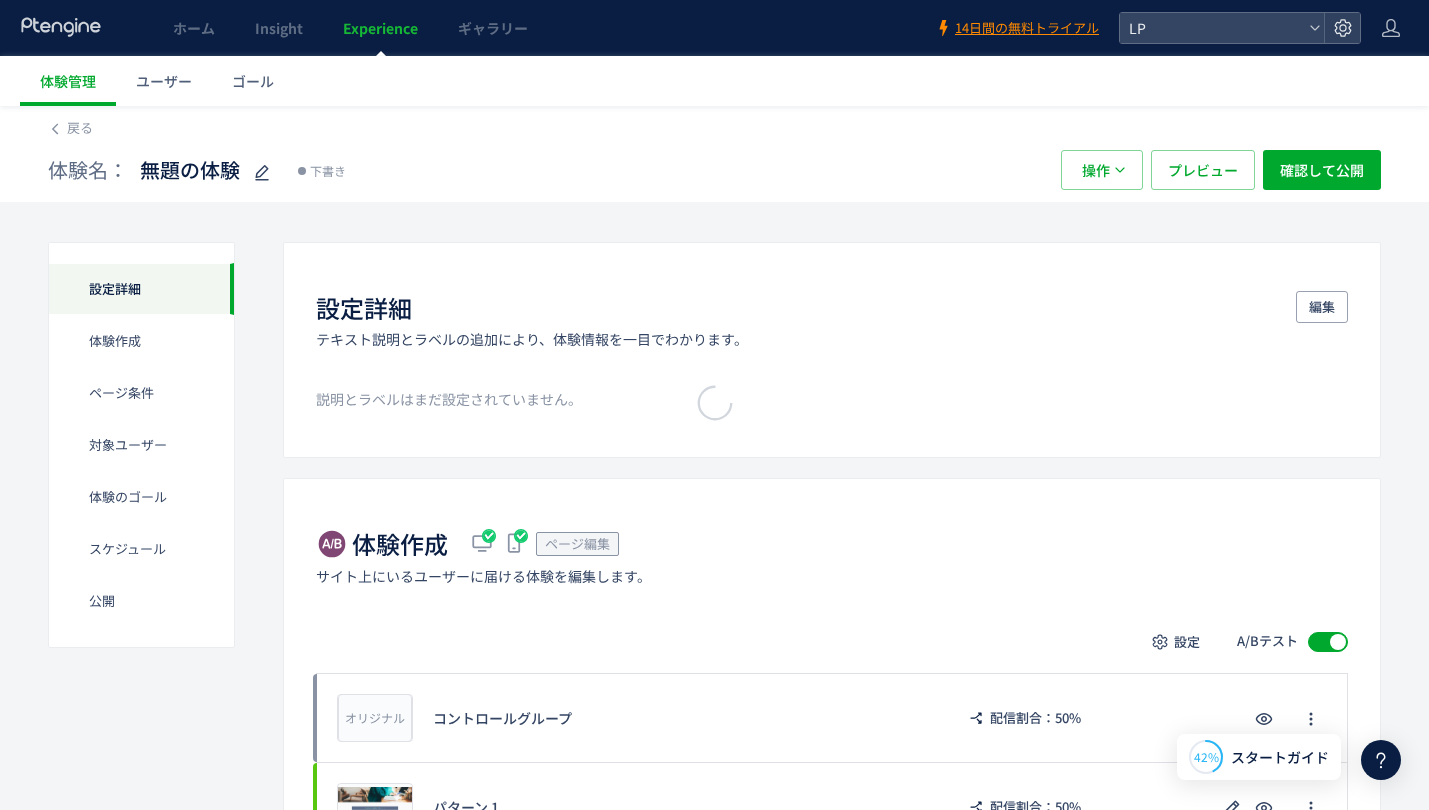 click 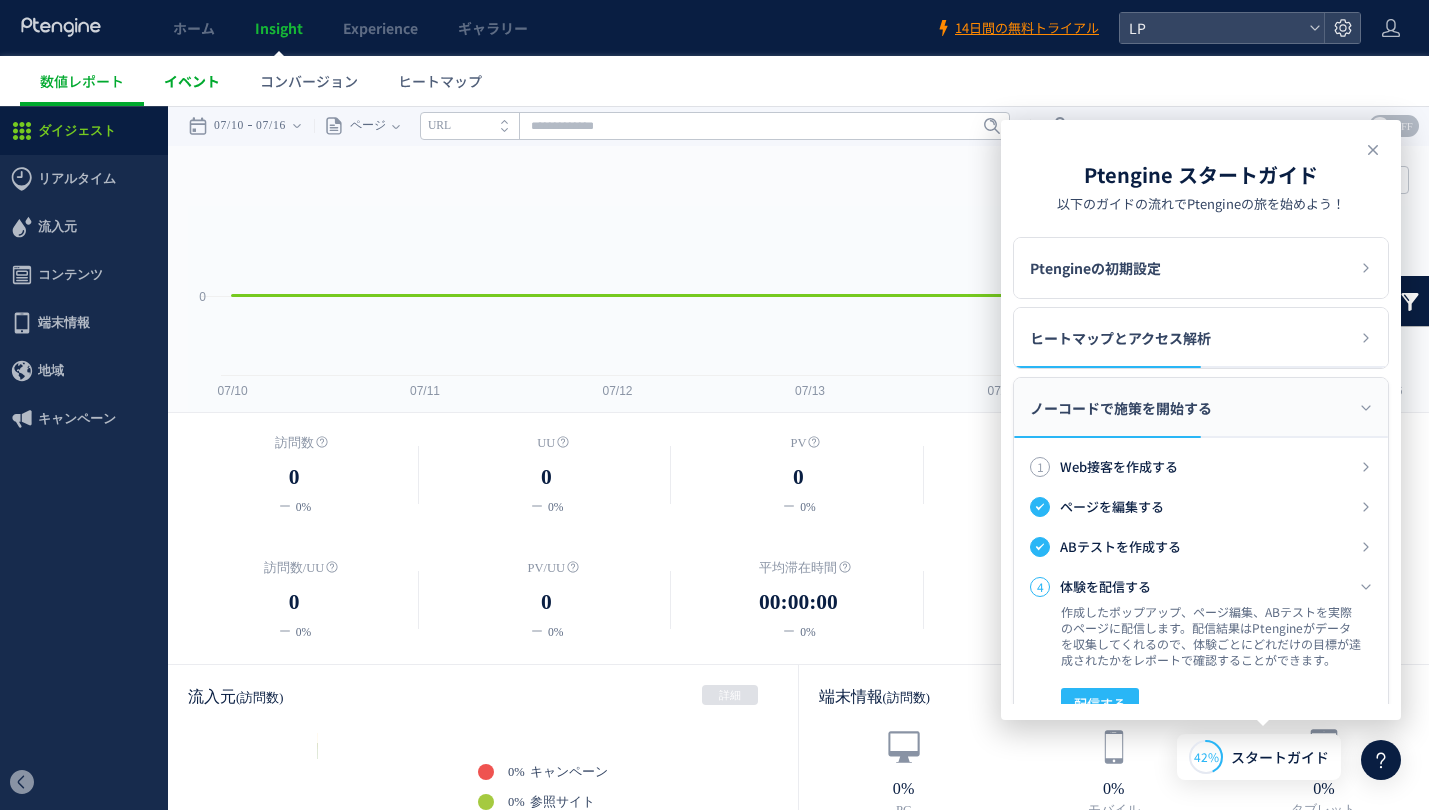 scroll, scrollTop: 288, scrollLeft: 0, axis: vertical 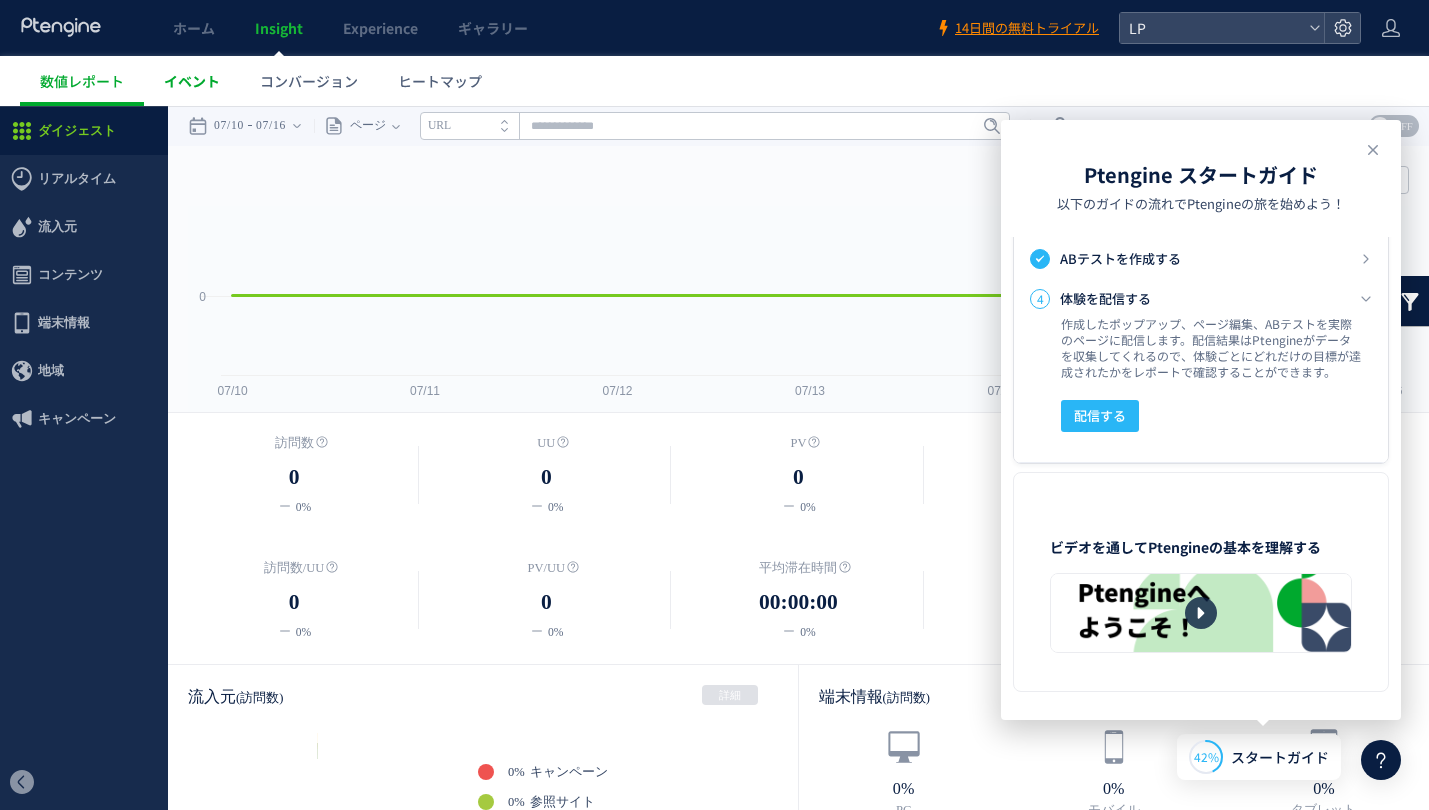 click on "イベント" at bounding box center [192, 81] 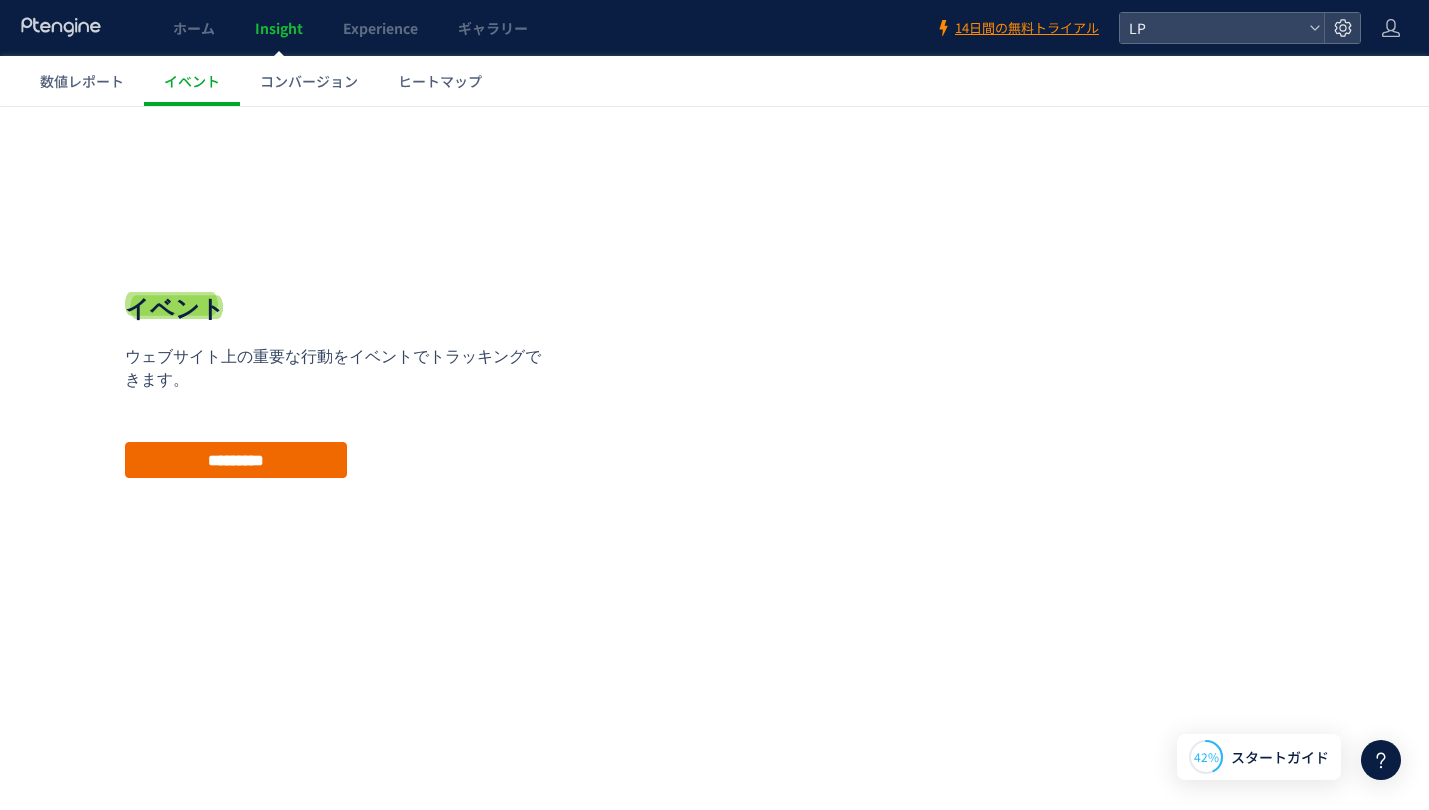 click on "*********" at bounding box center [236, 460] 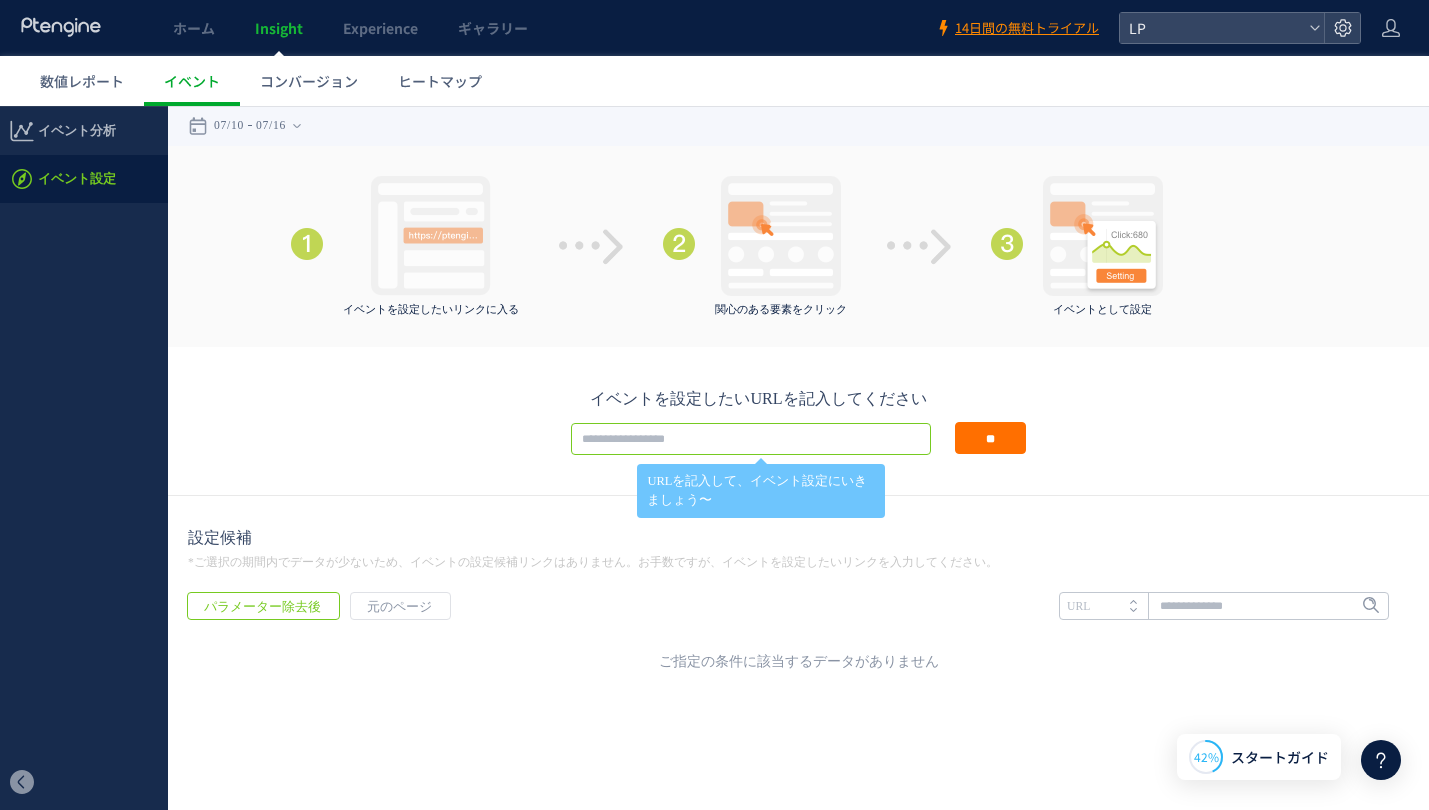 click at bounding box center (751, 439) 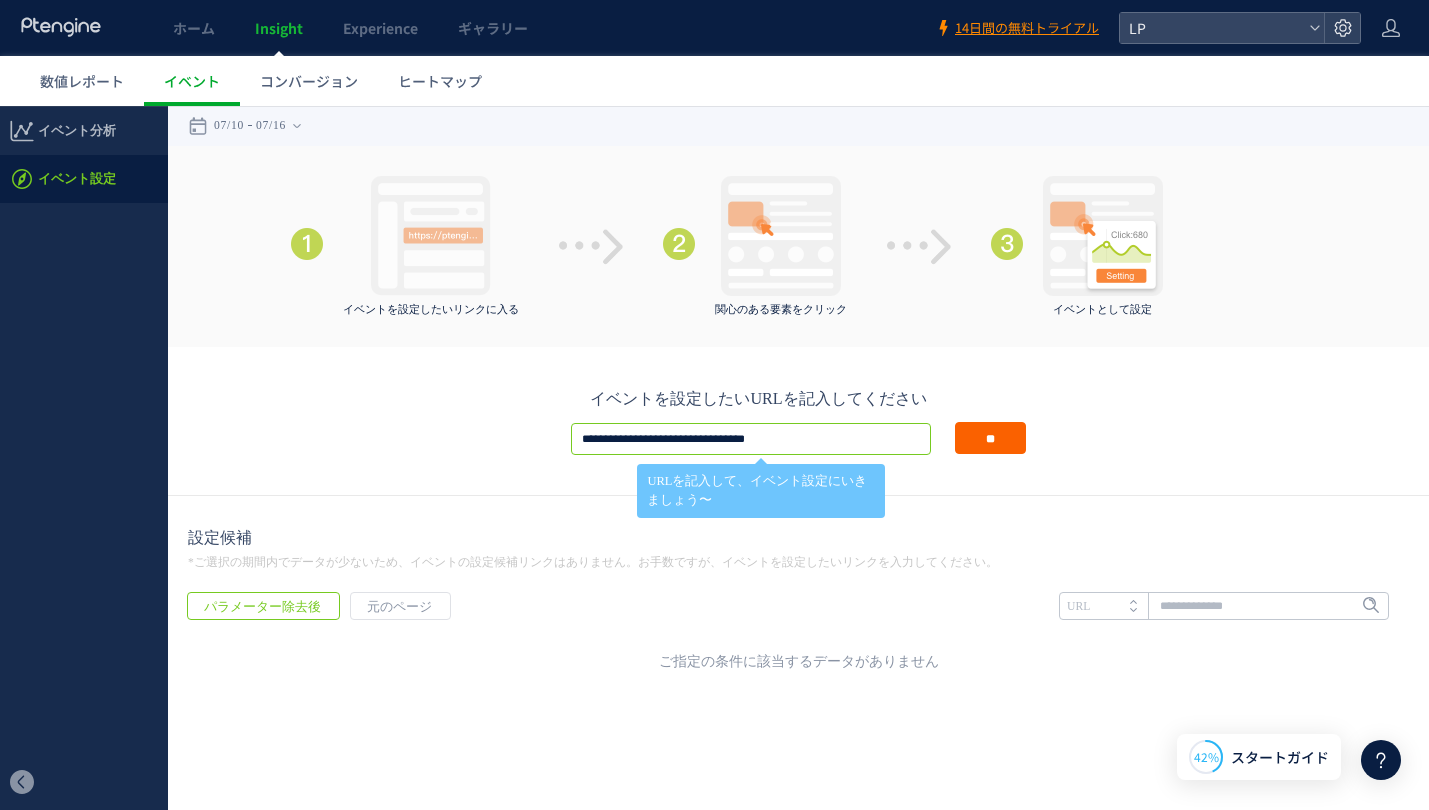 type on "**********" 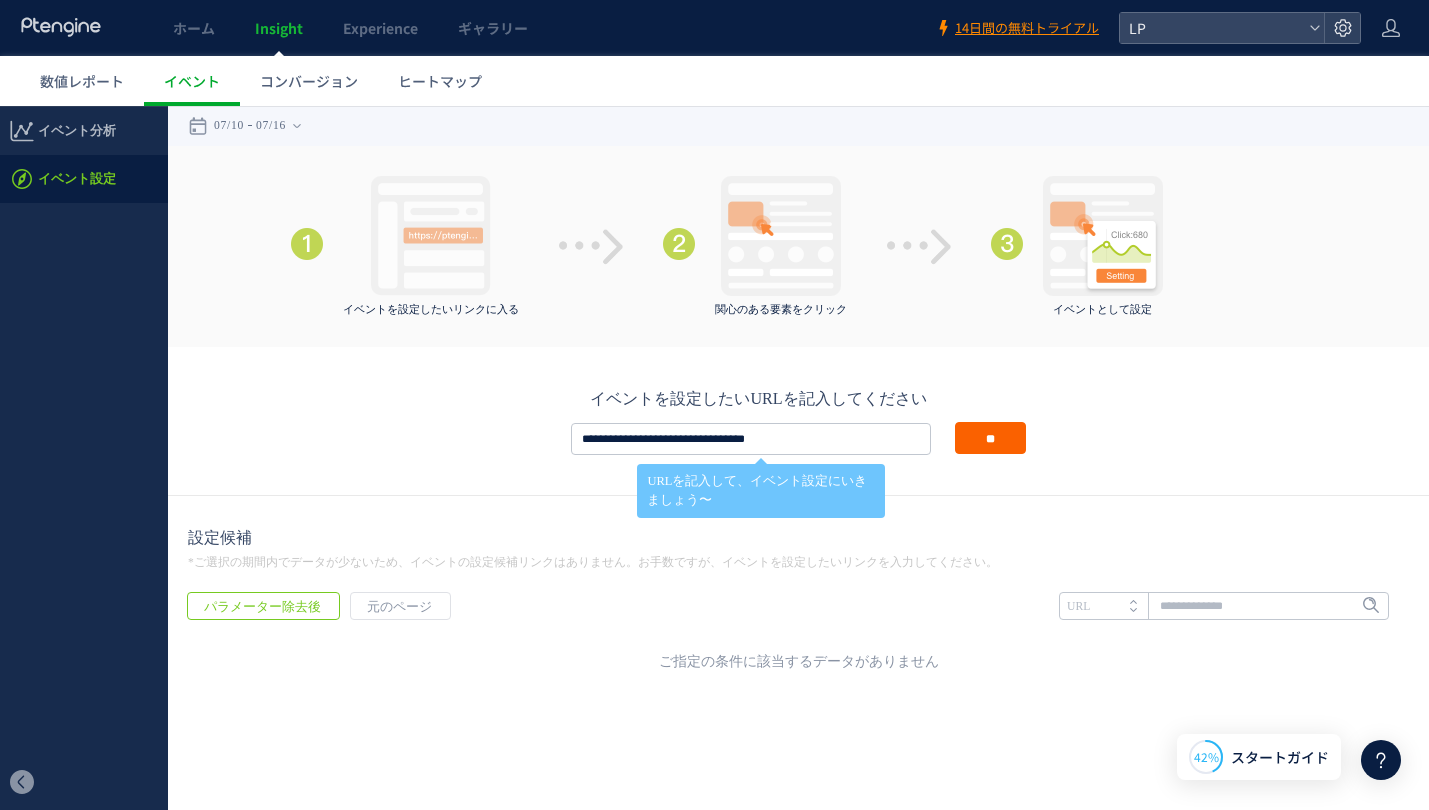 click on "**" at bounding box center [990, 438] 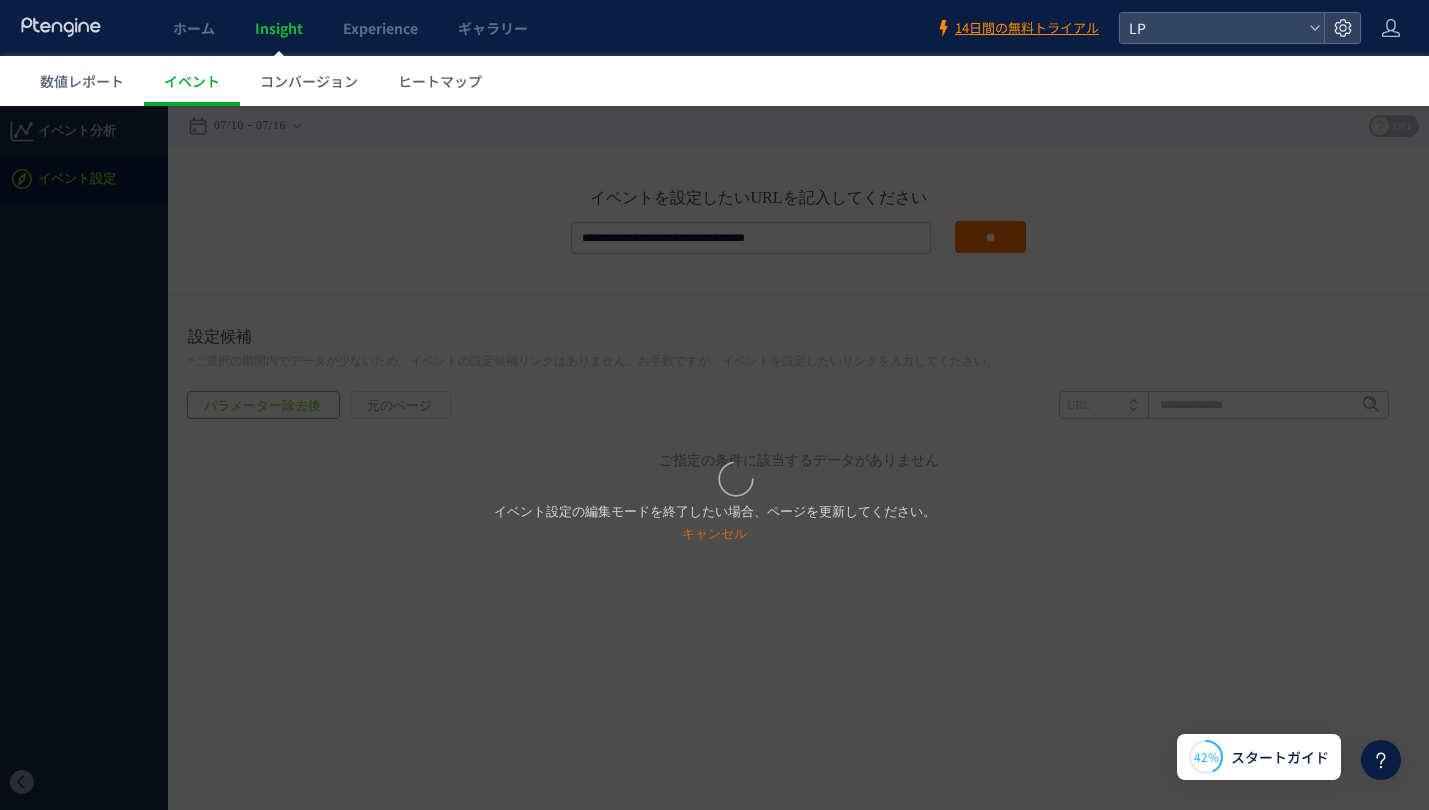 click on "イベント設定の編集モードを終了したい場合、ページを更新してください。 キャンセル" at bounding box center (714, 458) 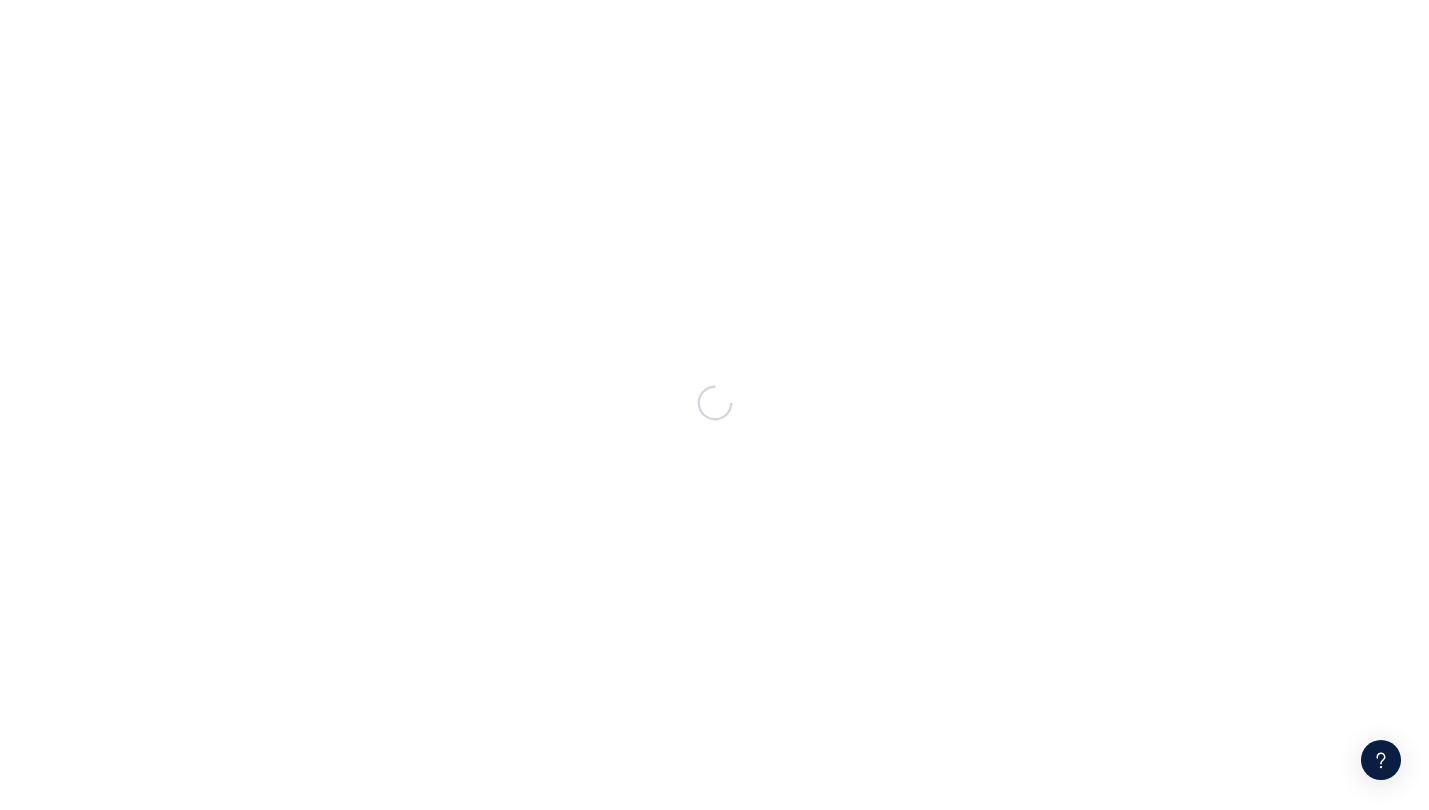 scroll, scrollTop: 0, scrollLeft: 0, axis: both 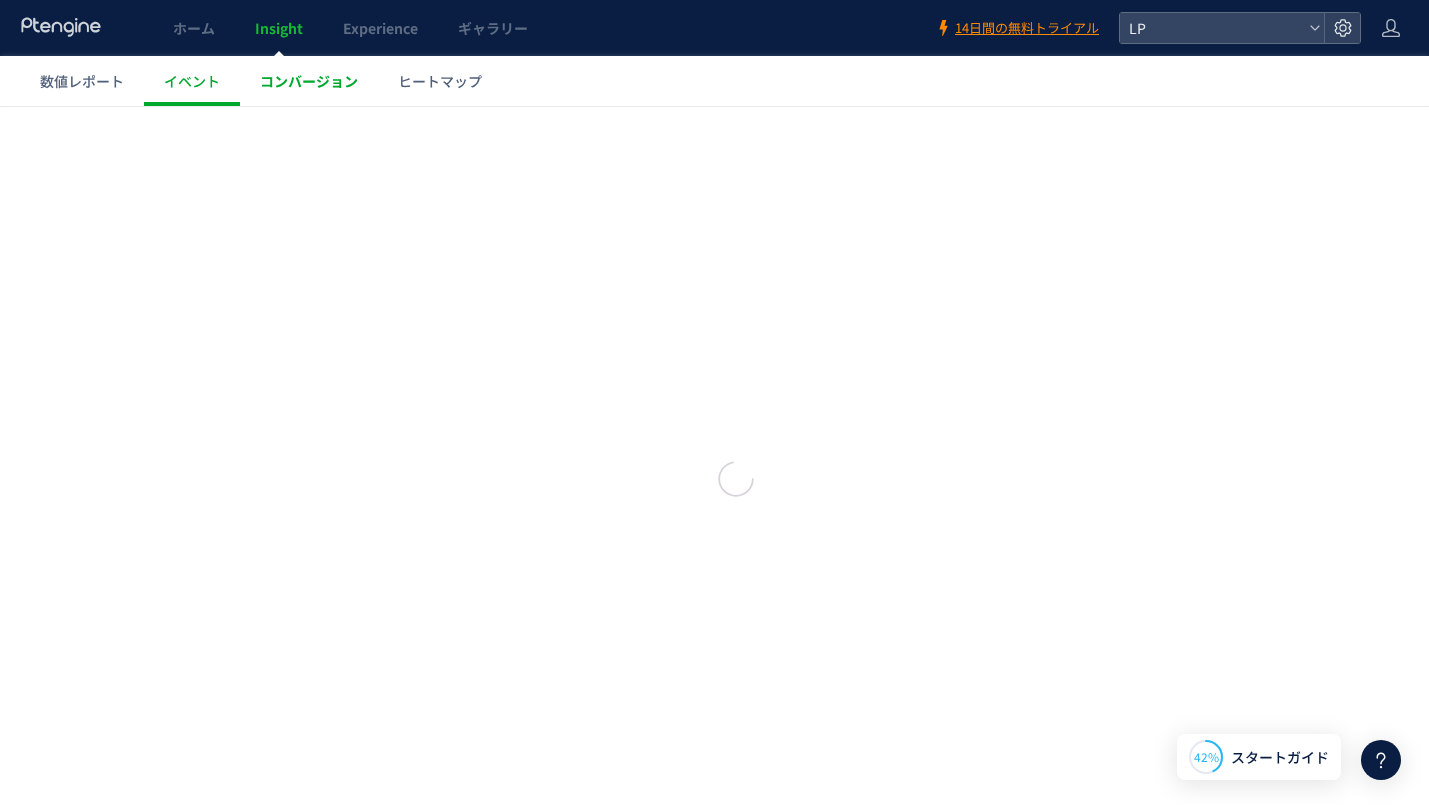 click on "コンバージョン" at bounding box center (309, 81) 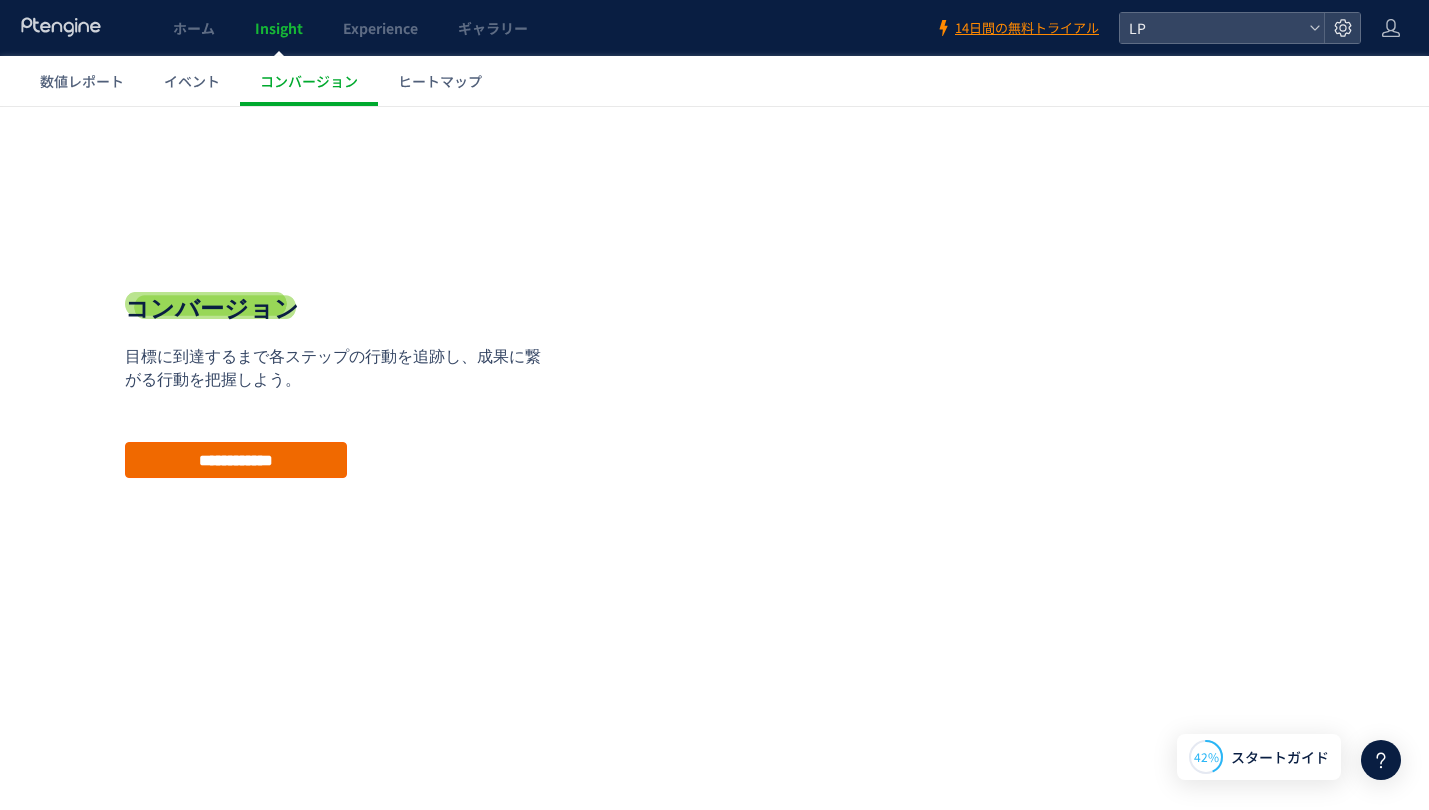 click on "**********" at bounding box center (236, 460) 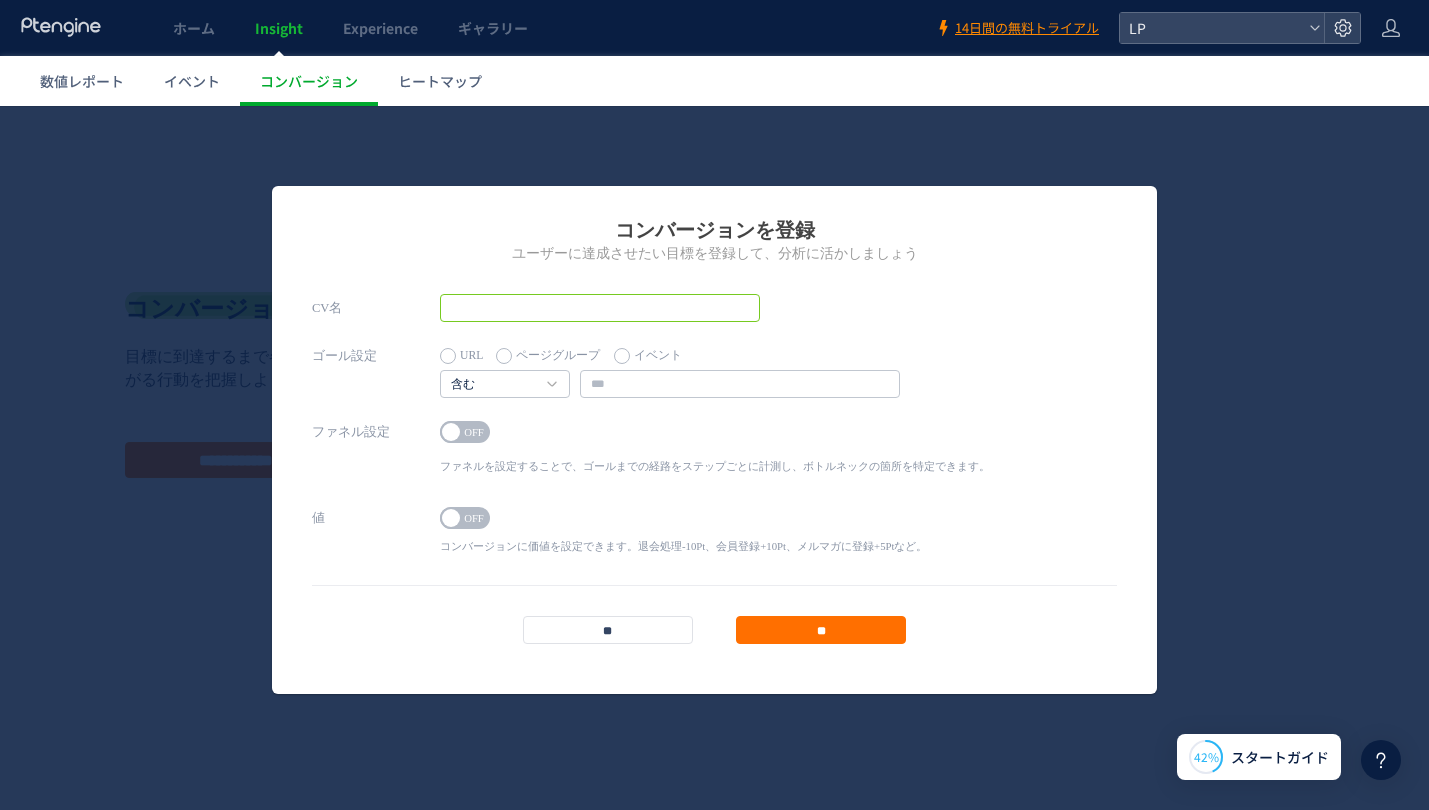 click at bounding box center (600, 308) 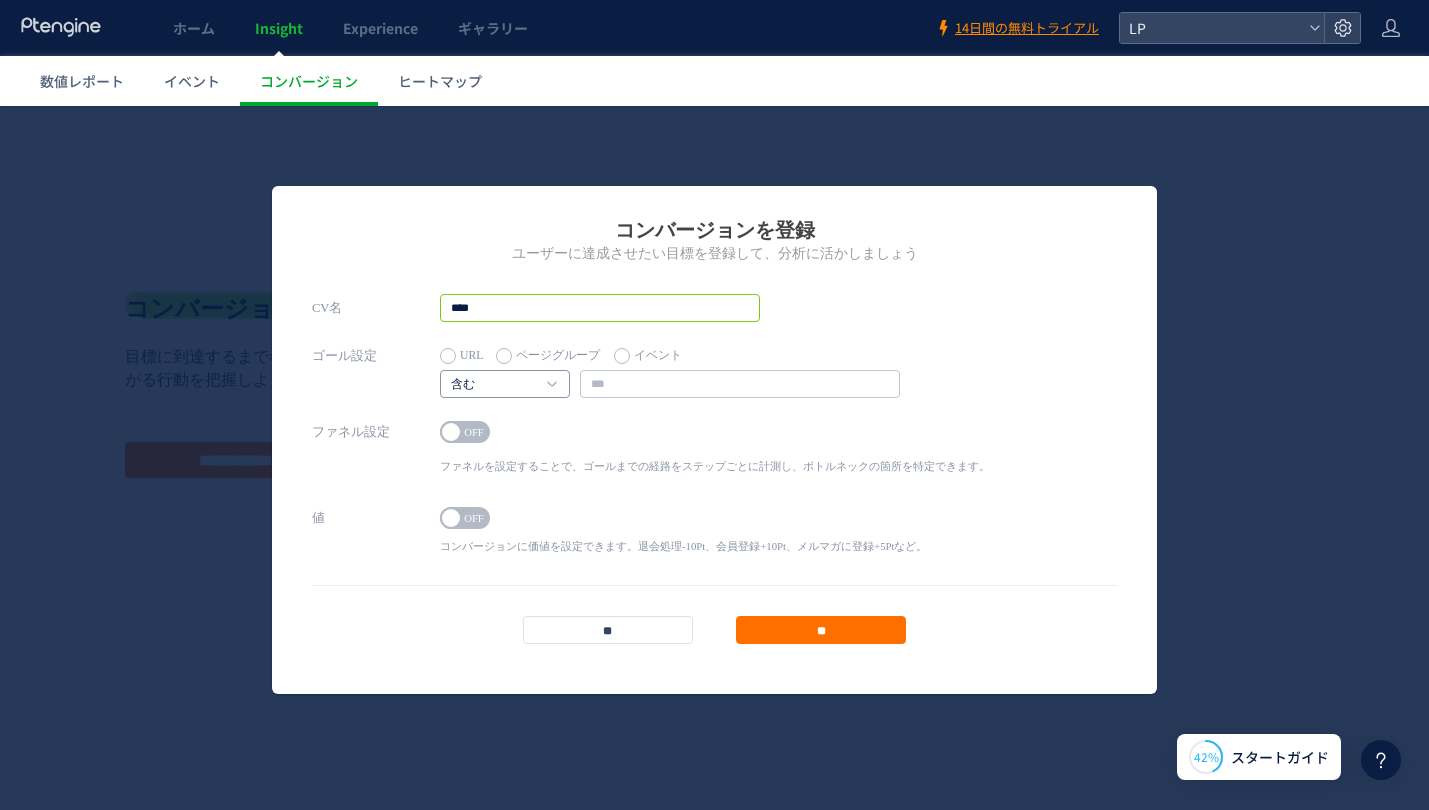 type on "****" 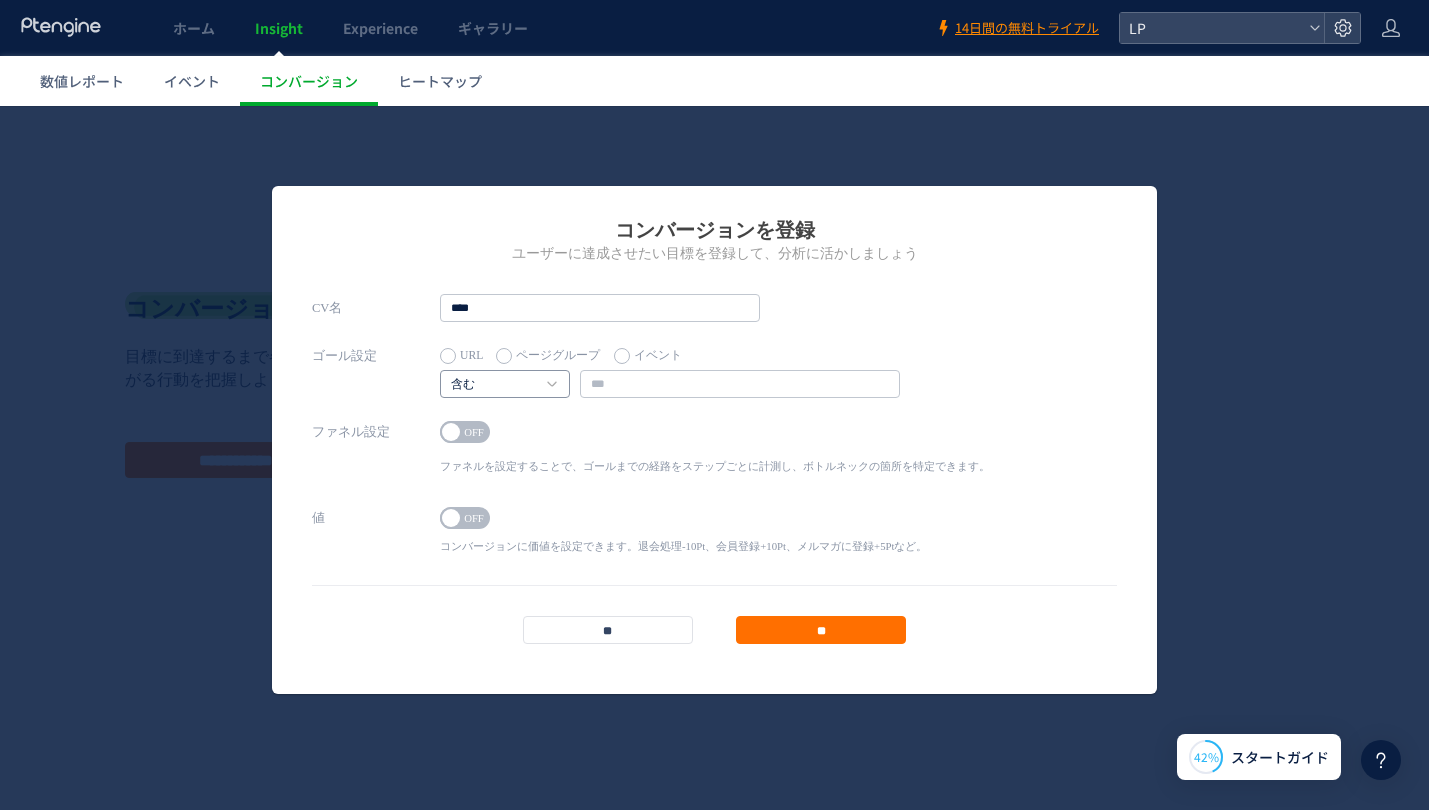 click on "含む" at bounding box center [505, 384] 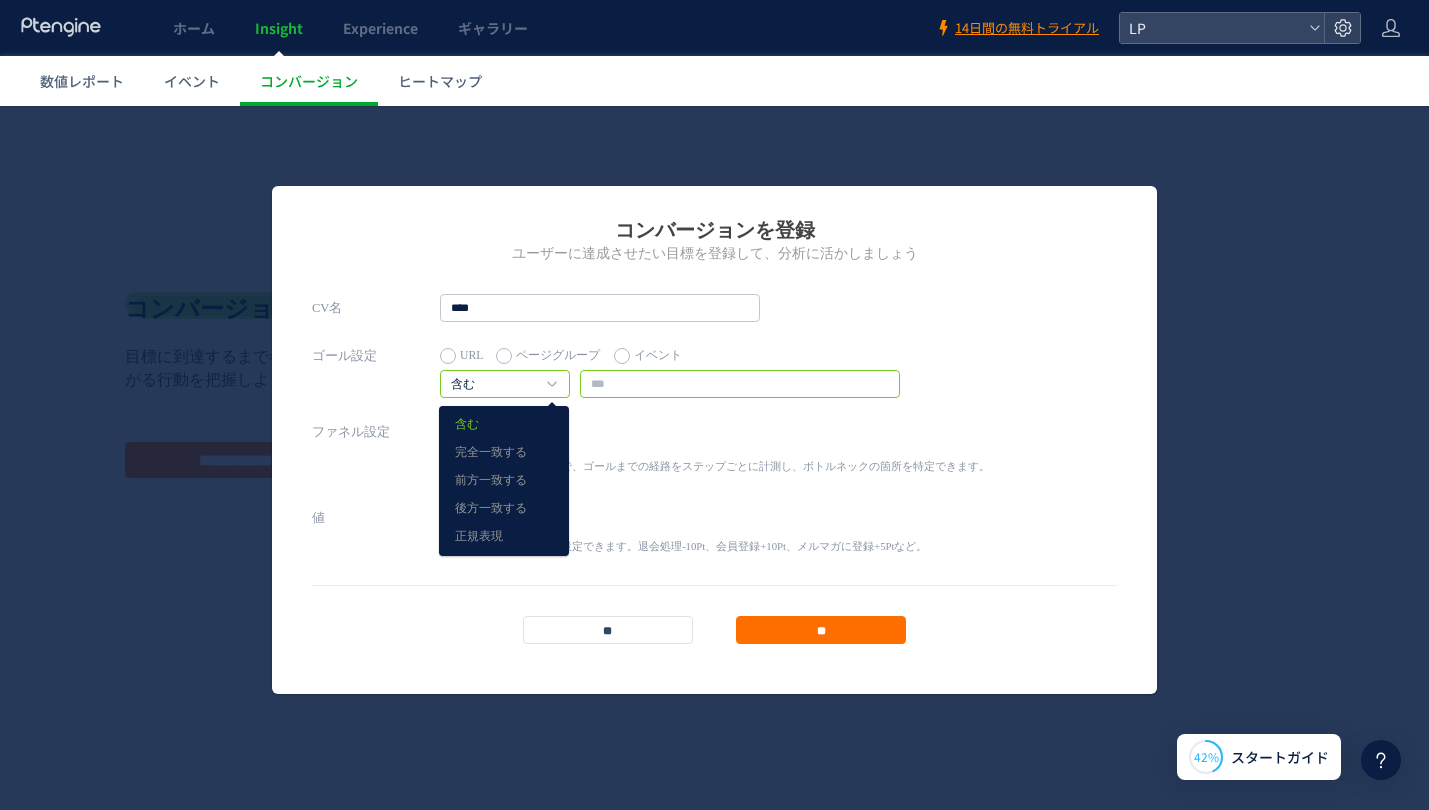 click at bounding box center (740, 384) 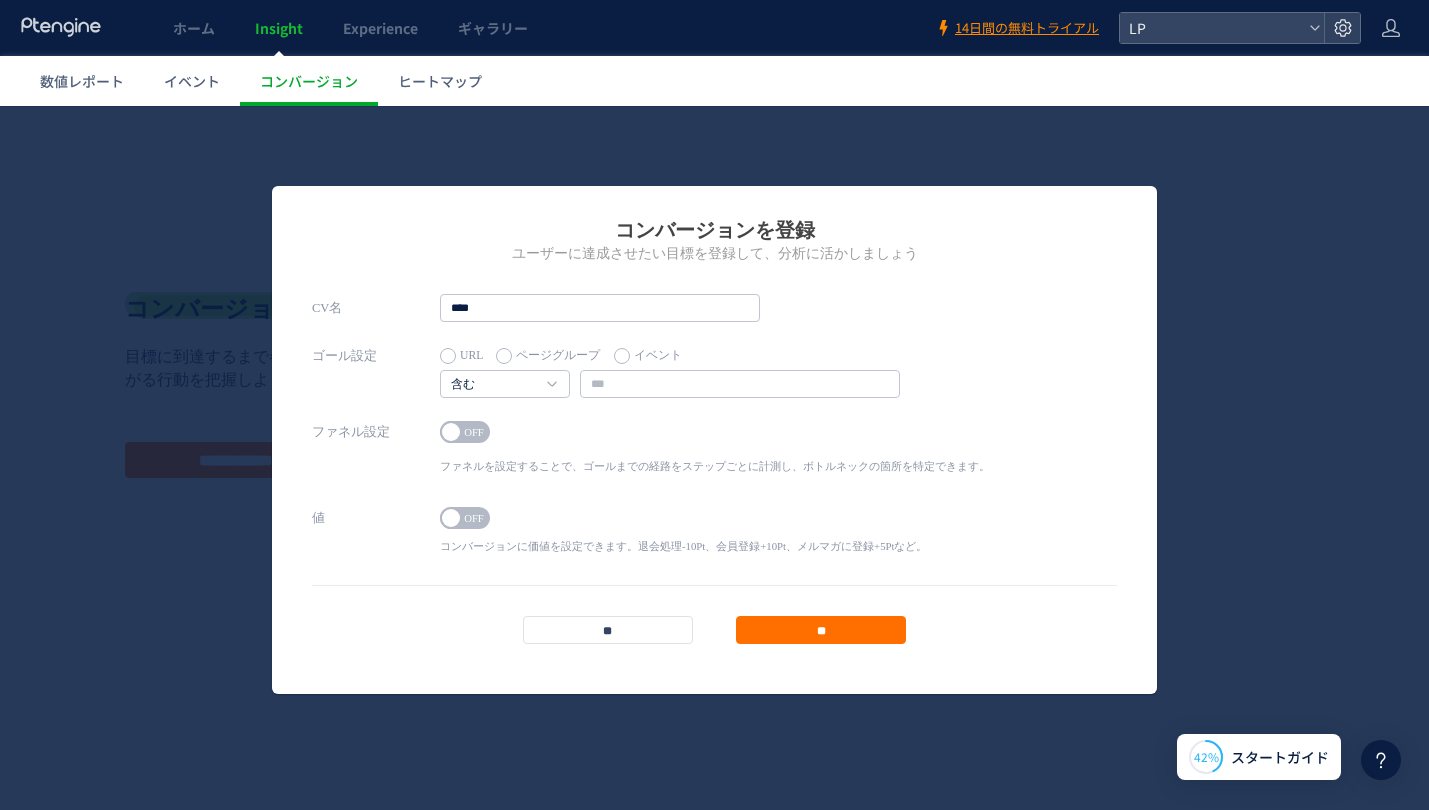 click on "イベント" at bounding box center (648, 356) 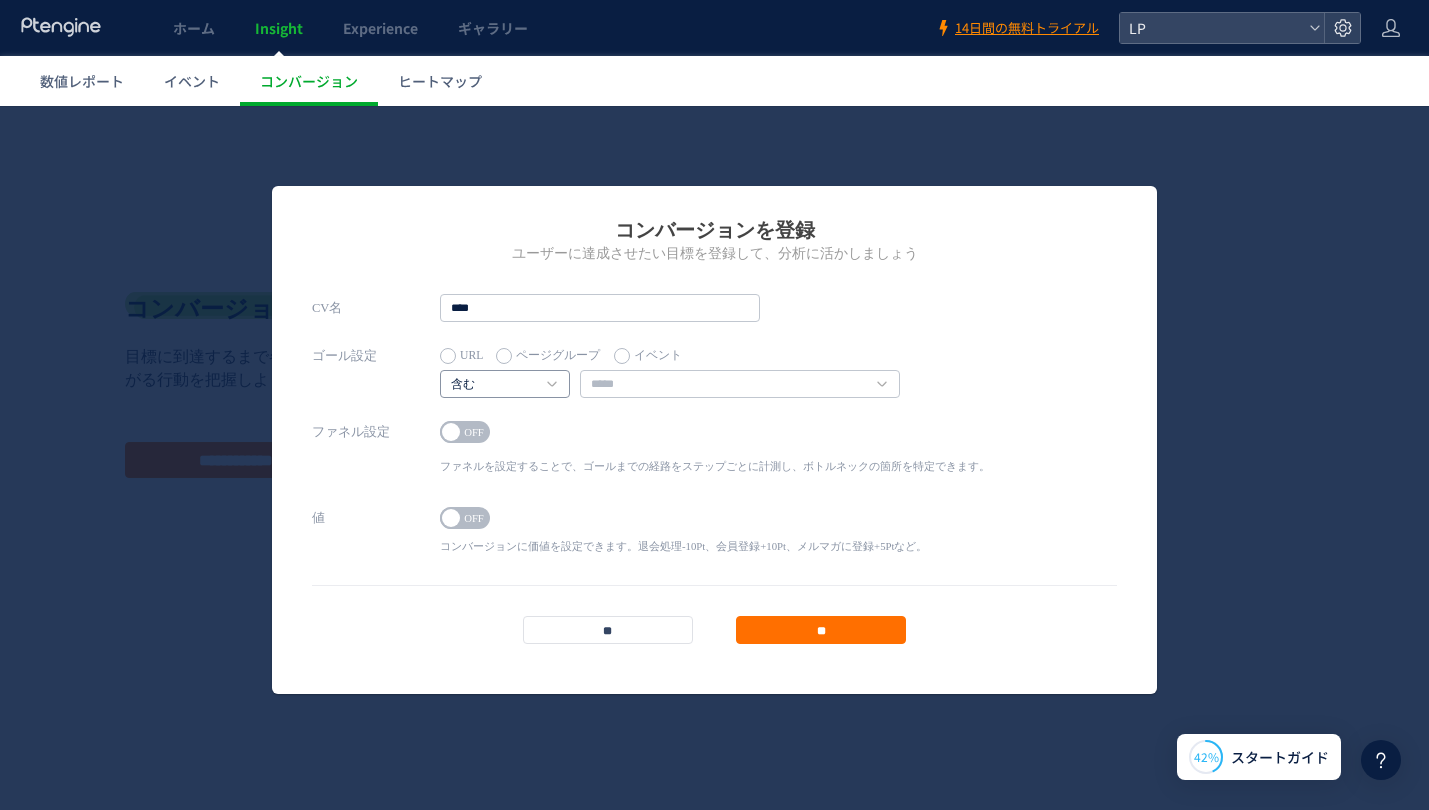 click on "含む" at bounding box center (494, 385) 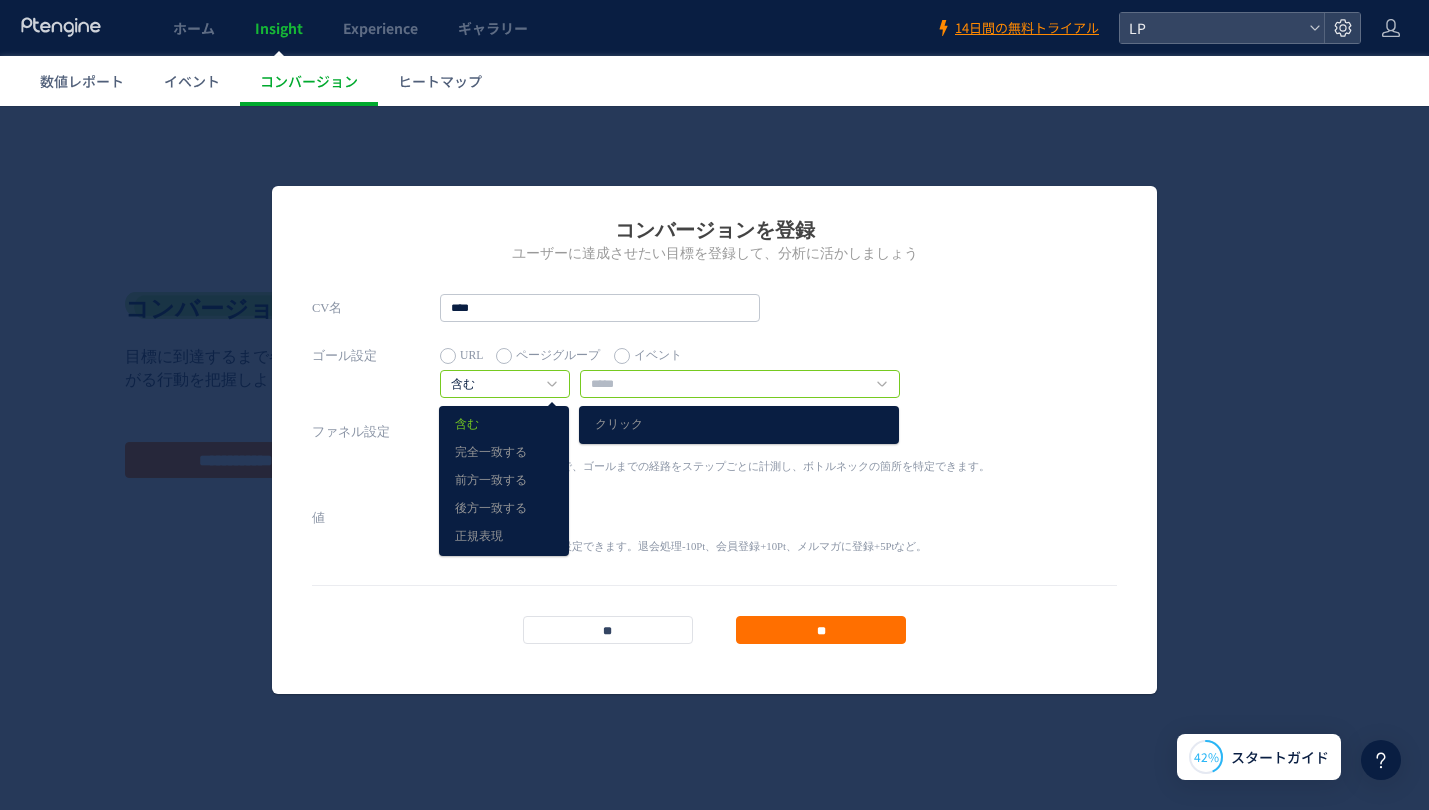 click at bounding box center [740, 384] 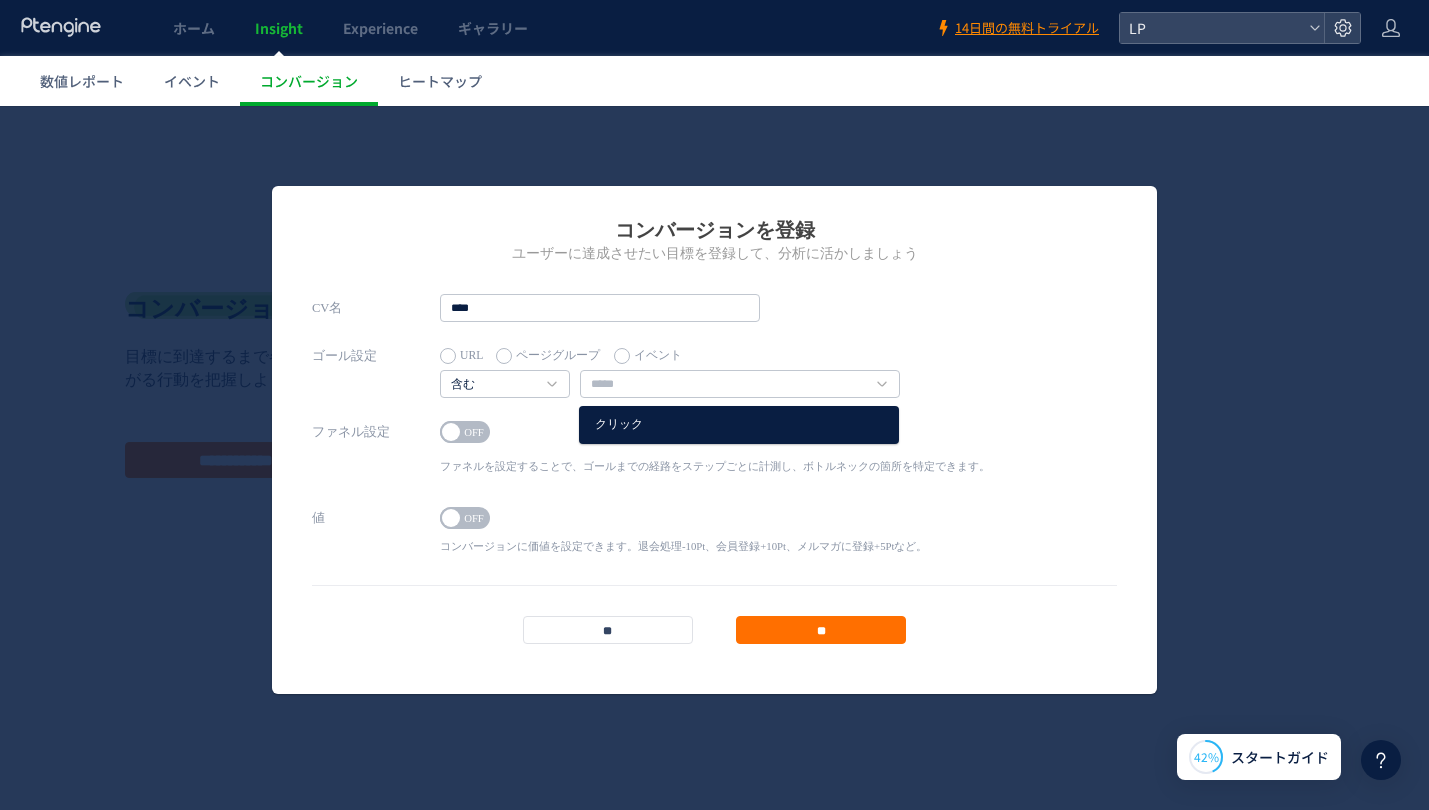 click on "クリック" at bounding box center (739, 425) 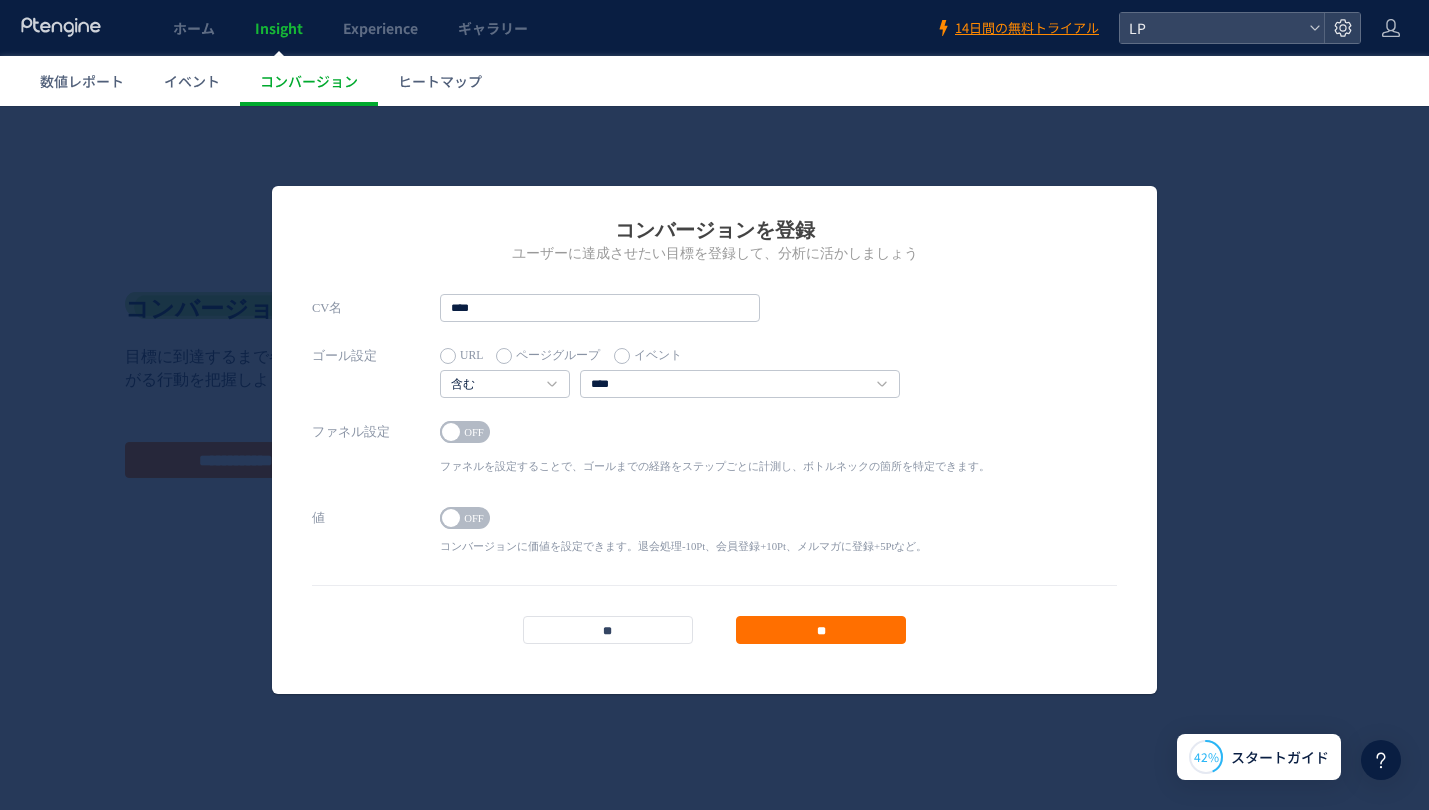 click at bounding box center [451, 432] 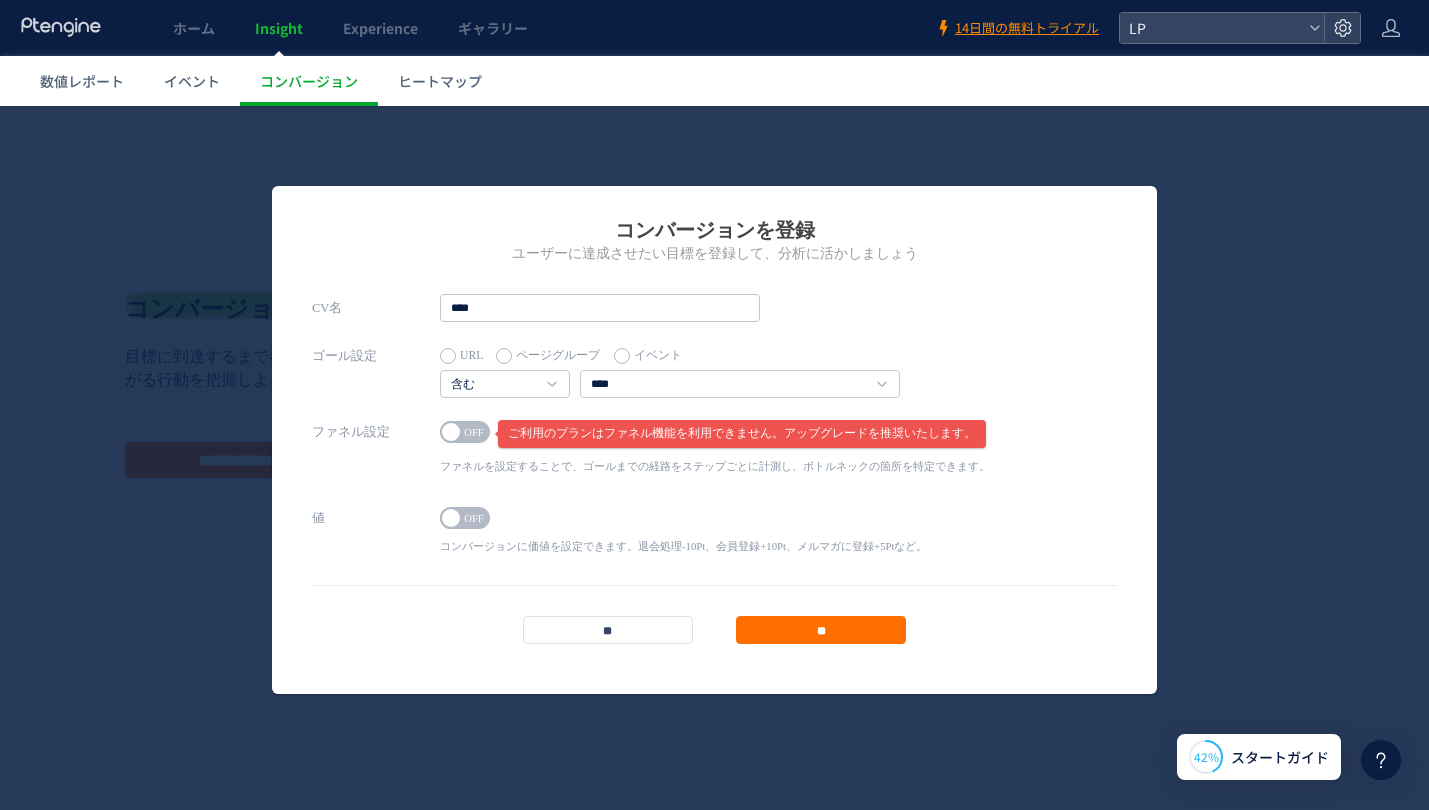 click on "ON
OFF" at bounding box center (437, 518) 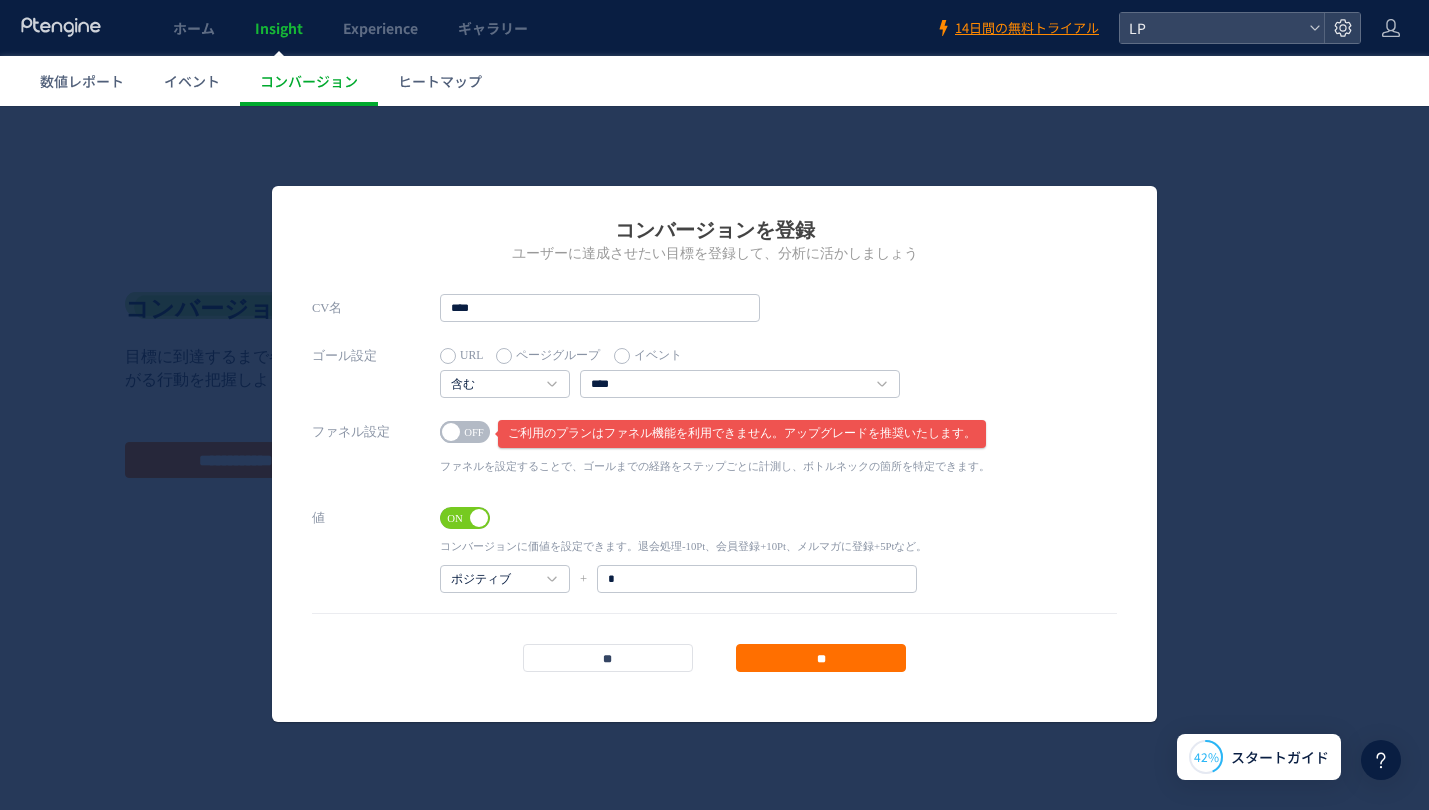 click at bounding box center [479, 518] 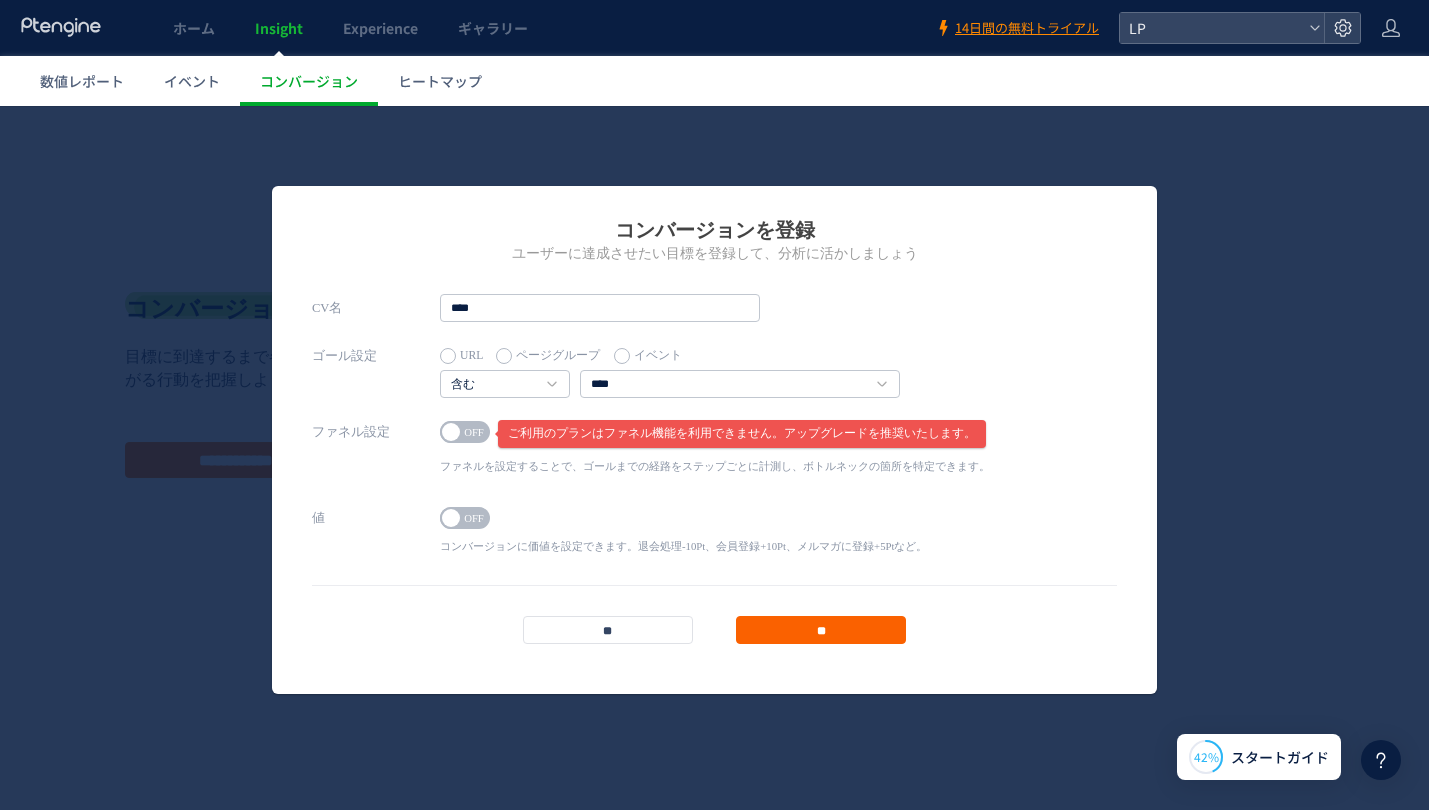 click on "**" at bounding box center [821, 630] 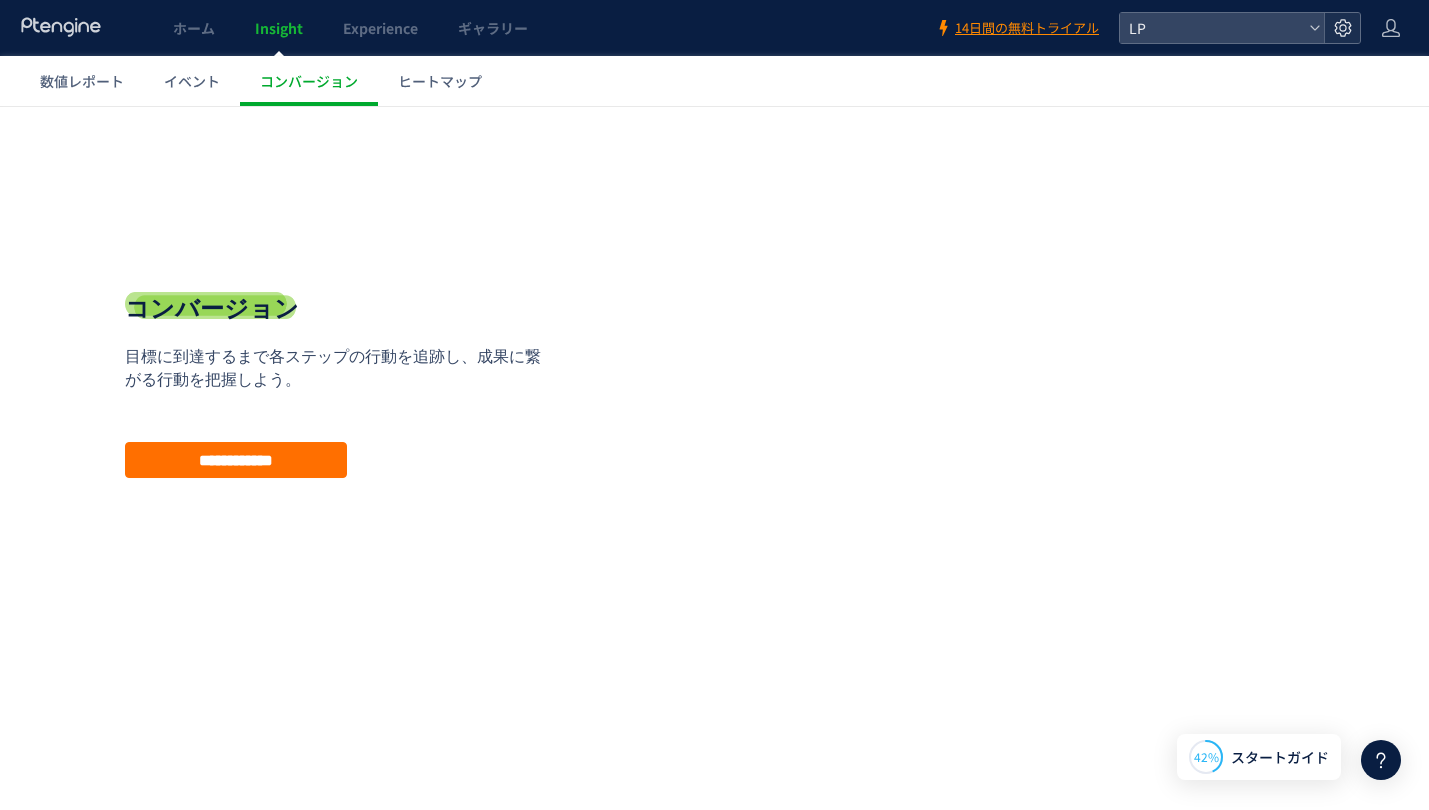 click 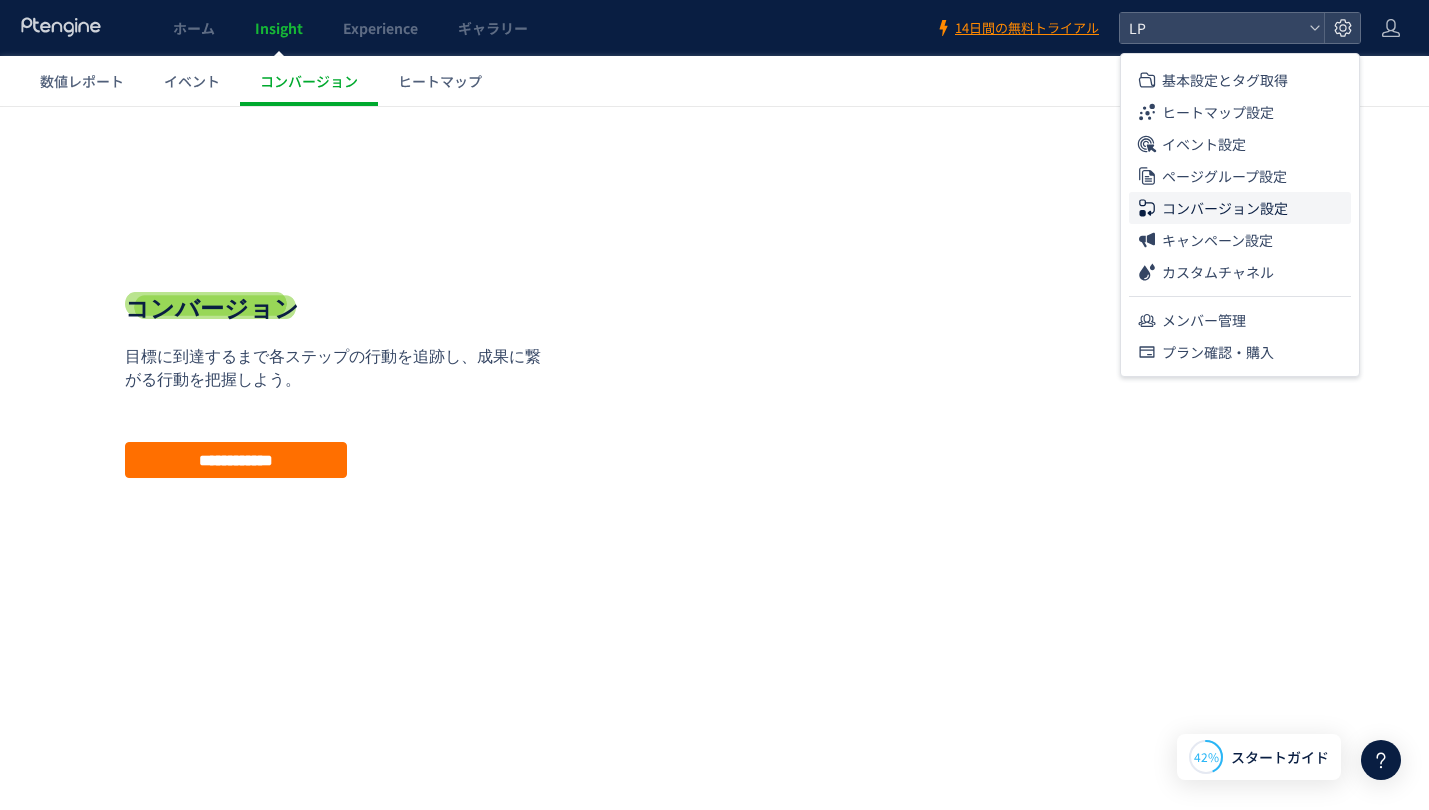 click on "コンバージョン設定" at bounding box center (1225, 208) 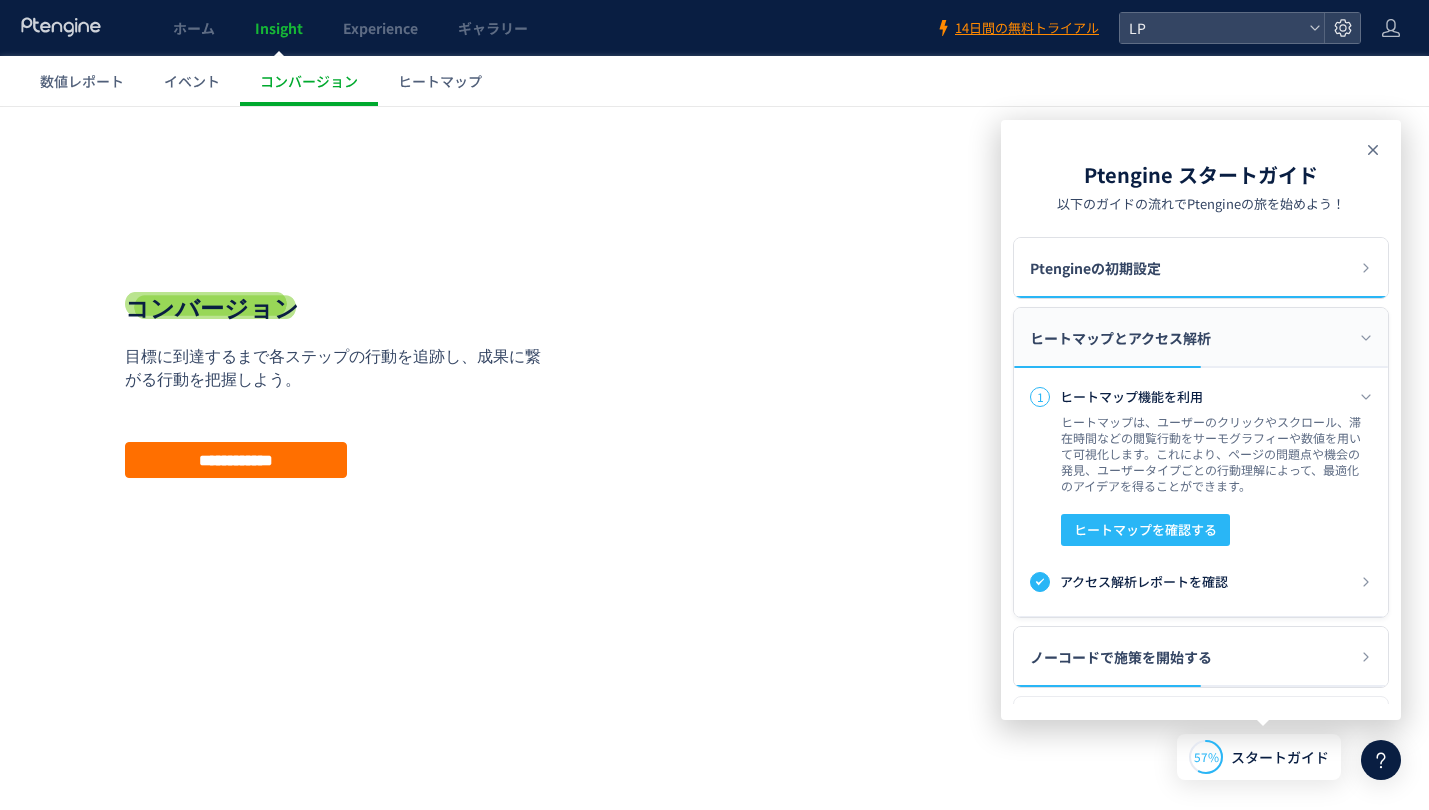click 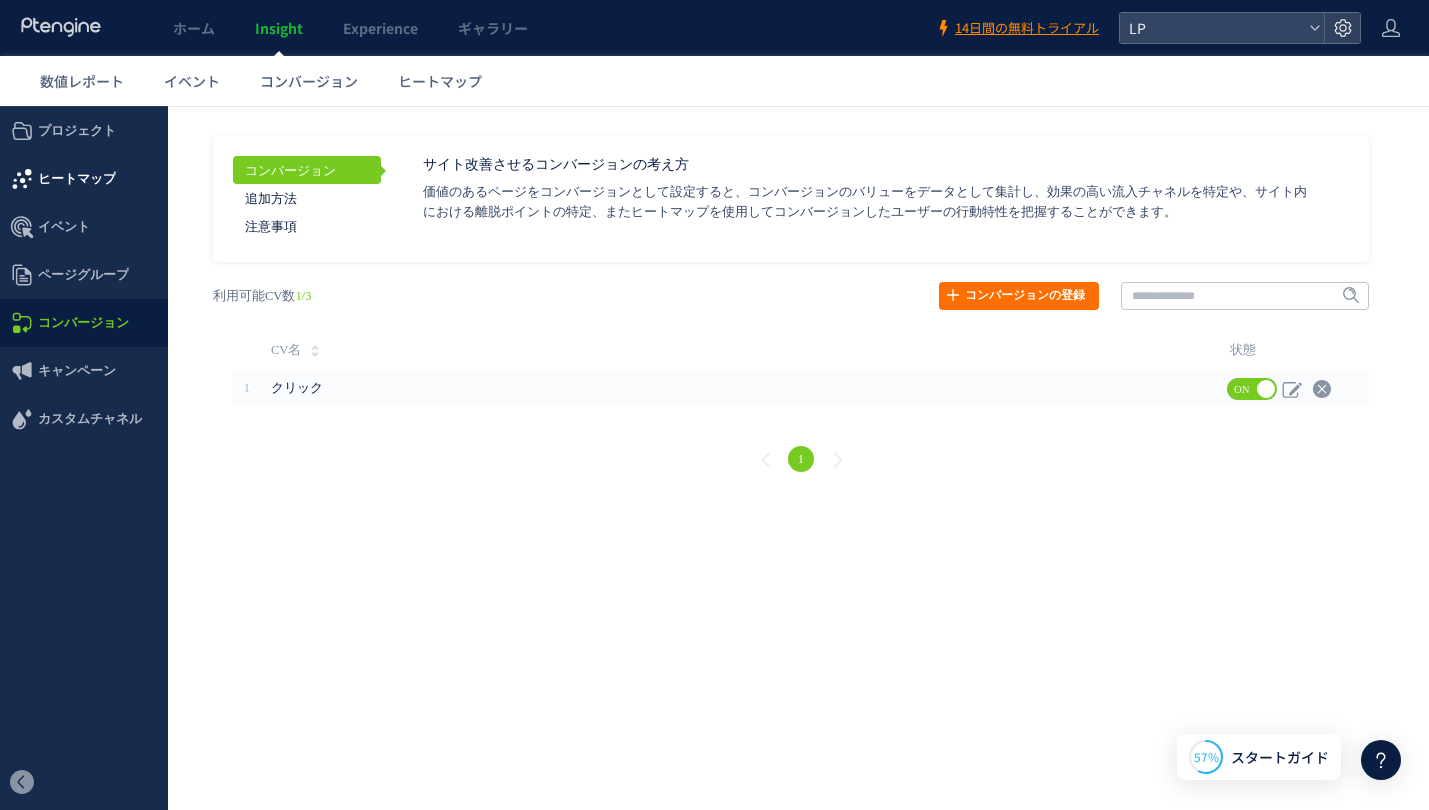 click on "ヒートマップ" at bounding box center [77, 179] 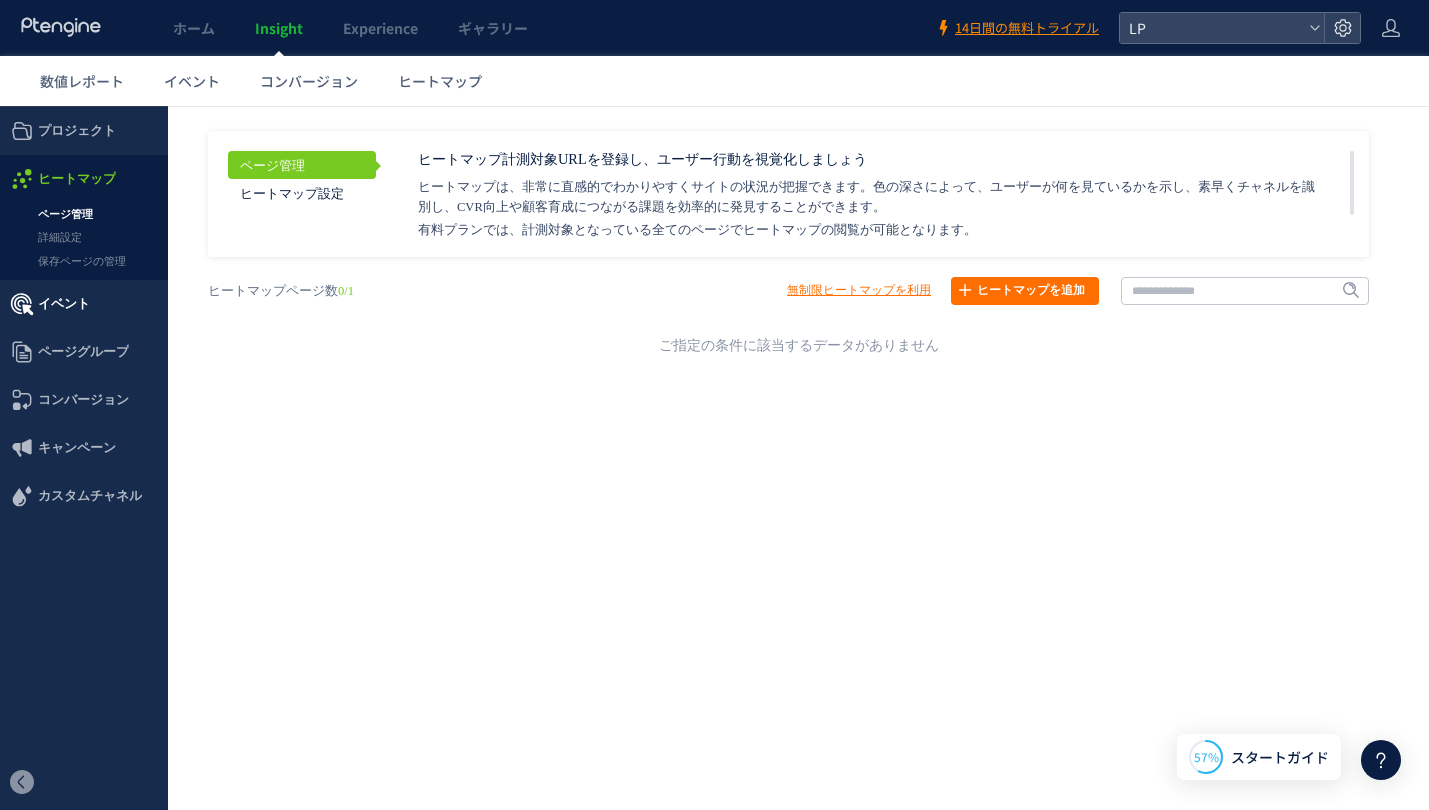 click on "イベント" at bounding box center [64, 304] 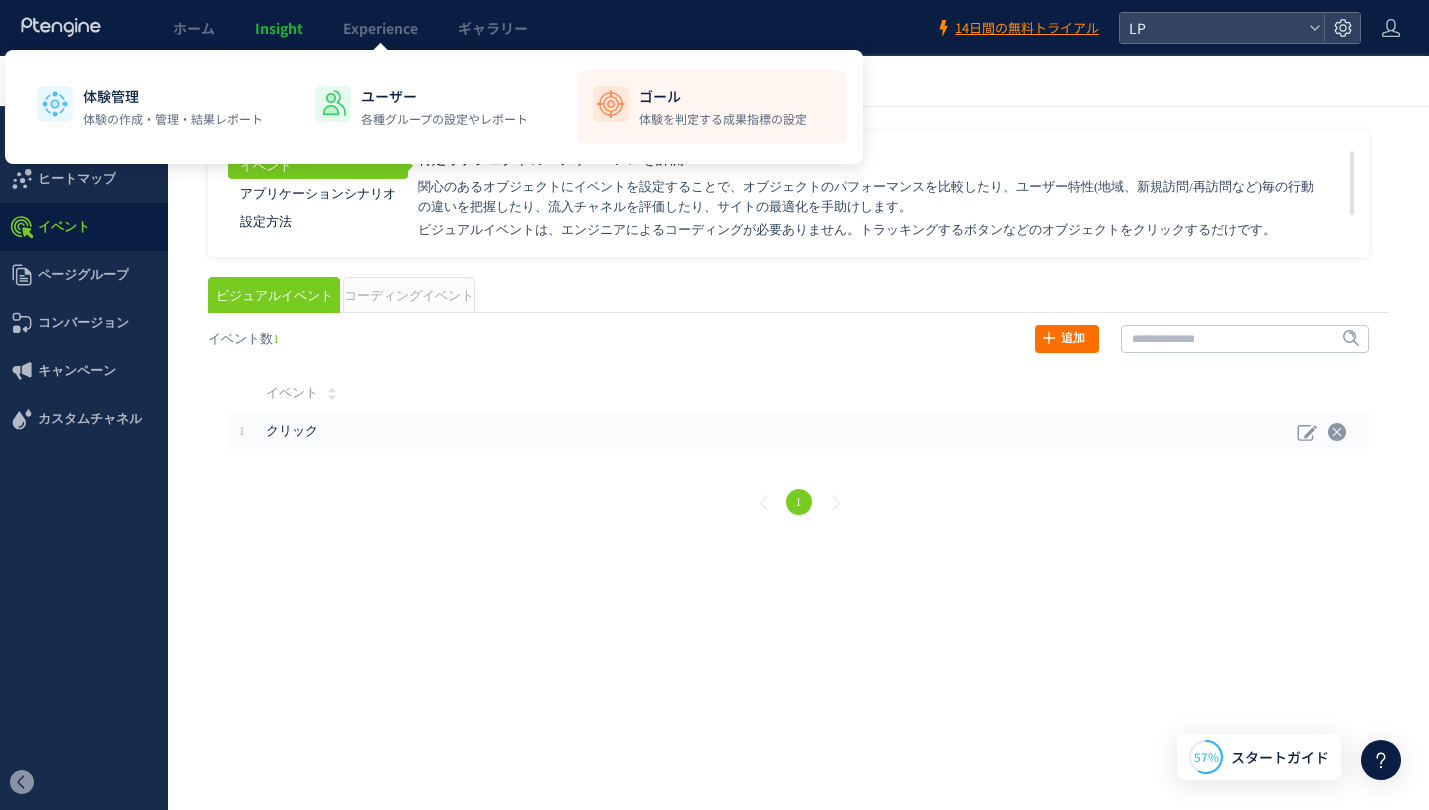 click on "体験を判定する成果指標の設定" at bounding box center (723, 119) 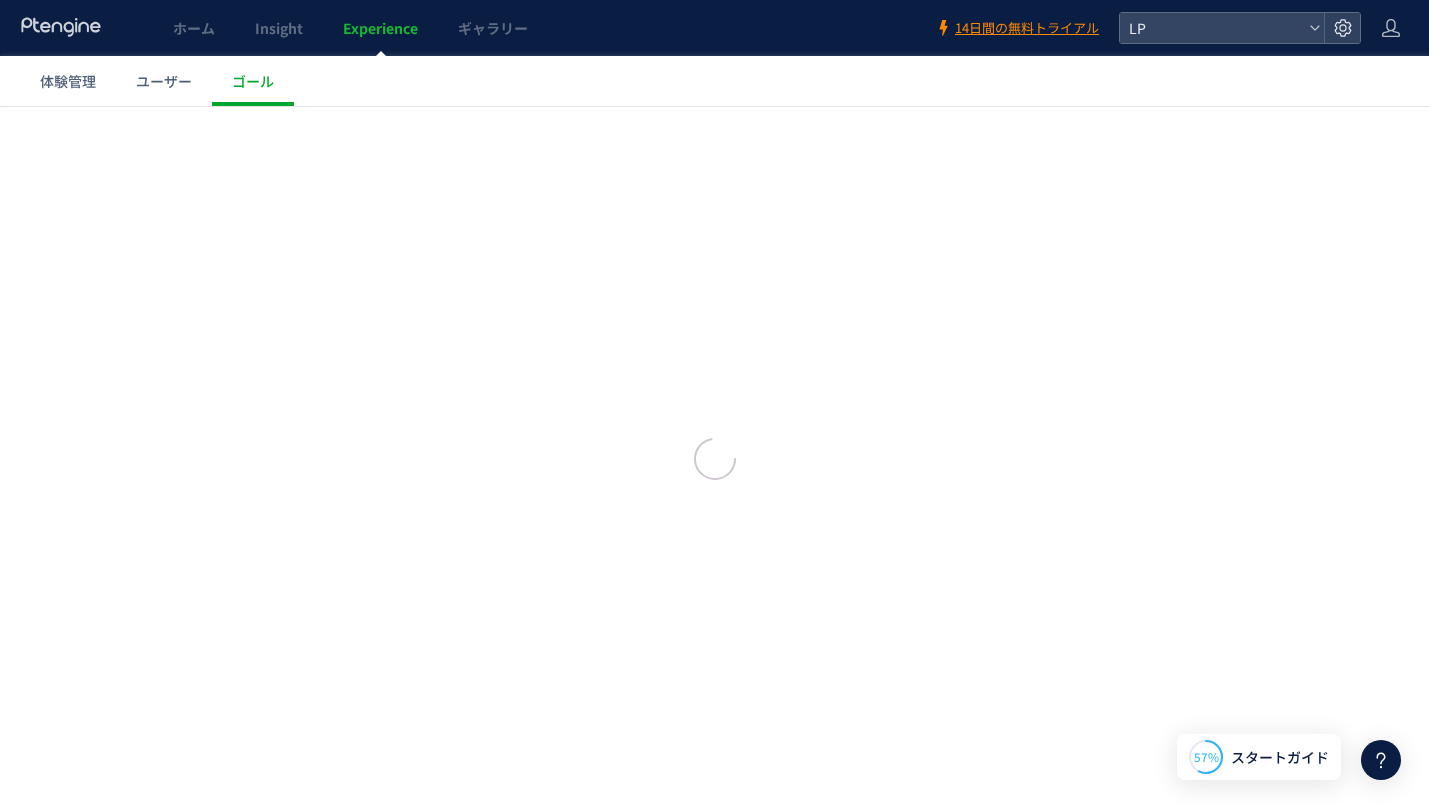 scroll, scrollTop: 0, scrollLeft: 0, axis: both 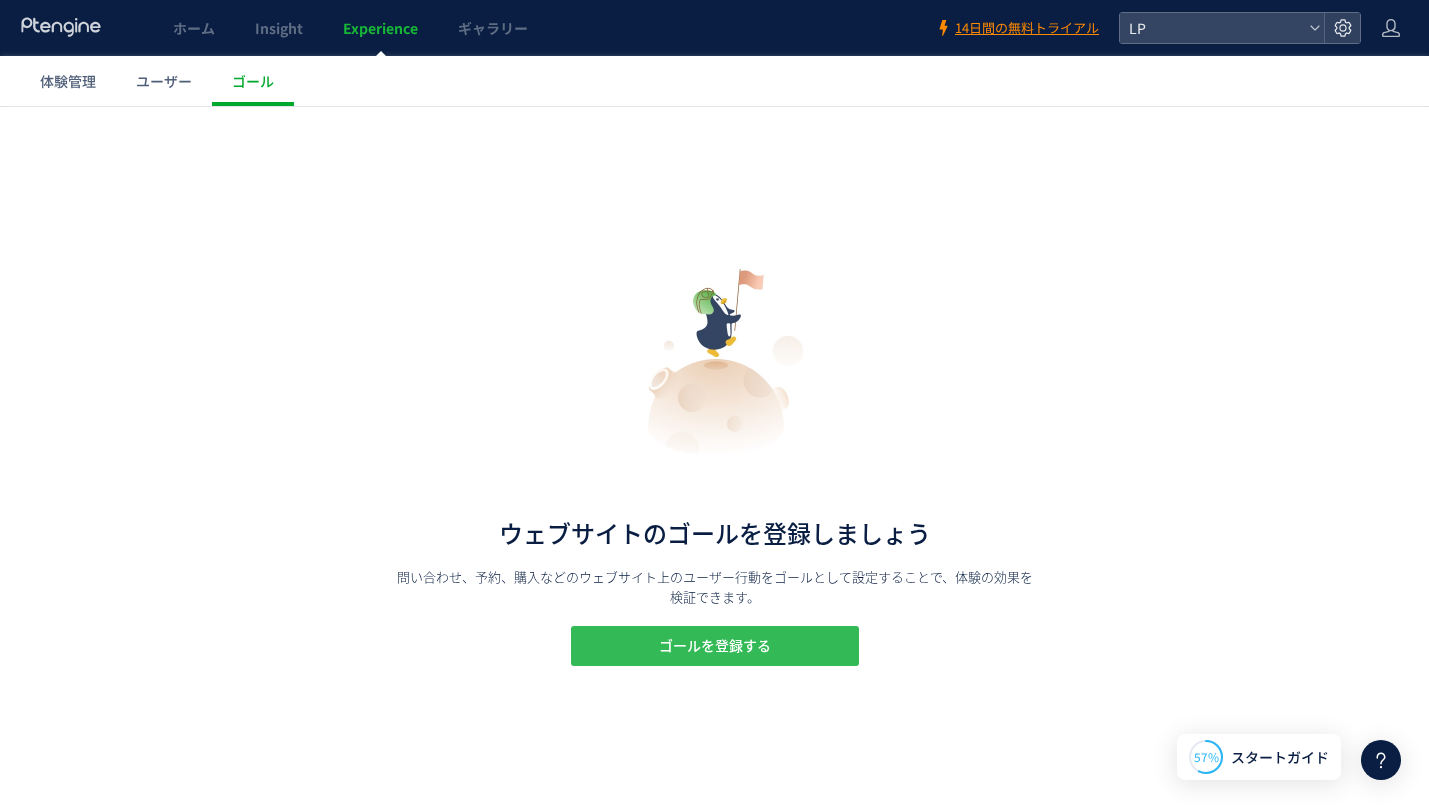 click on "ゴールを登録する" at bounding box center [715, 646] 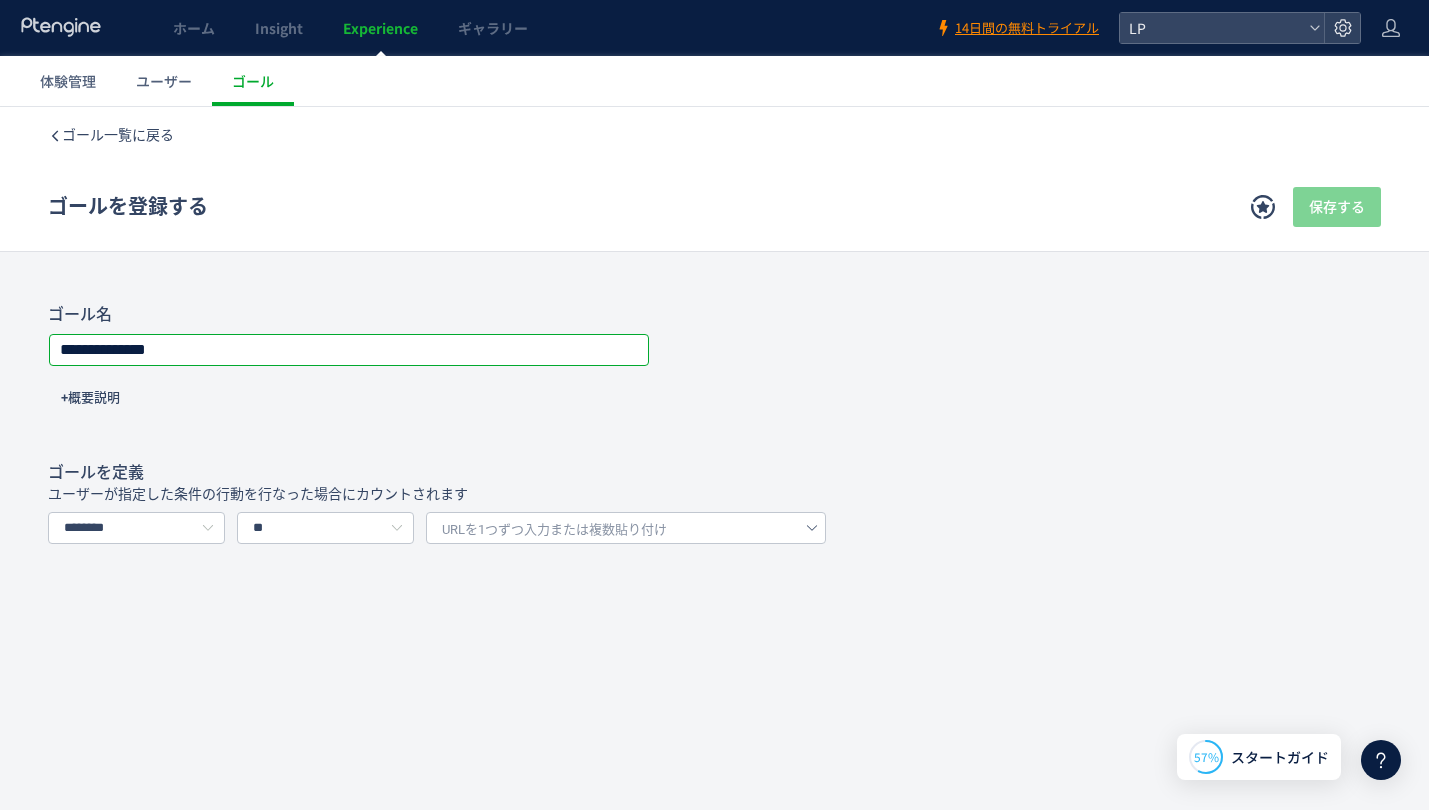 click on "**********" at bounding box center (349, 350) 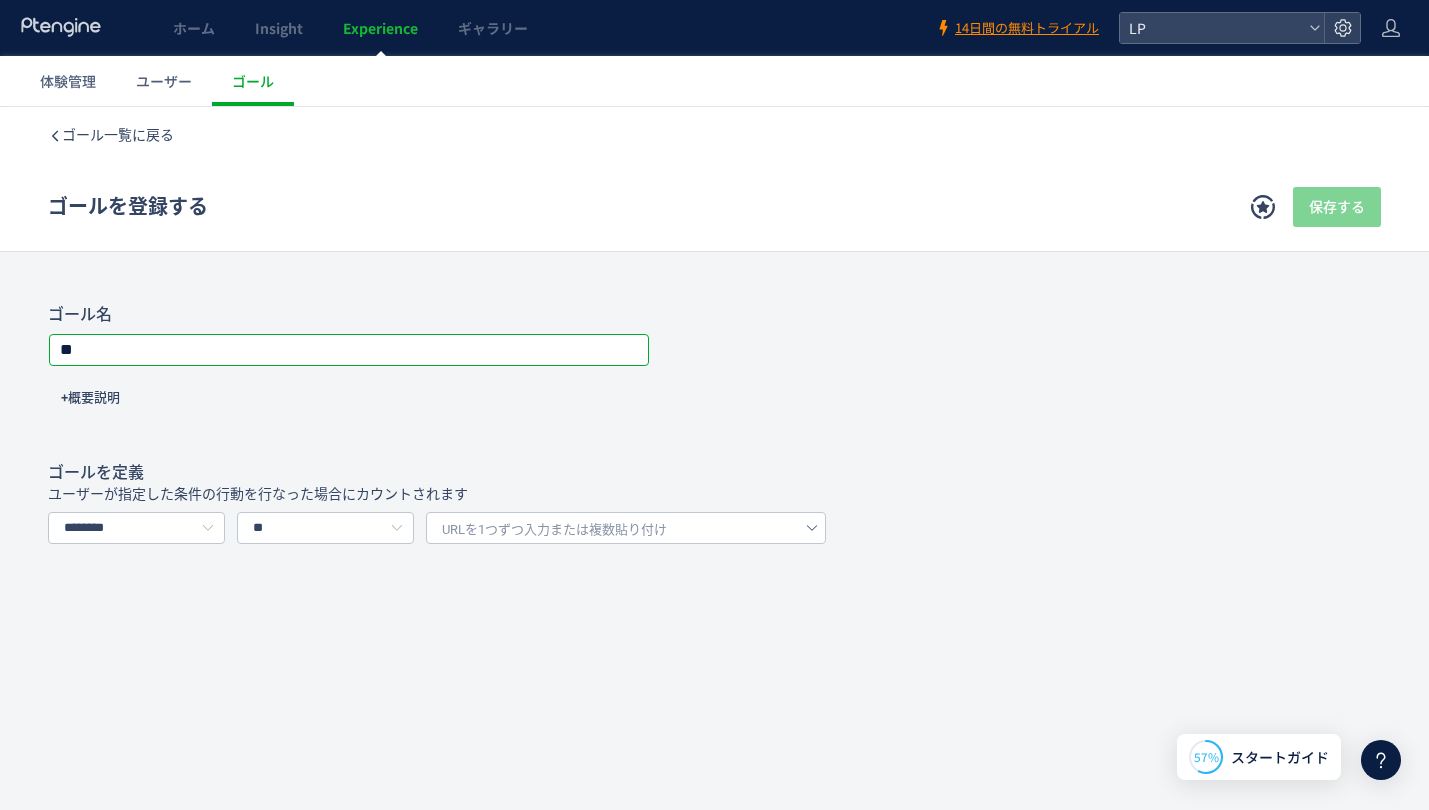 type on "*" 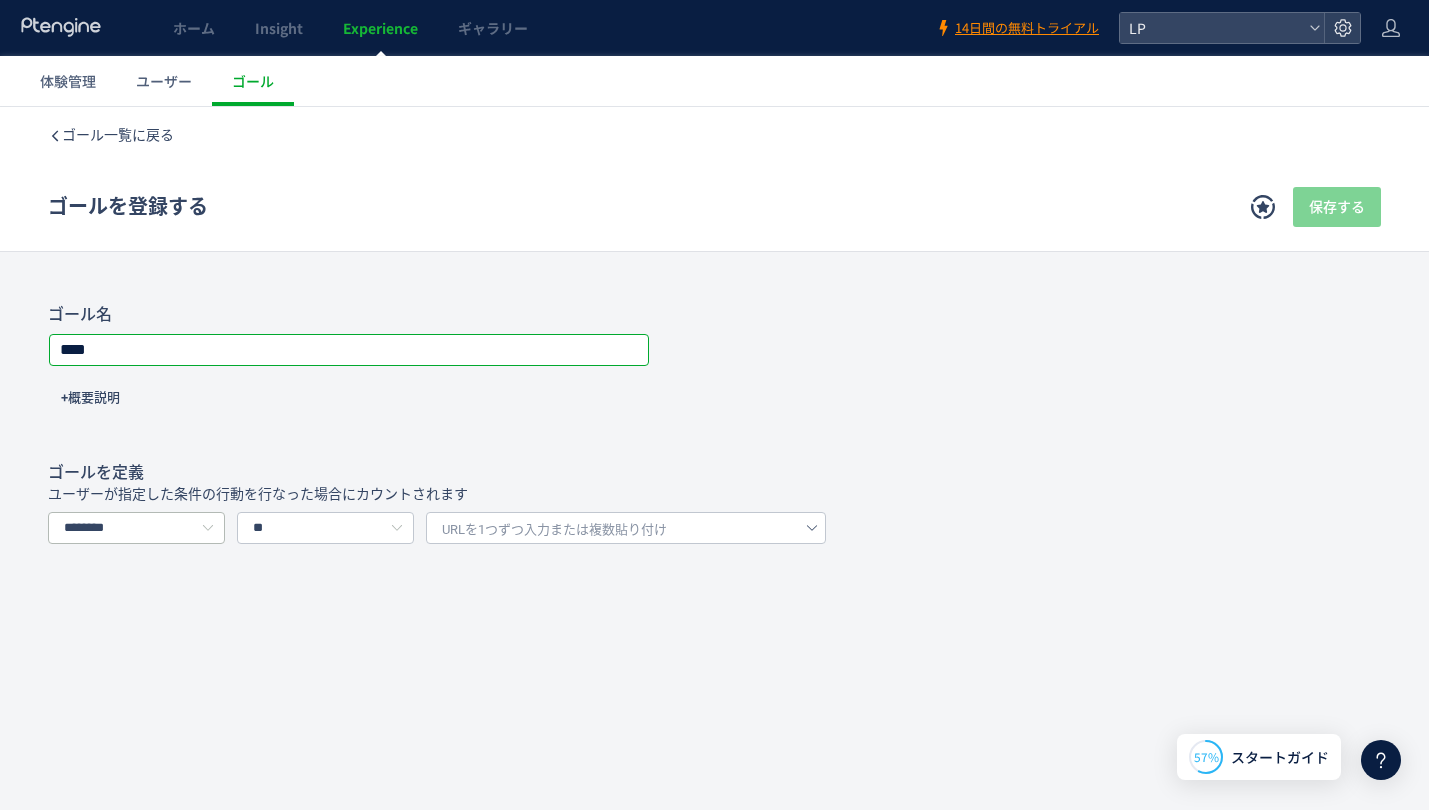 type on "****" 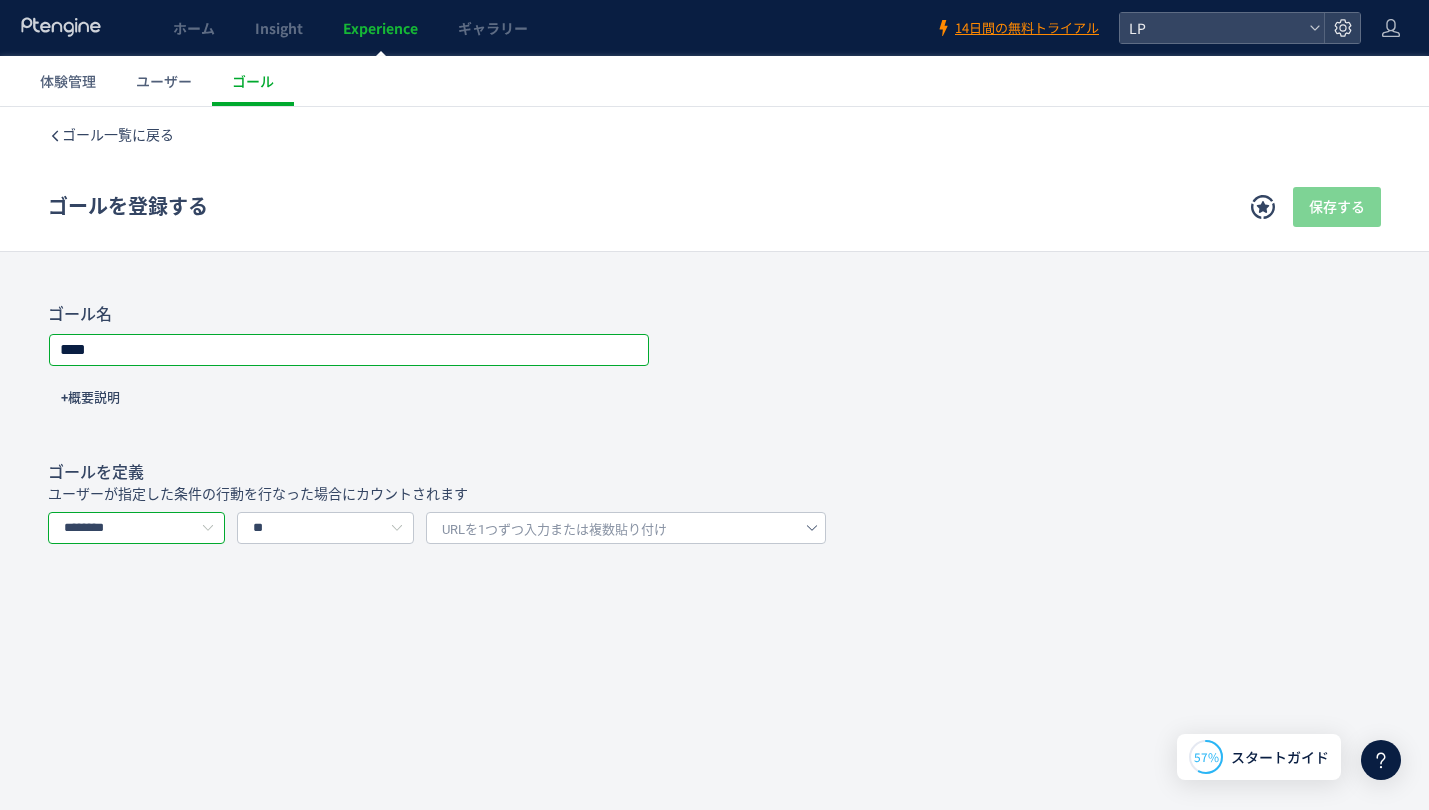 click on "********" at bounding box center [136, 528] 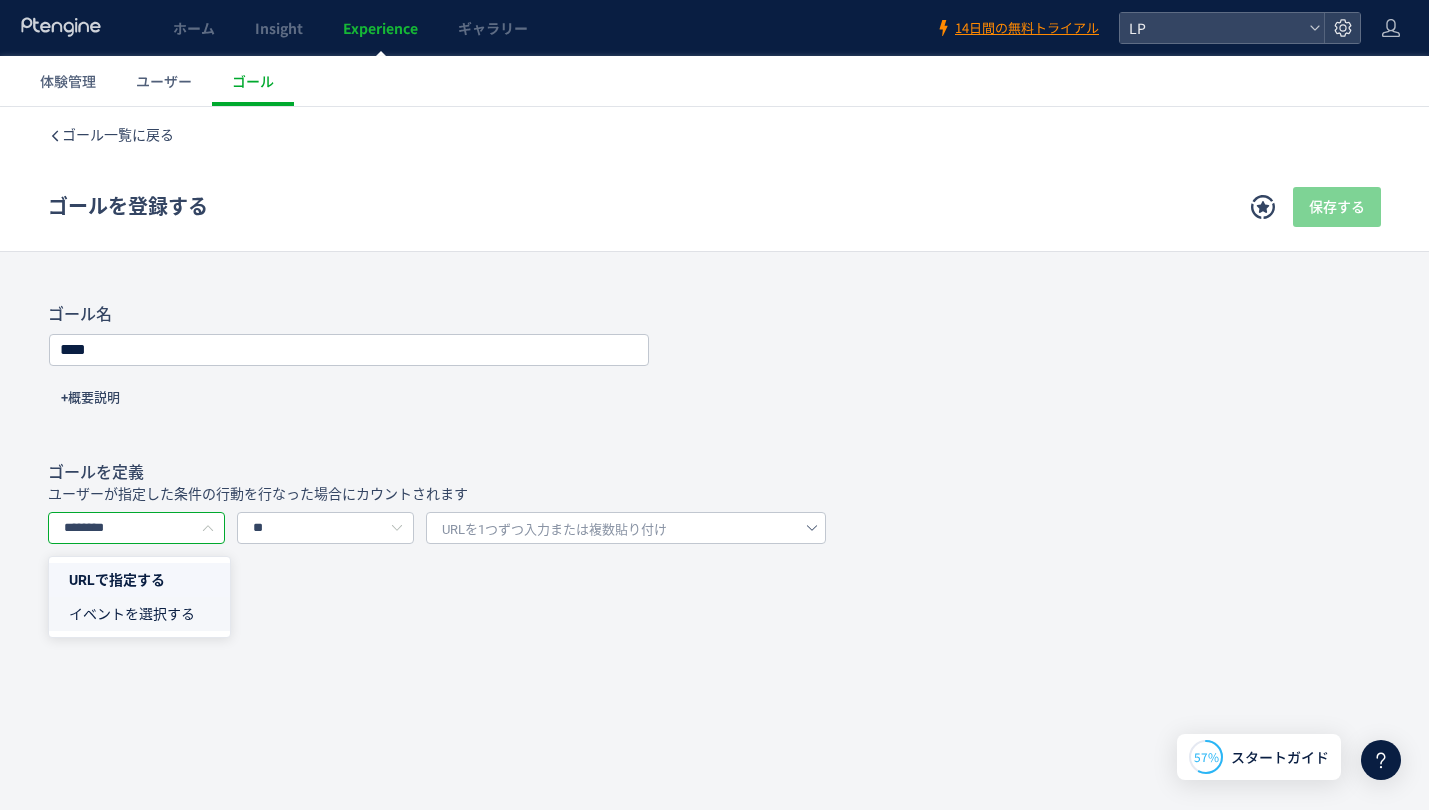 click on "イベントを選択する" at bounding box center (132, 614) 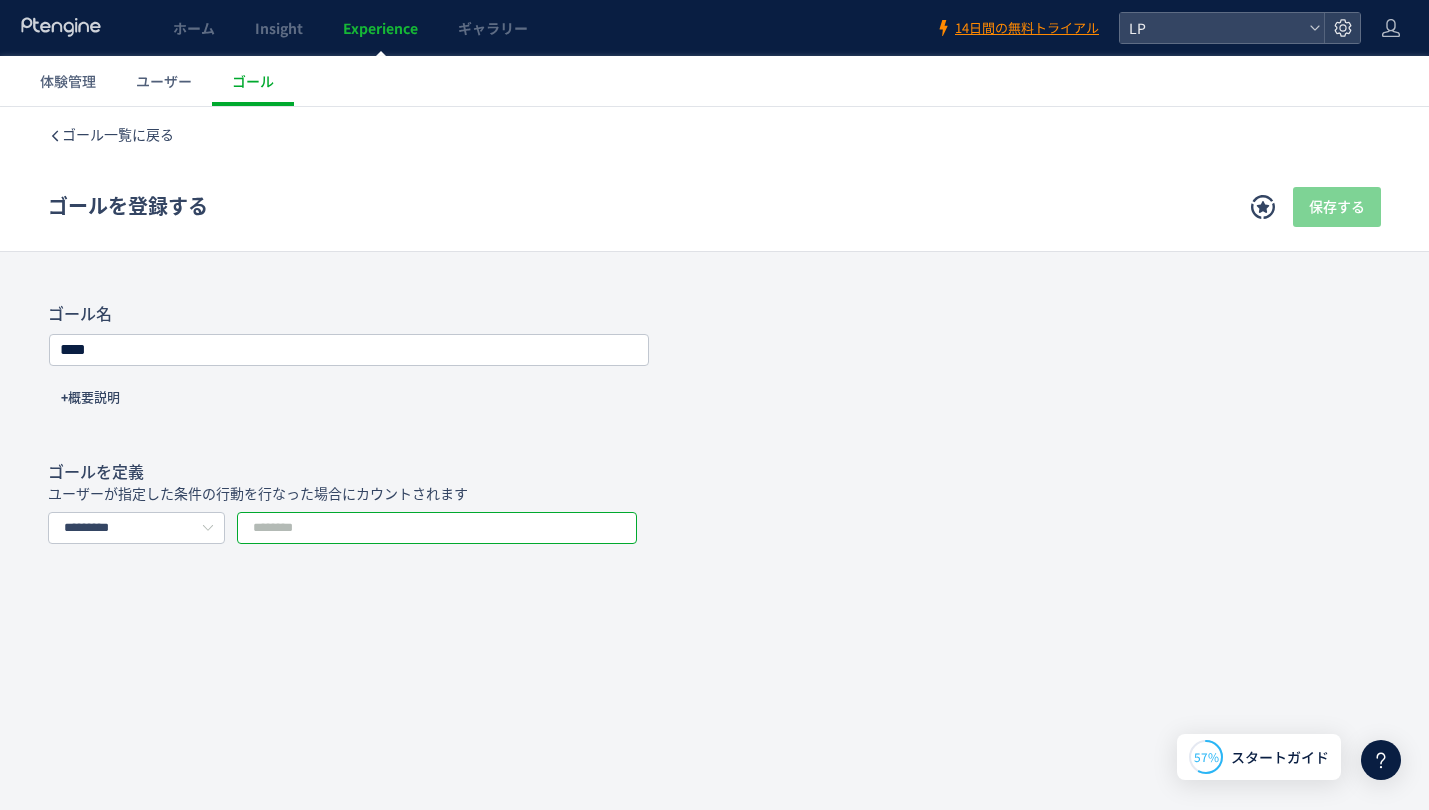 click at bounding box center [437, 528] 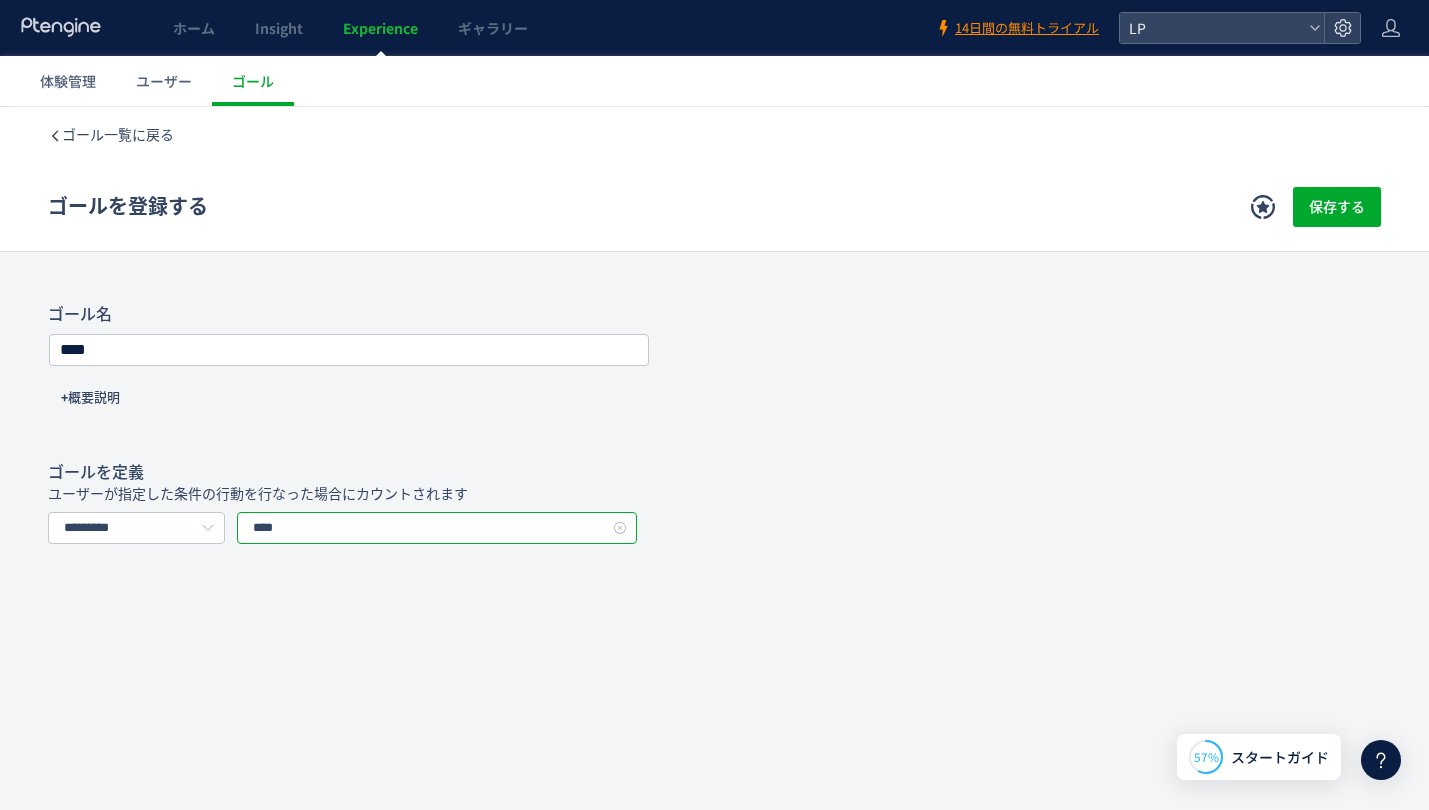 type on "****" 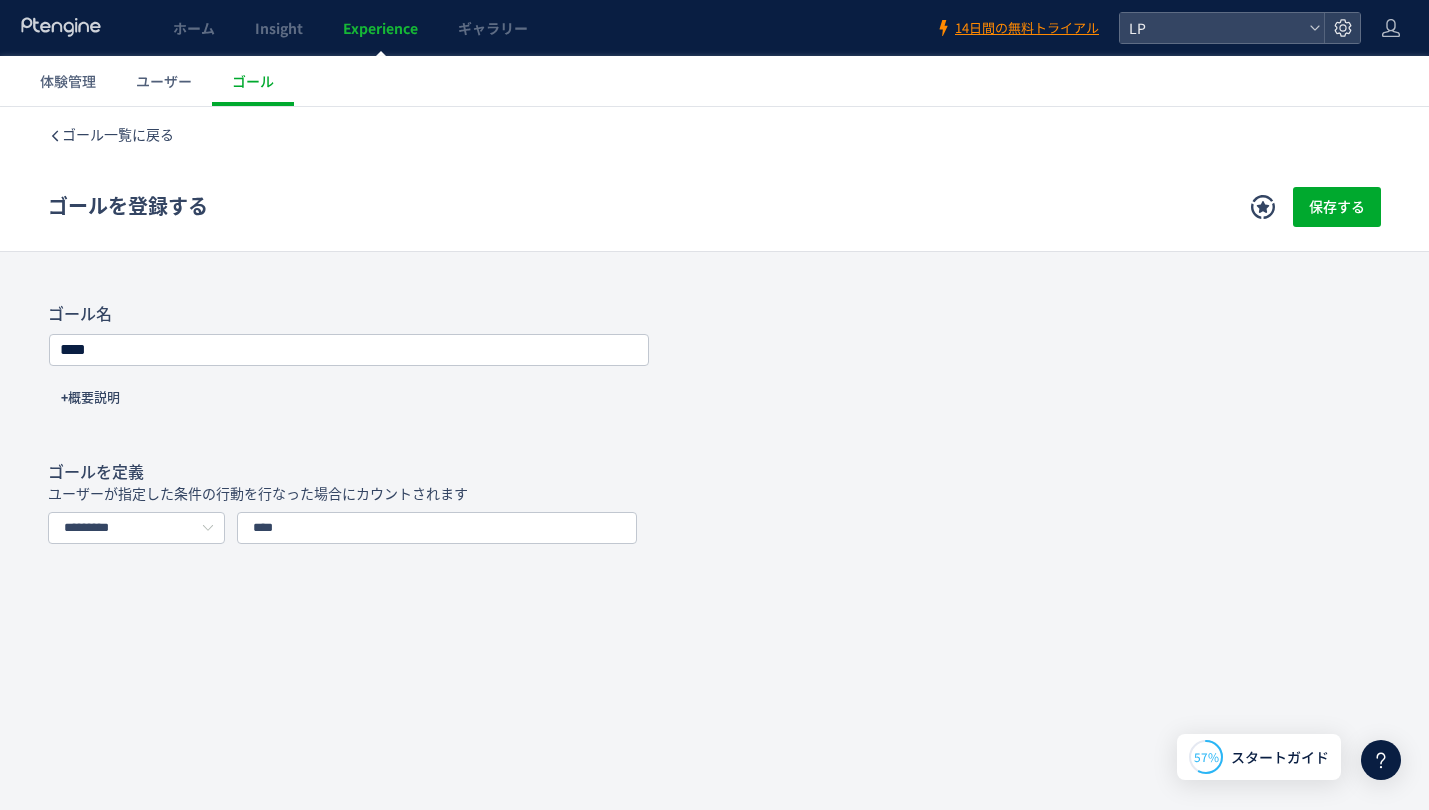 click on "ゴール一覧に戻る   ゴールを登録する   保存する ゴール登録とは？  ウェブサイト上のゴール地点を定義します。例えば、会員登録、購入、問い合わせといったゴールを設定することで、ゴールに到達したユーザーの傾向、そして体験施策がユーザー行動に与えた影響を計測できます。  ゴール名  **** +概要説明 ゴールを定義  ユーザーが指定した条件の行動を行なった場合にカウントされます  ********* ****  キャンセル   確定" at bounding box center (714, 395) 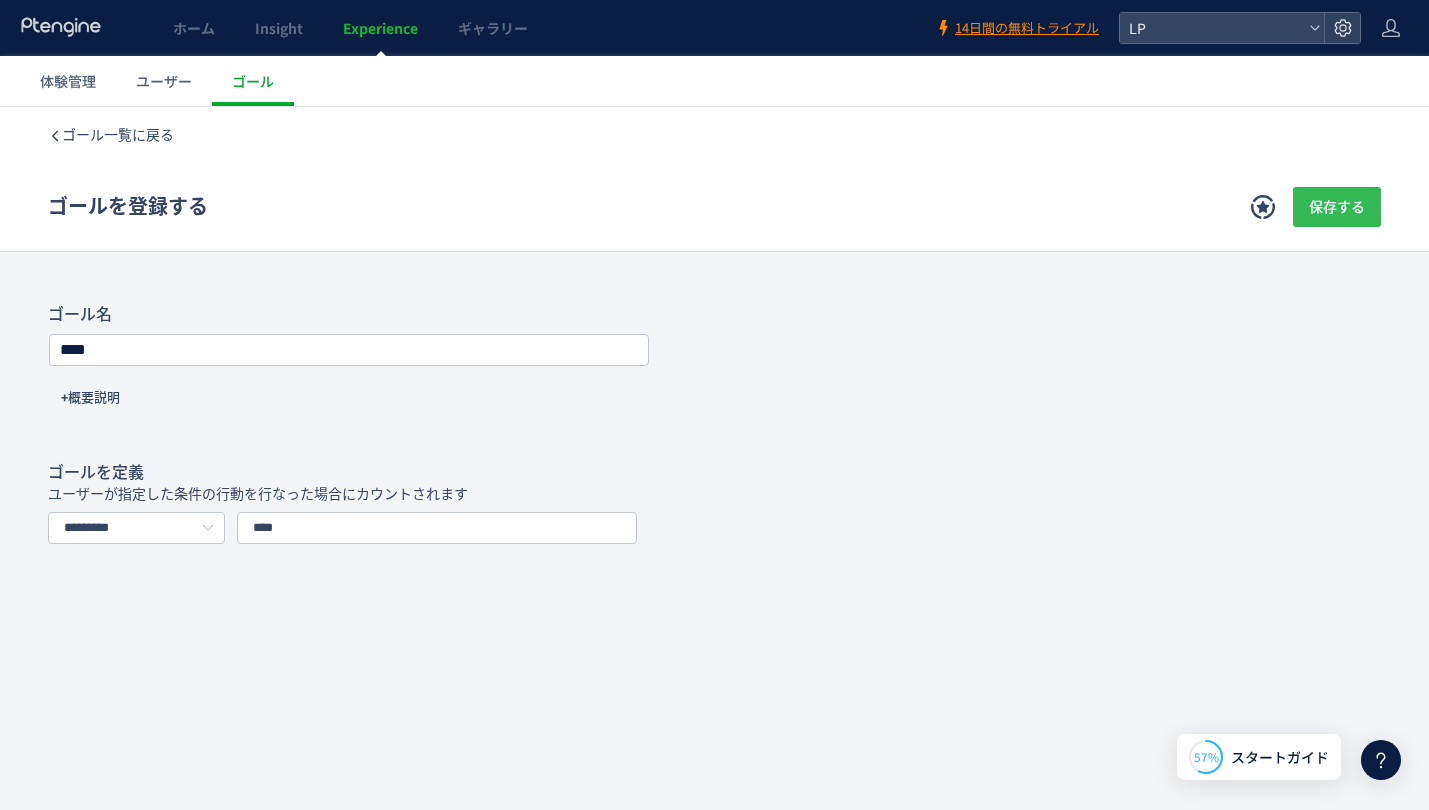 click on "保存する" at bounding box center (1337, 207) 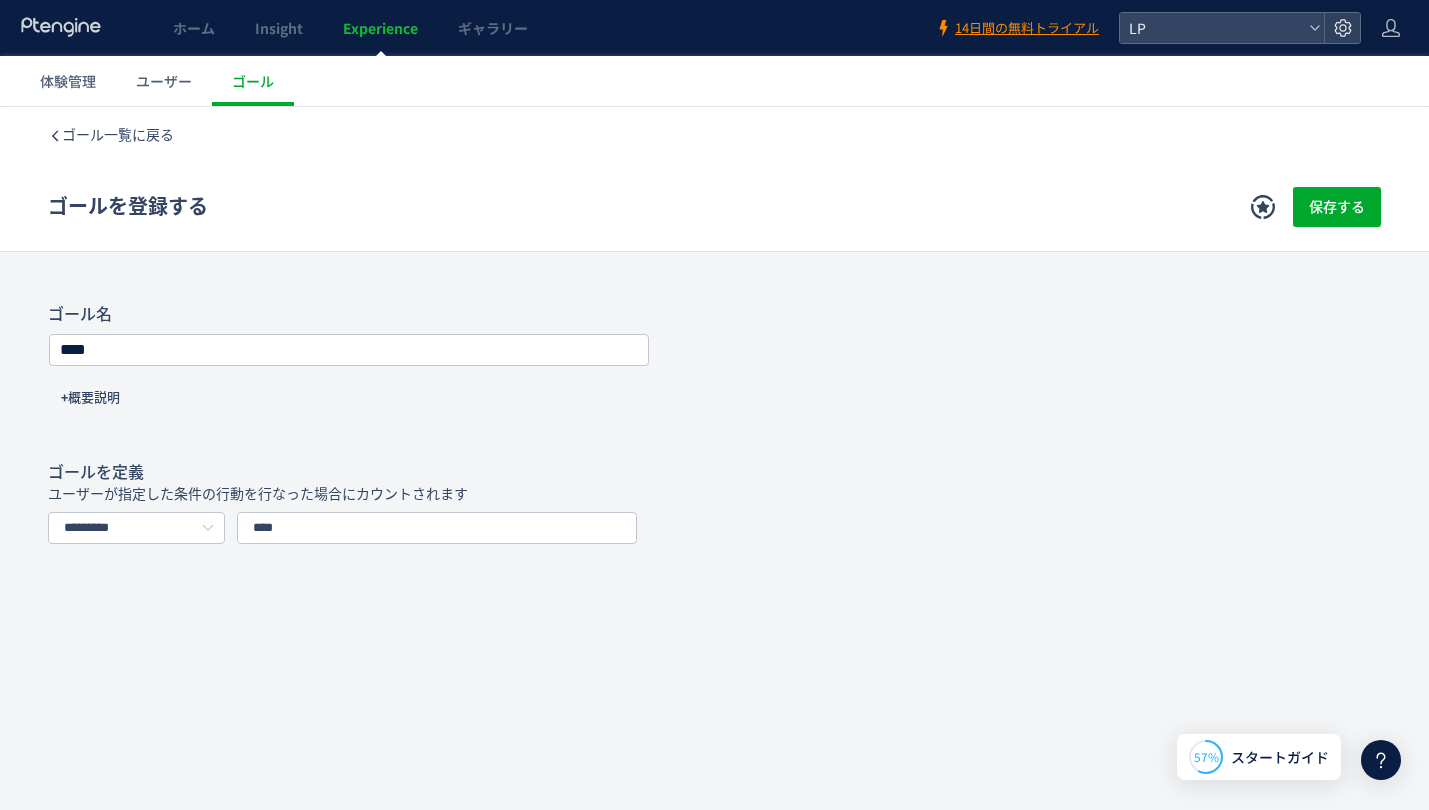 click on "****" at bounding box center [714, 350] 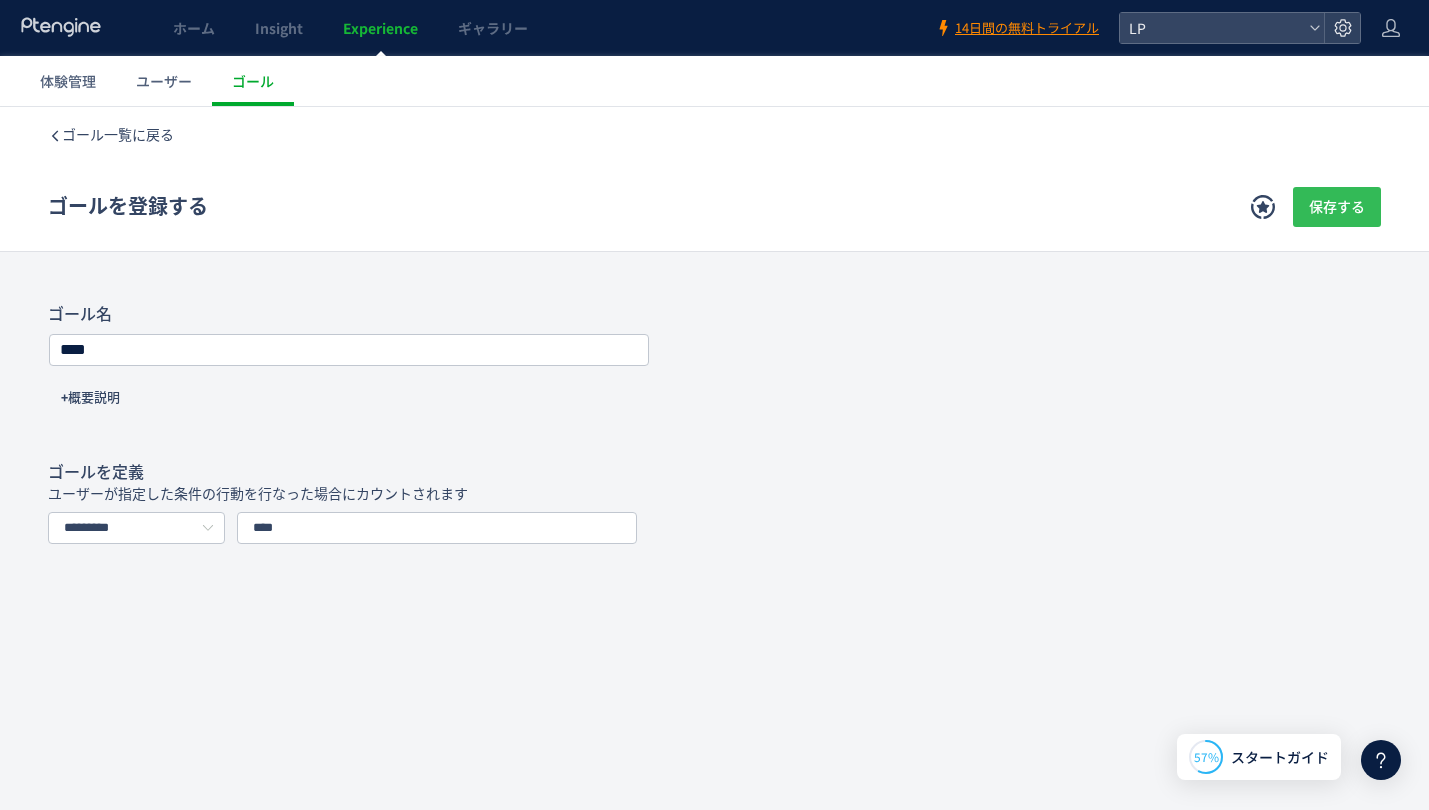 click on "保存する" at bounding box center (1337, 207) 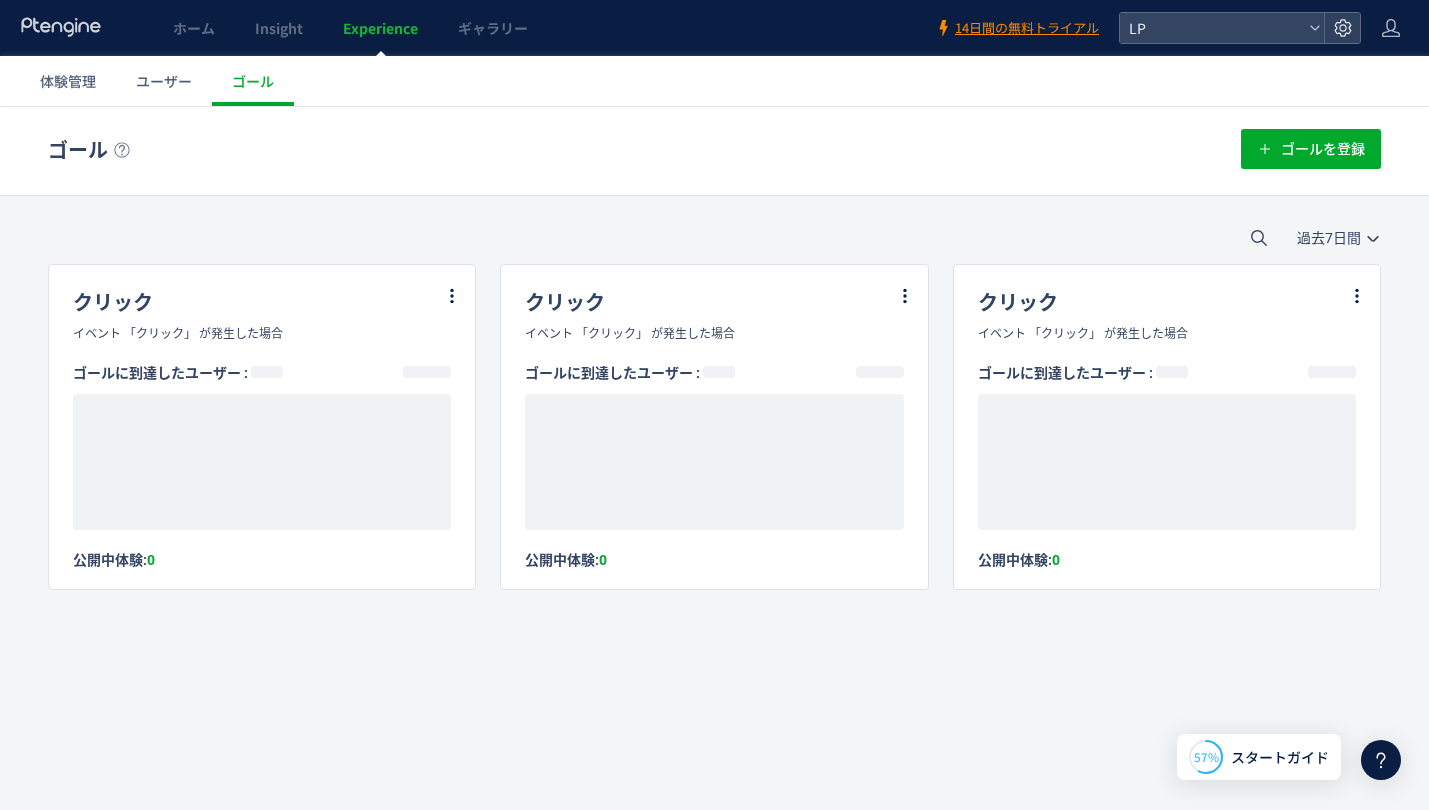 click on "過去7日間  今日 過去7日間 過去30日間" at bounding box center (714, 238) 